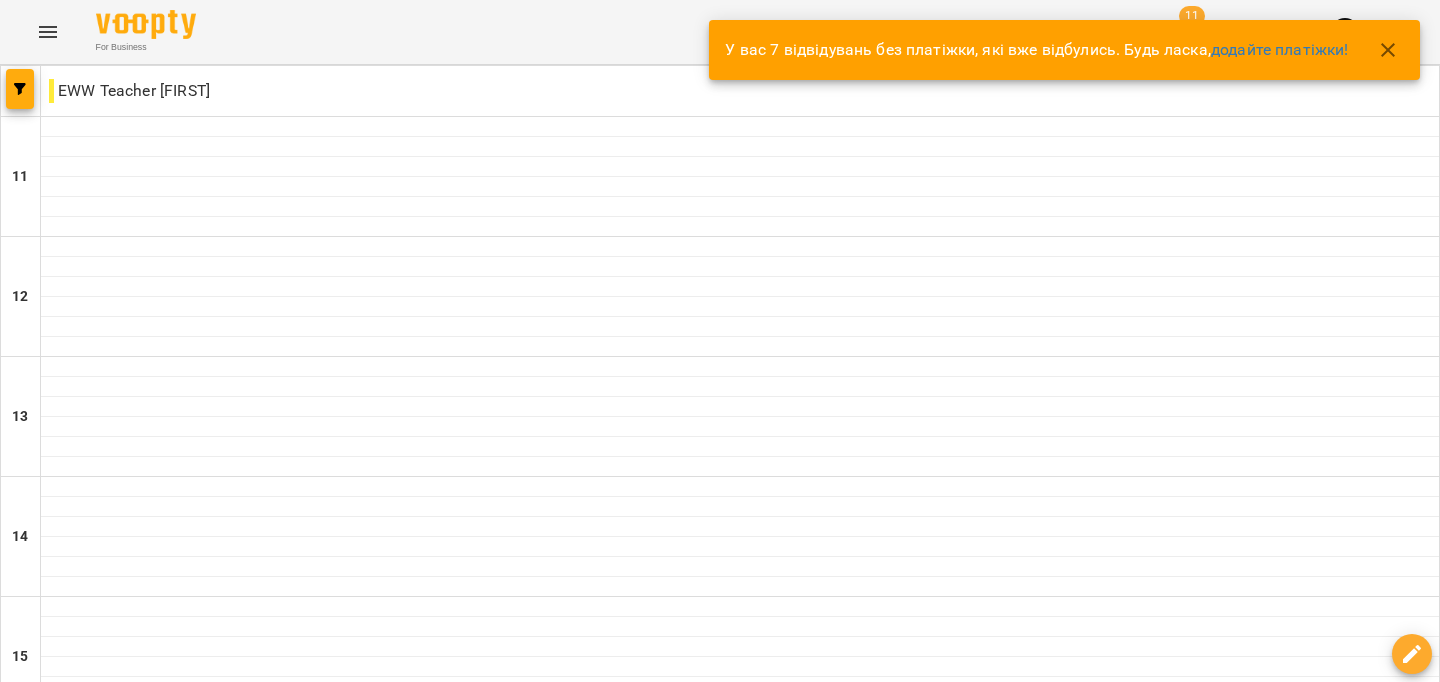 scroll, scrollTop: 0, scrollLeft: 0, axis: both 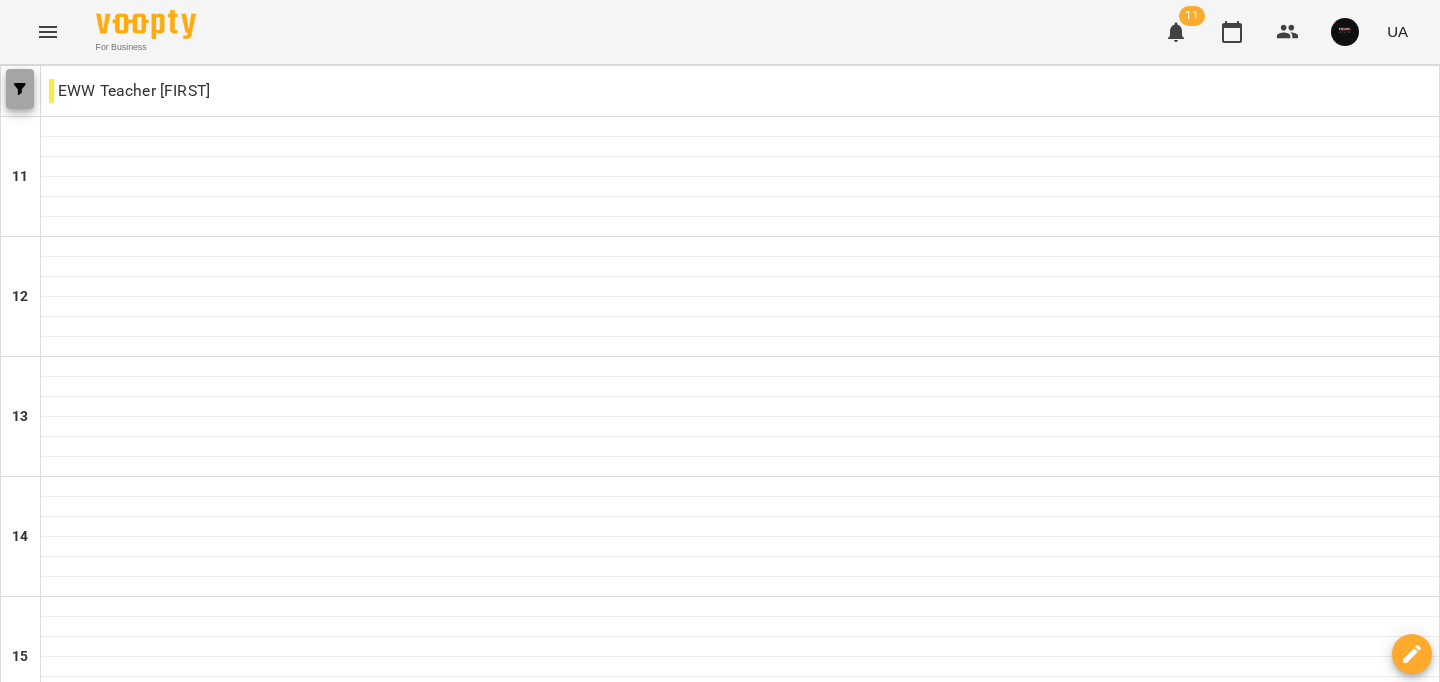 click 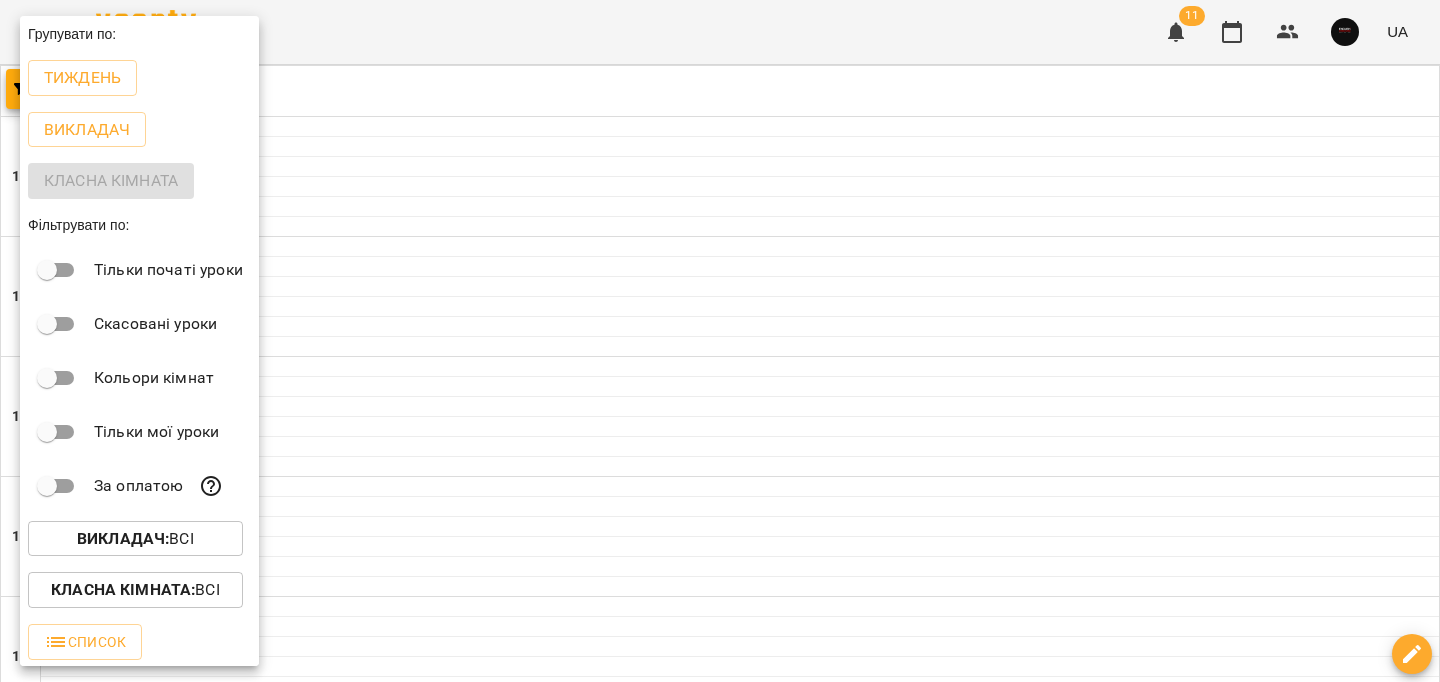 click on "Викладач :  Всі" at bounding box center [135, 539] 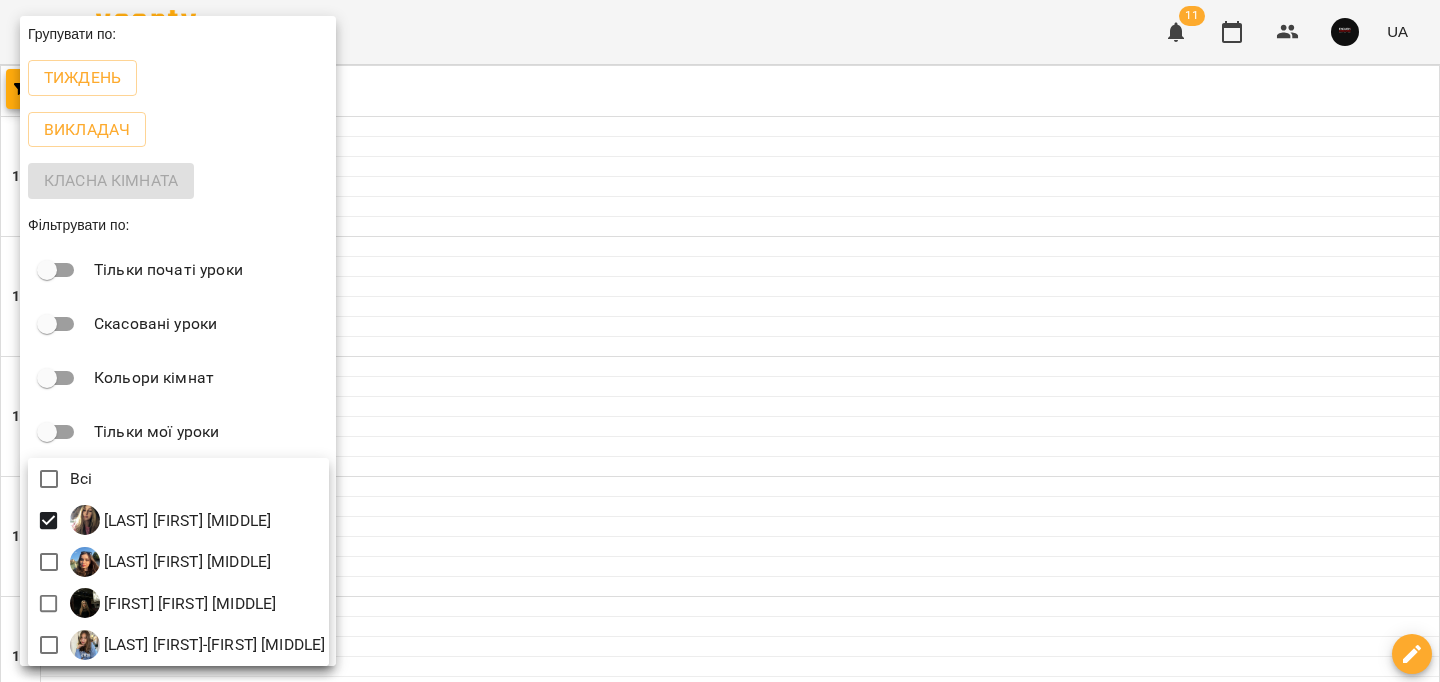 click at bounding box center (720, 341) 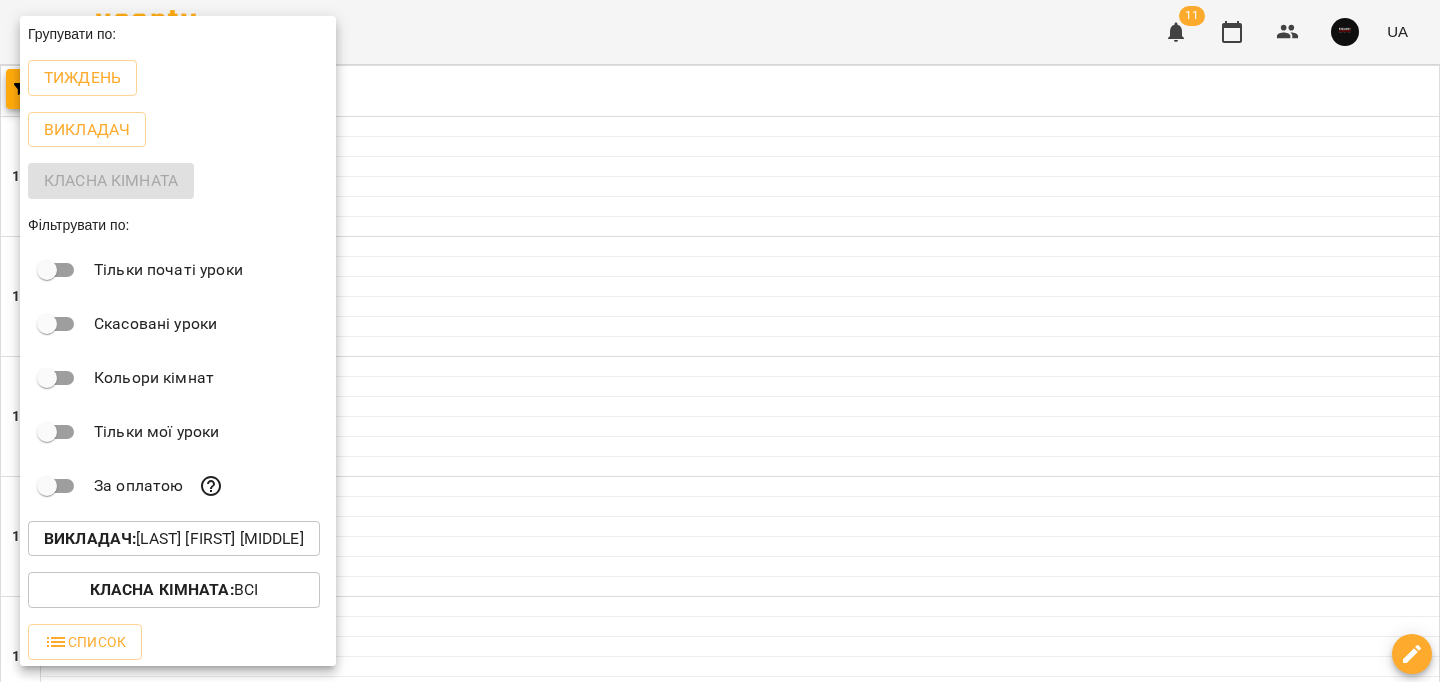 click at bounding box center [720, 341] 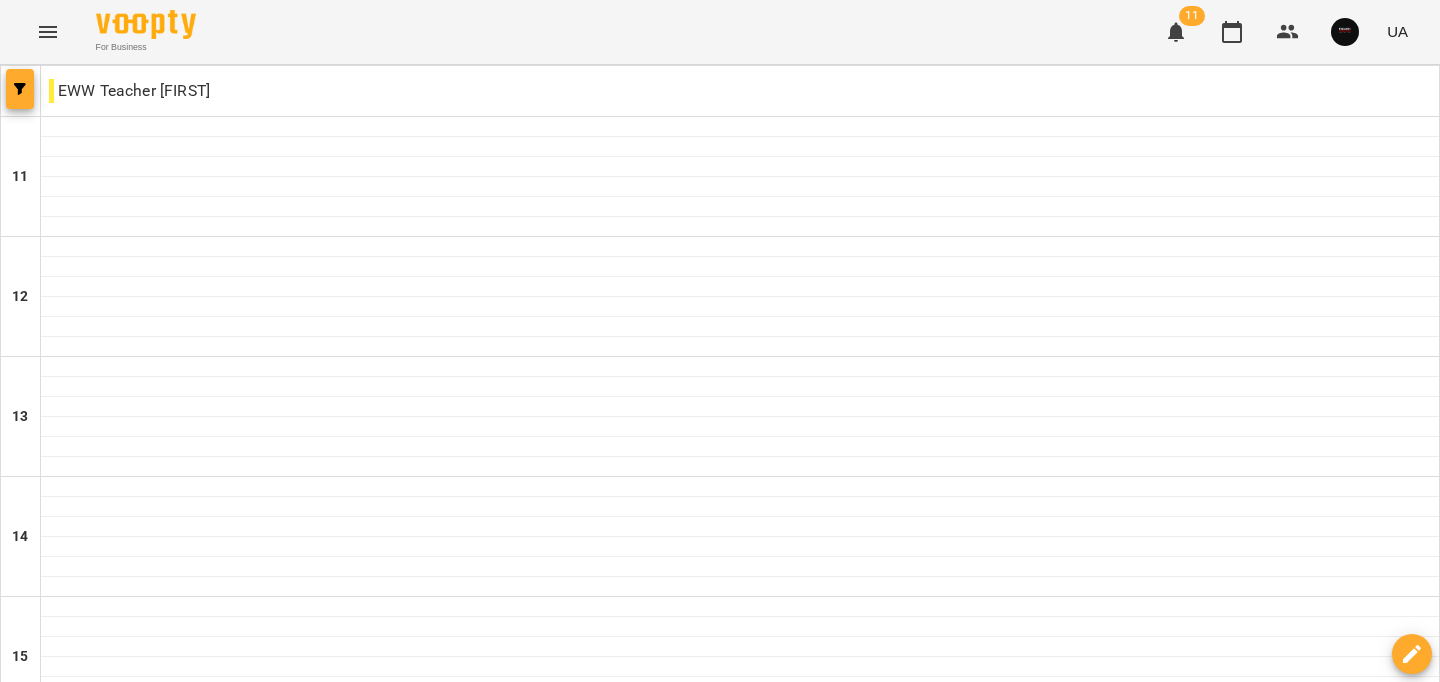 click at bounding box center [20, 89] 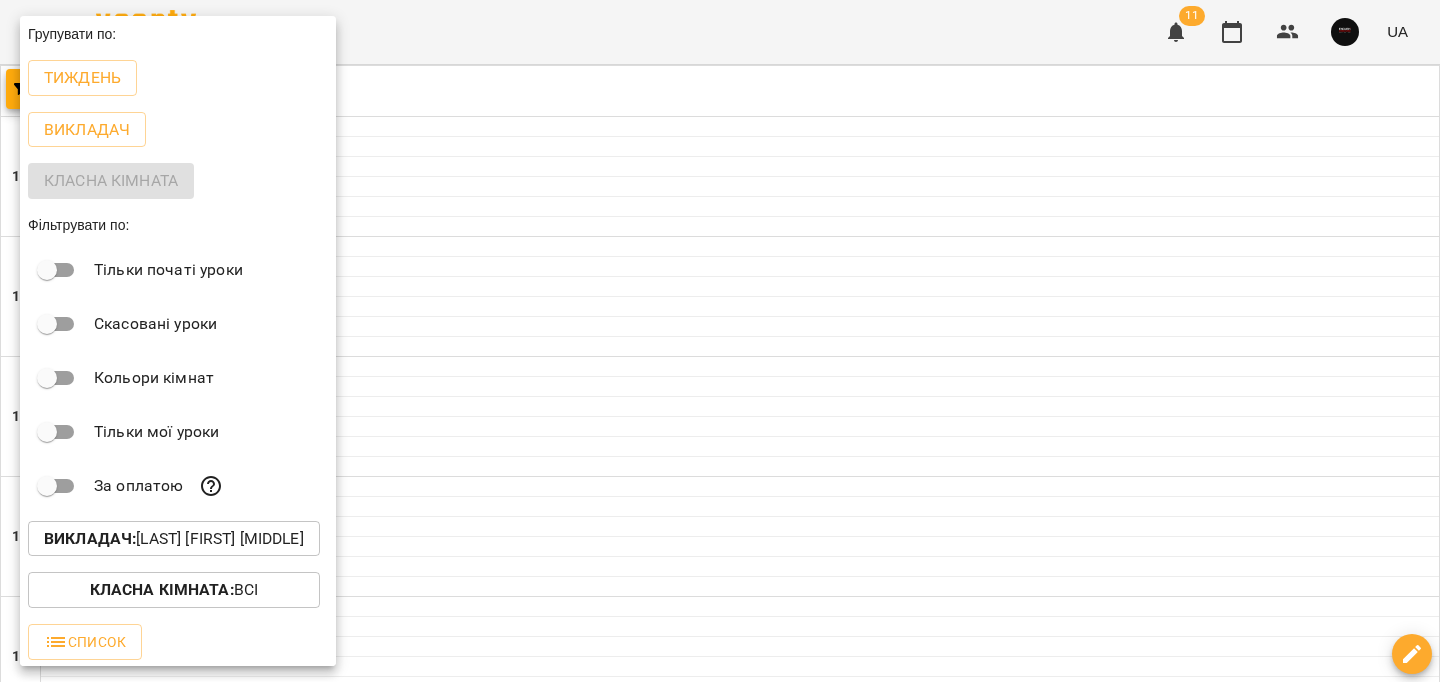click at bounding box center (720, 341) 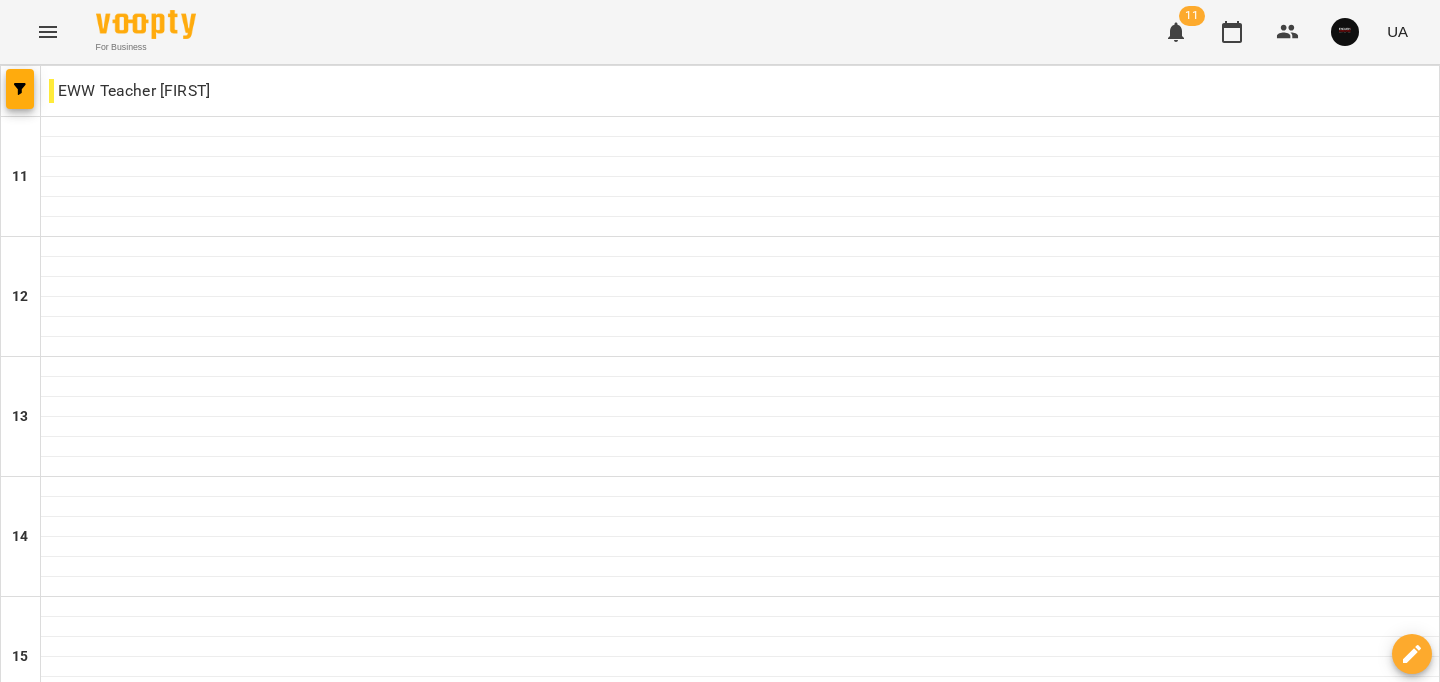 scroll, scrollTop: 1008, scrollLeft: 0, axis: vertical 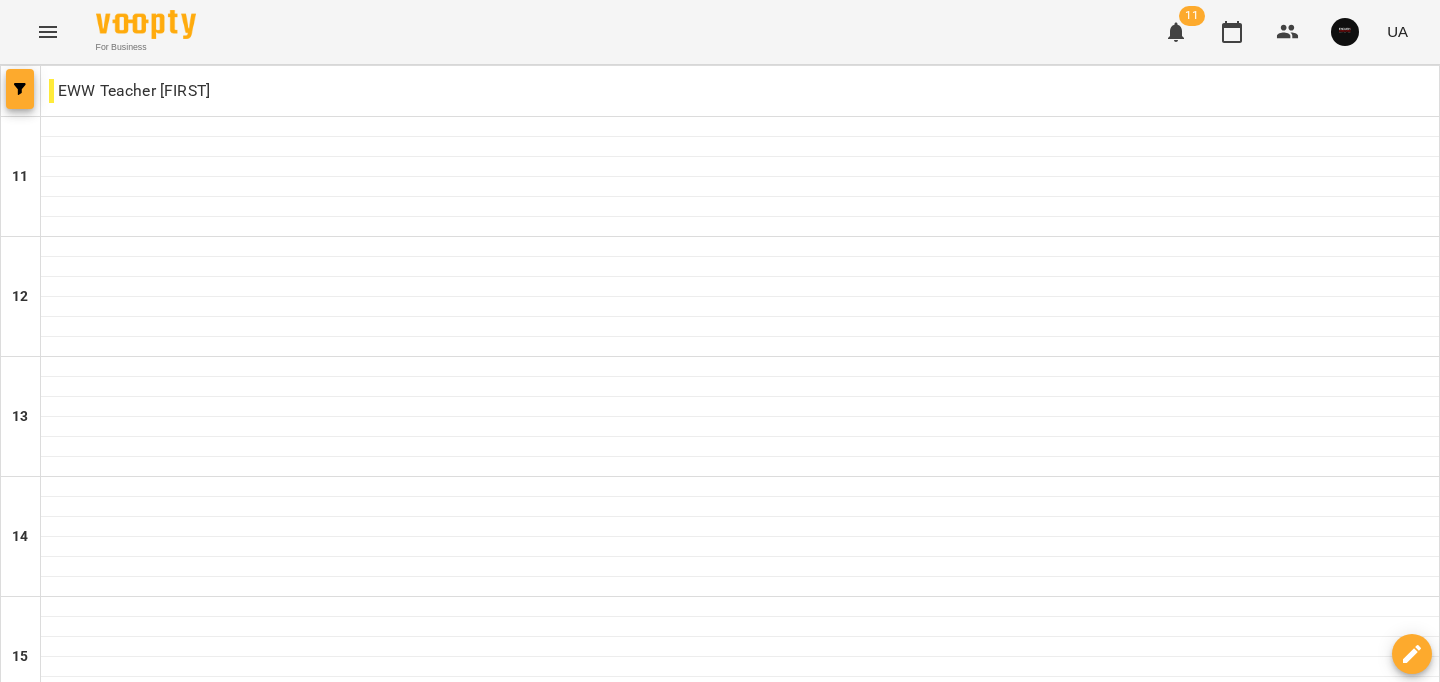 click at bounding box center [20, 89] 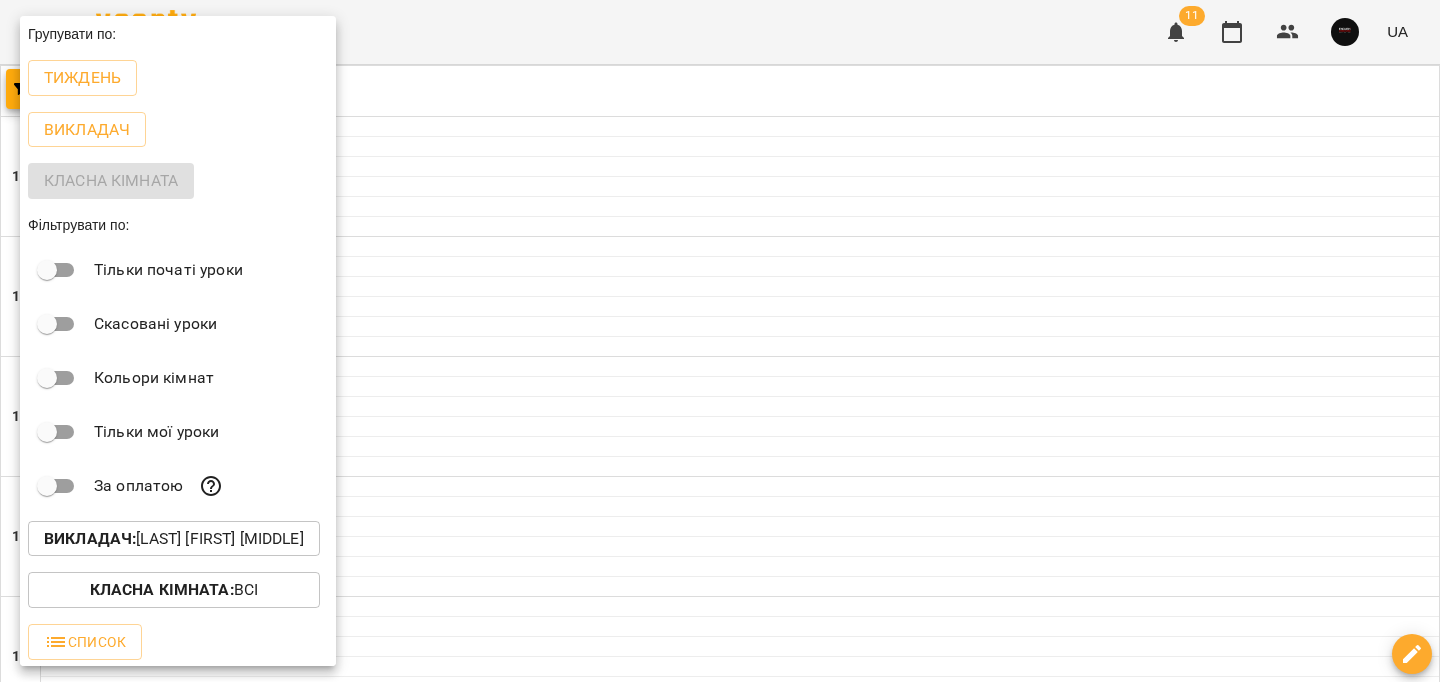 click at bounding box center [720, 341] 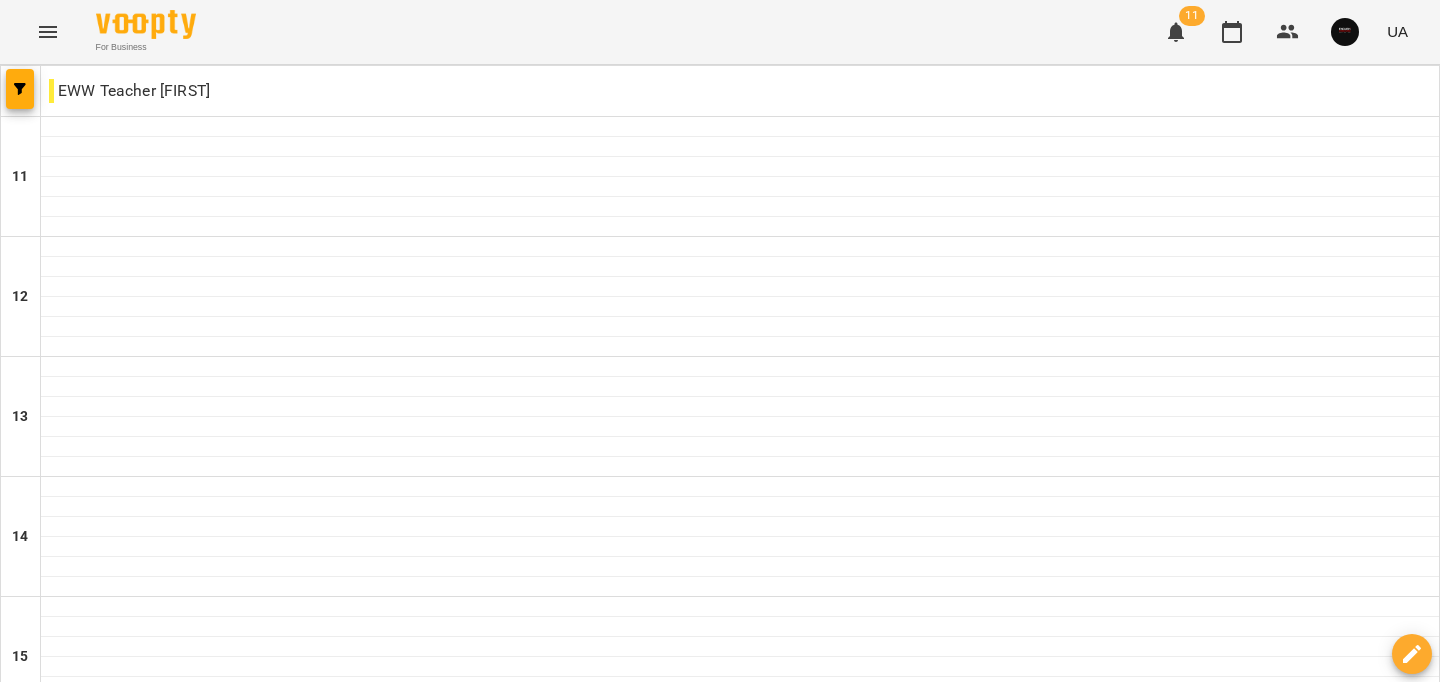 scroll, scrollTop: 799, scrollLeft: 0, axis: vertical 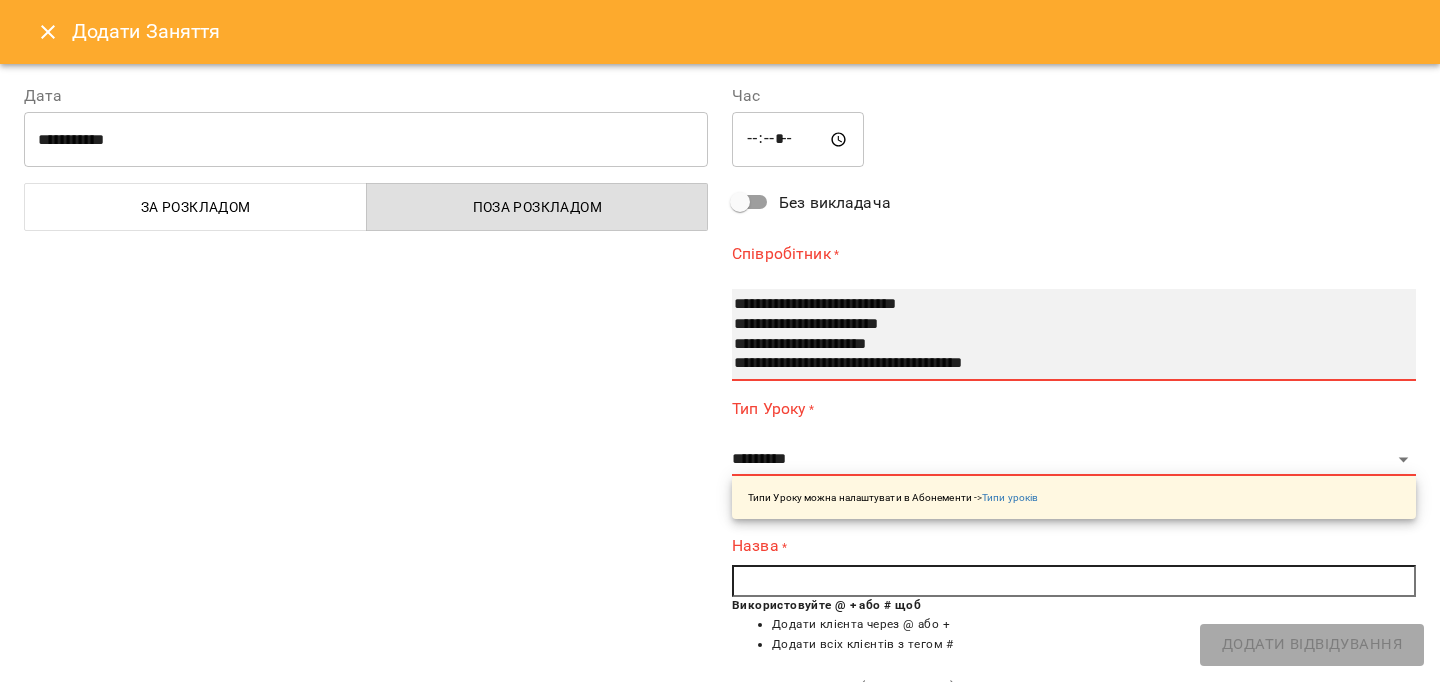 select on "**********" 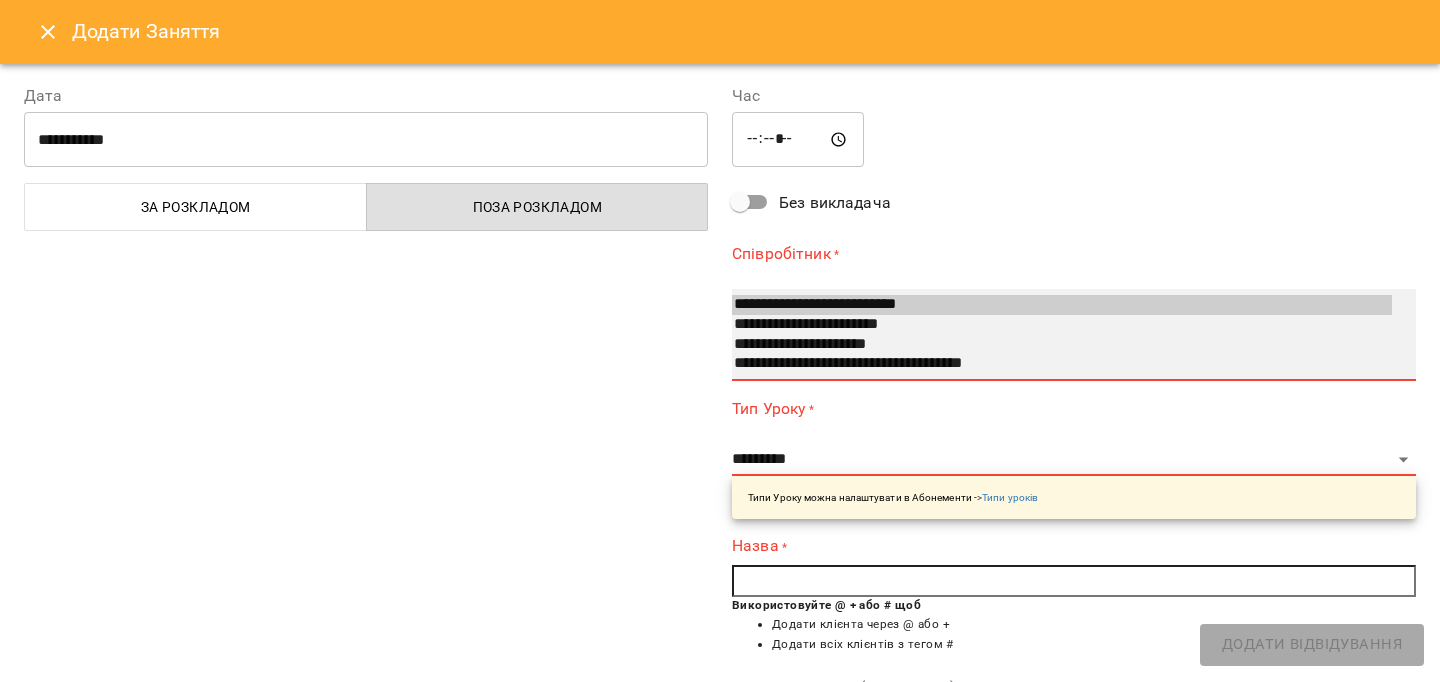 click on "**********" at bounding box center [1062, 305] 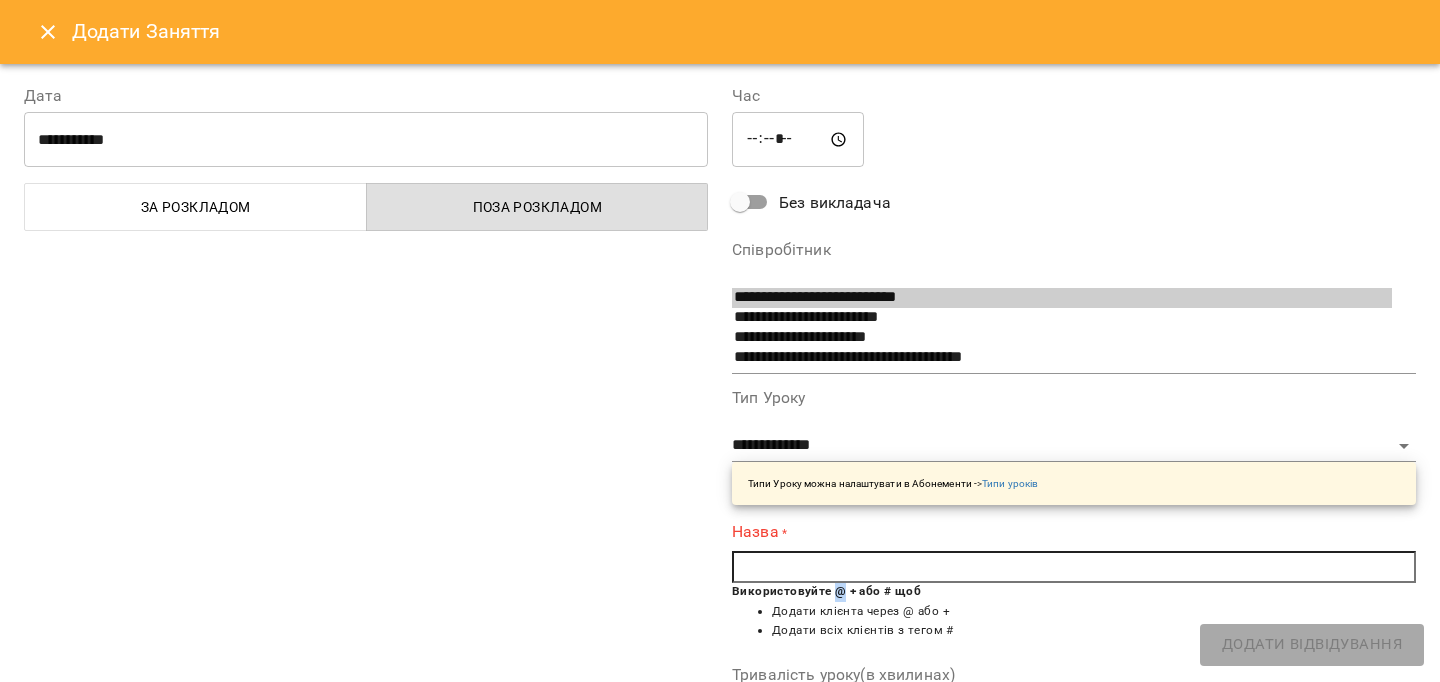 copy on "@" 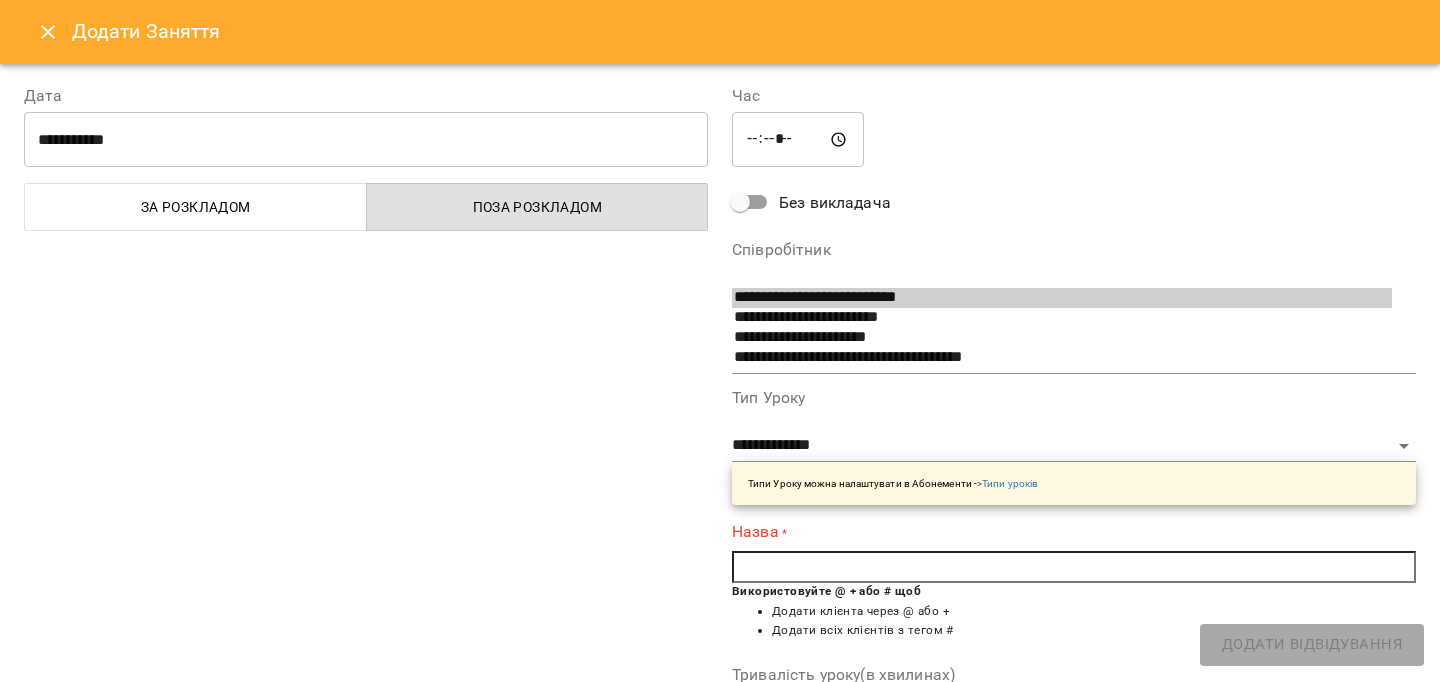 click at bounding box center (1074, 567) 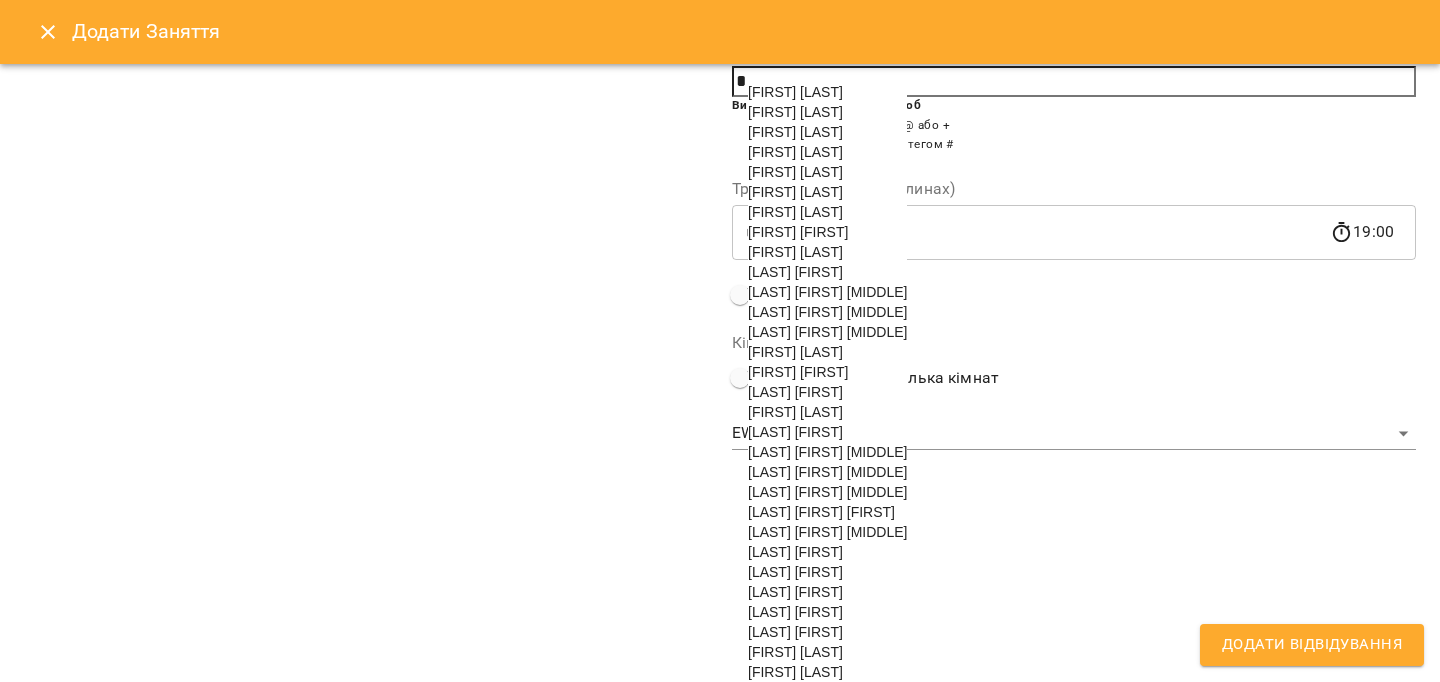 scroll, scrollTop: 564, scrollLeft: 0, axis: vertical 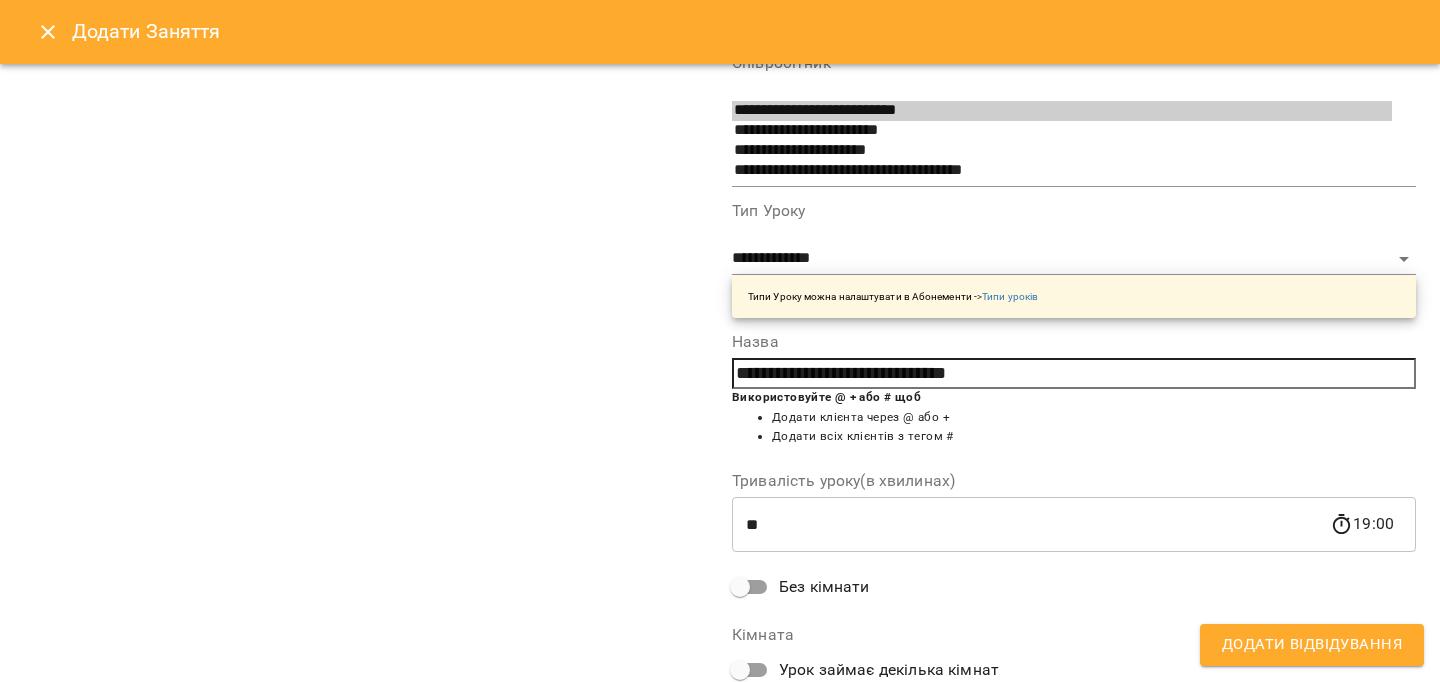 click on "Додати Відвідування" at bounding box center (1312, 645) 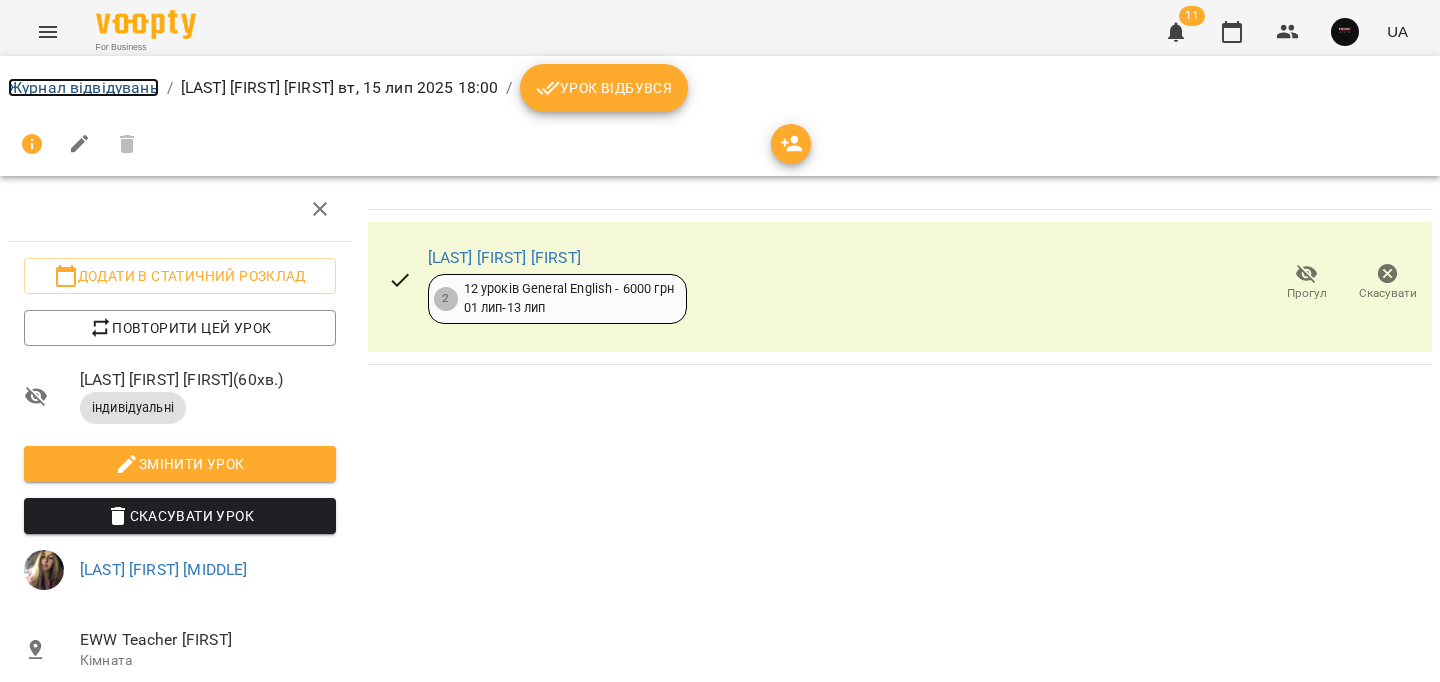 click on "Журнал відвідувань" at bounding box center [83, 87] 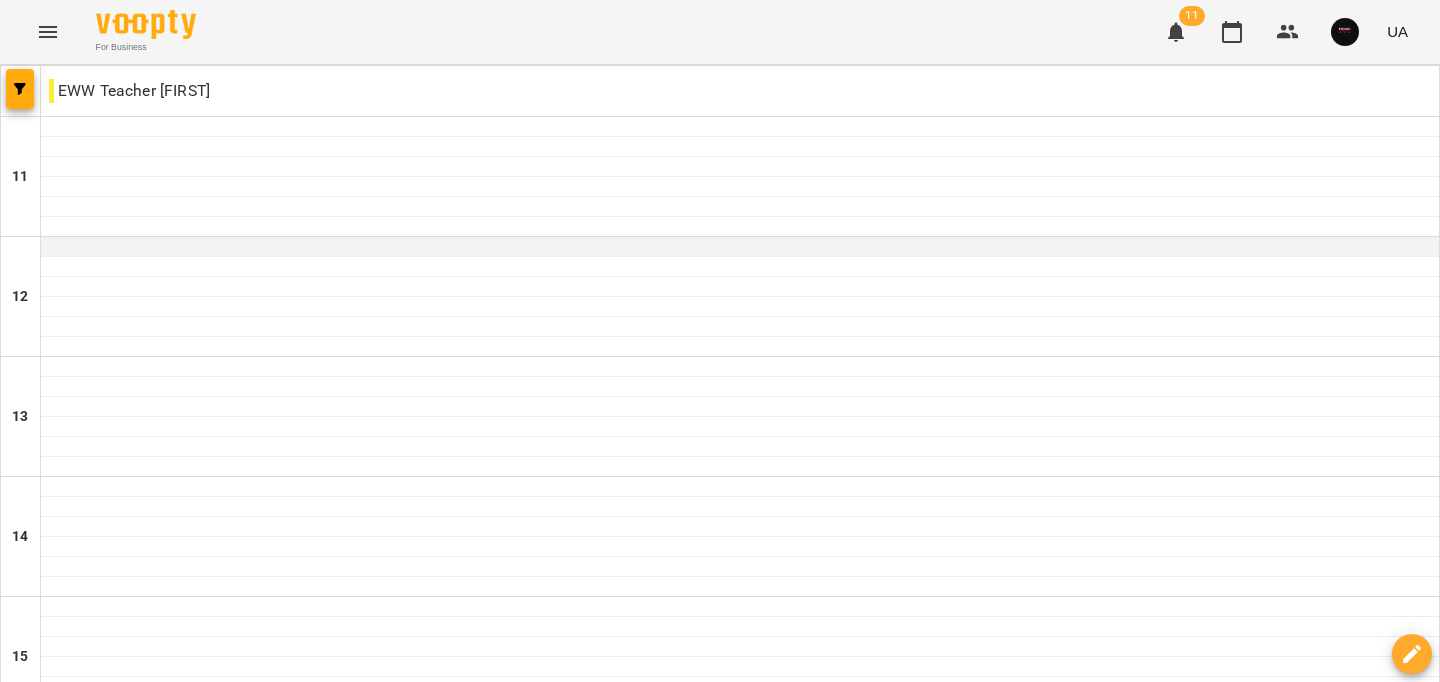 scroll, scrollTop: 693, scrollLeft: 0, axis: vertical 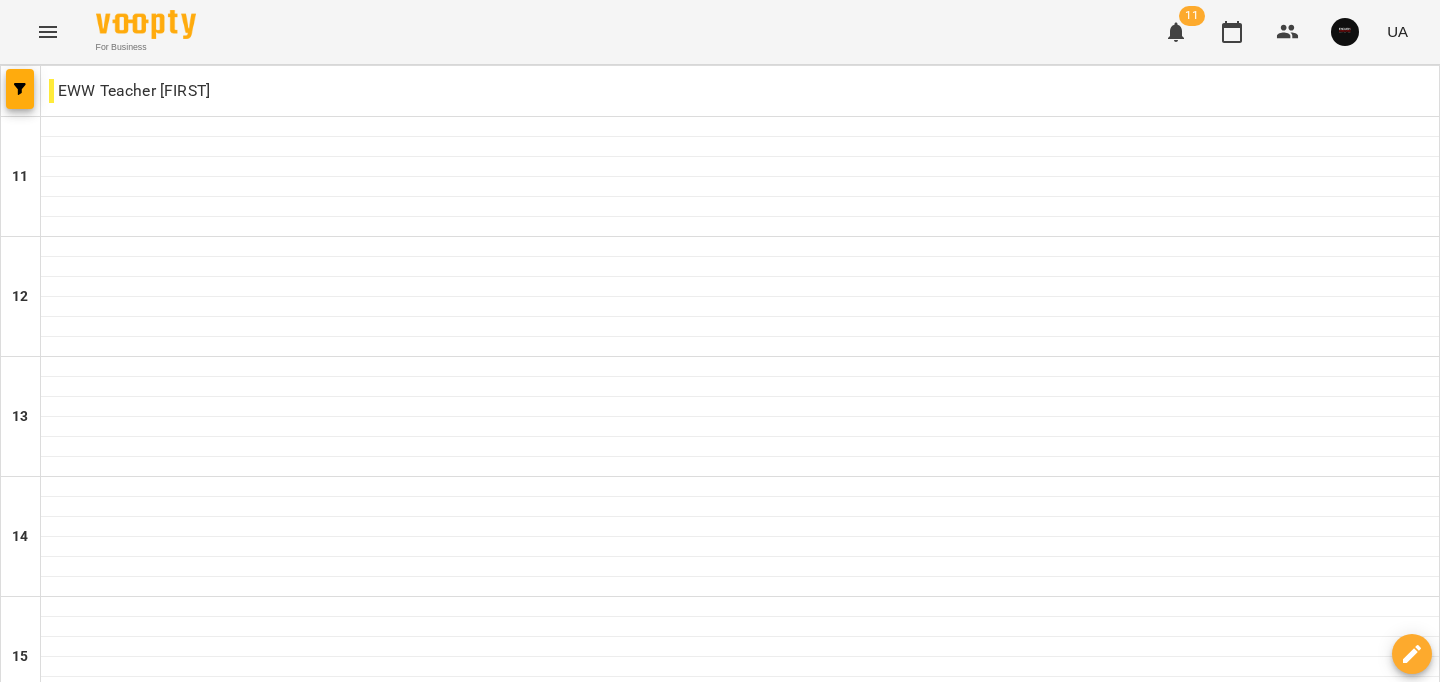 click at bounding box center (740, 1087) 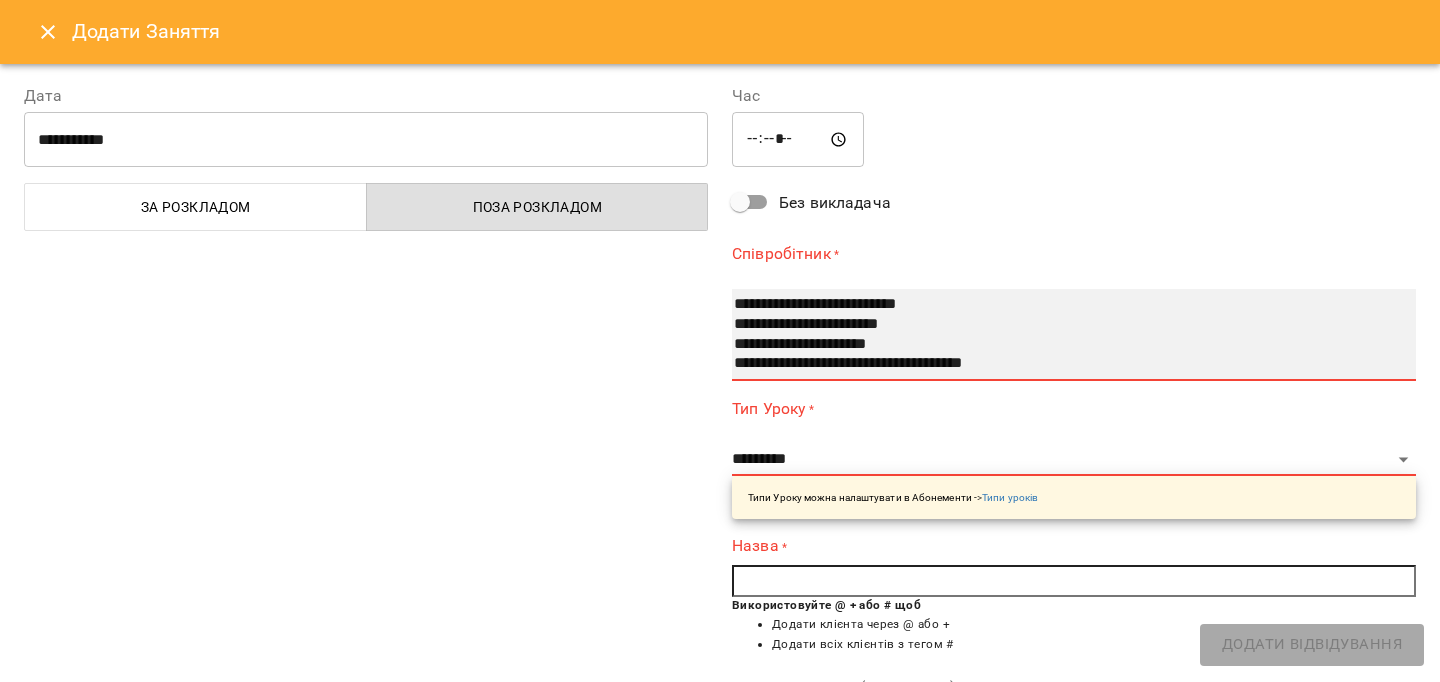 select on "**********" 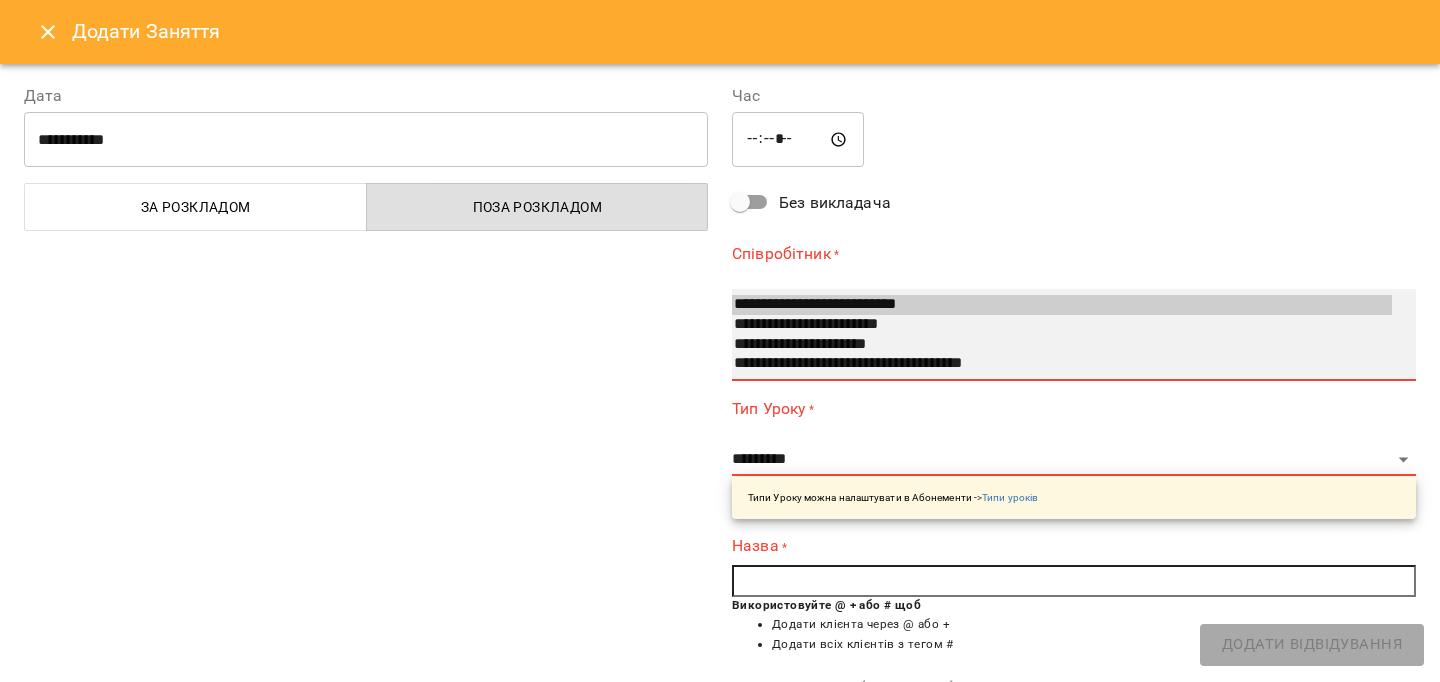 click on "**********" at bounding box center (1062, 305) 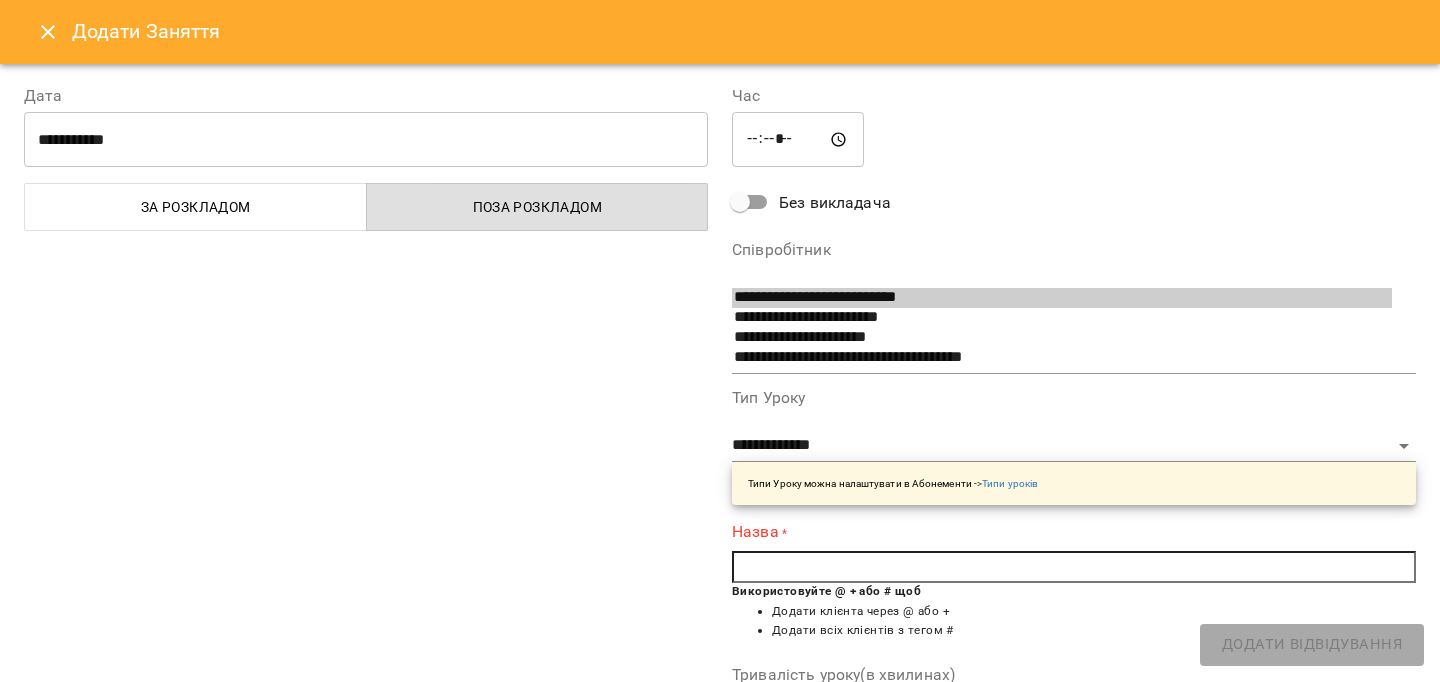 click at bounding box center (1074, 567) 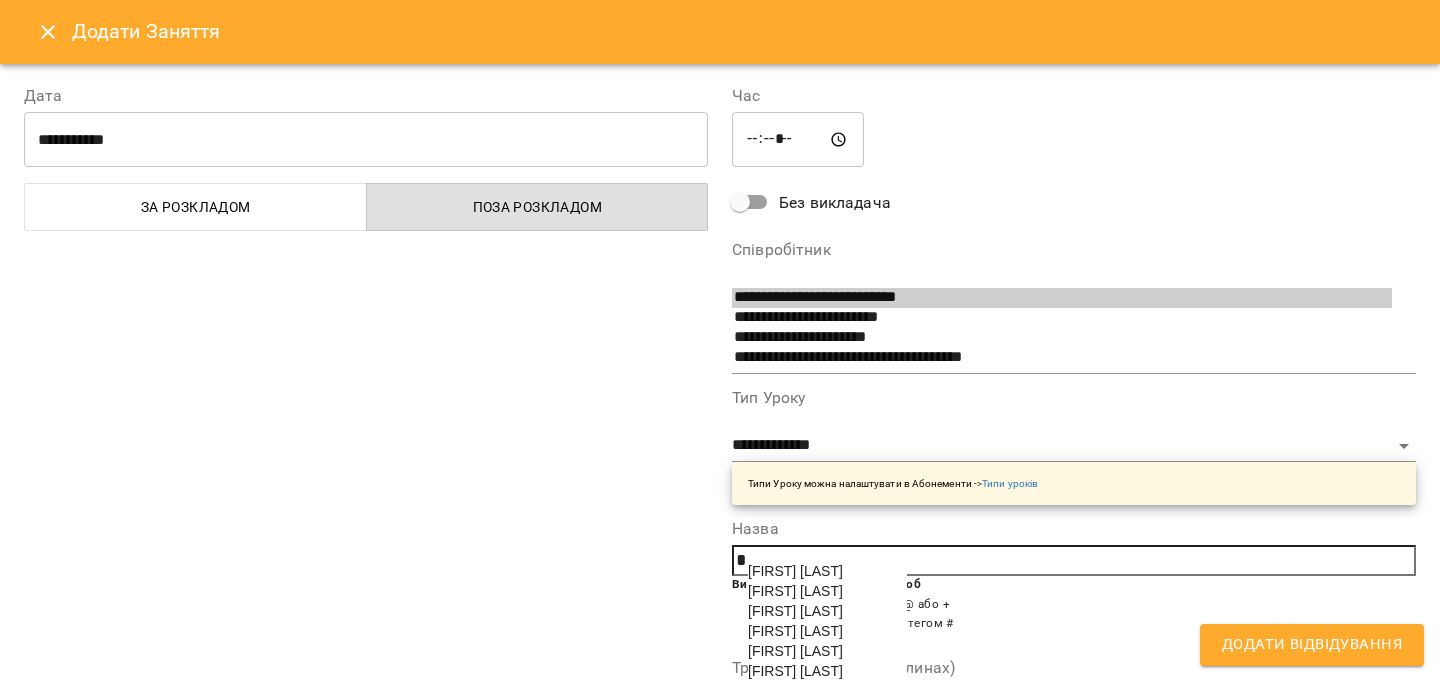 click on "[FIRST] [LAST]" at bounding box center [795, 611] 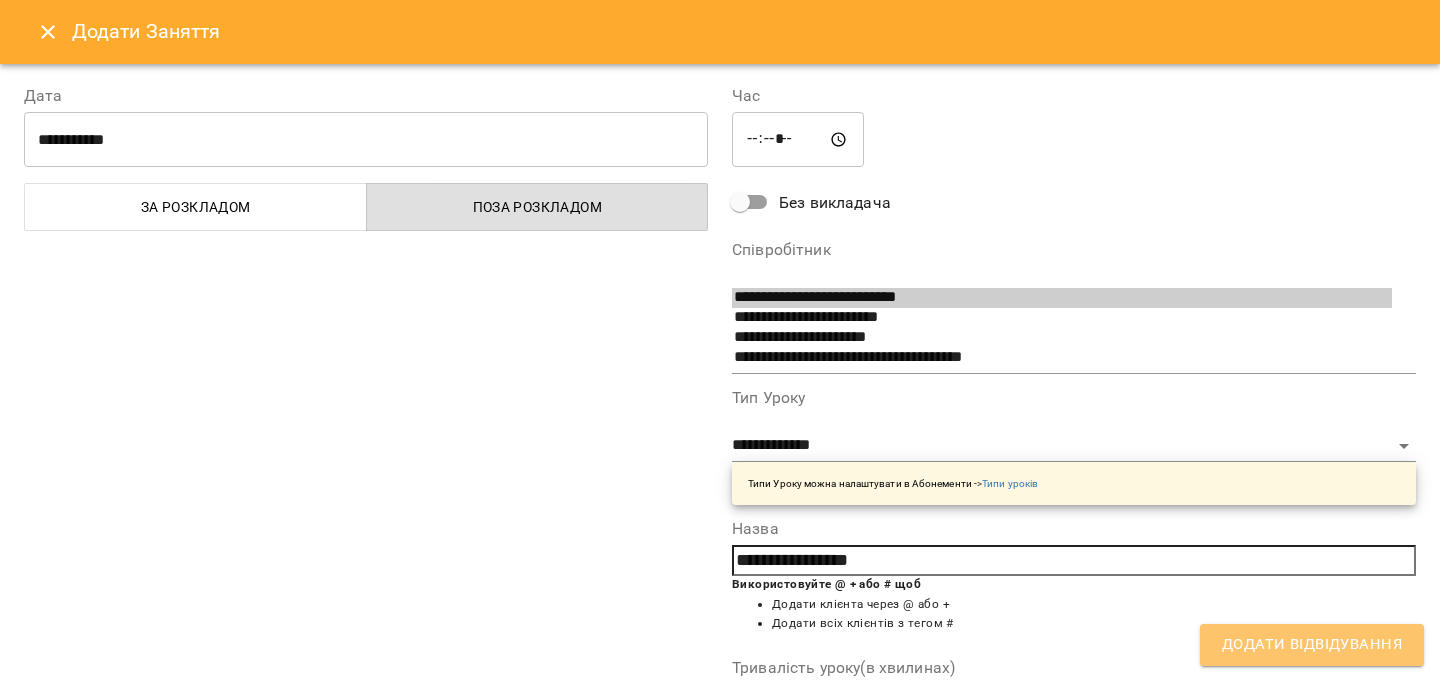 click on "Додати Відвідування" at bounding box center [1312, 645] 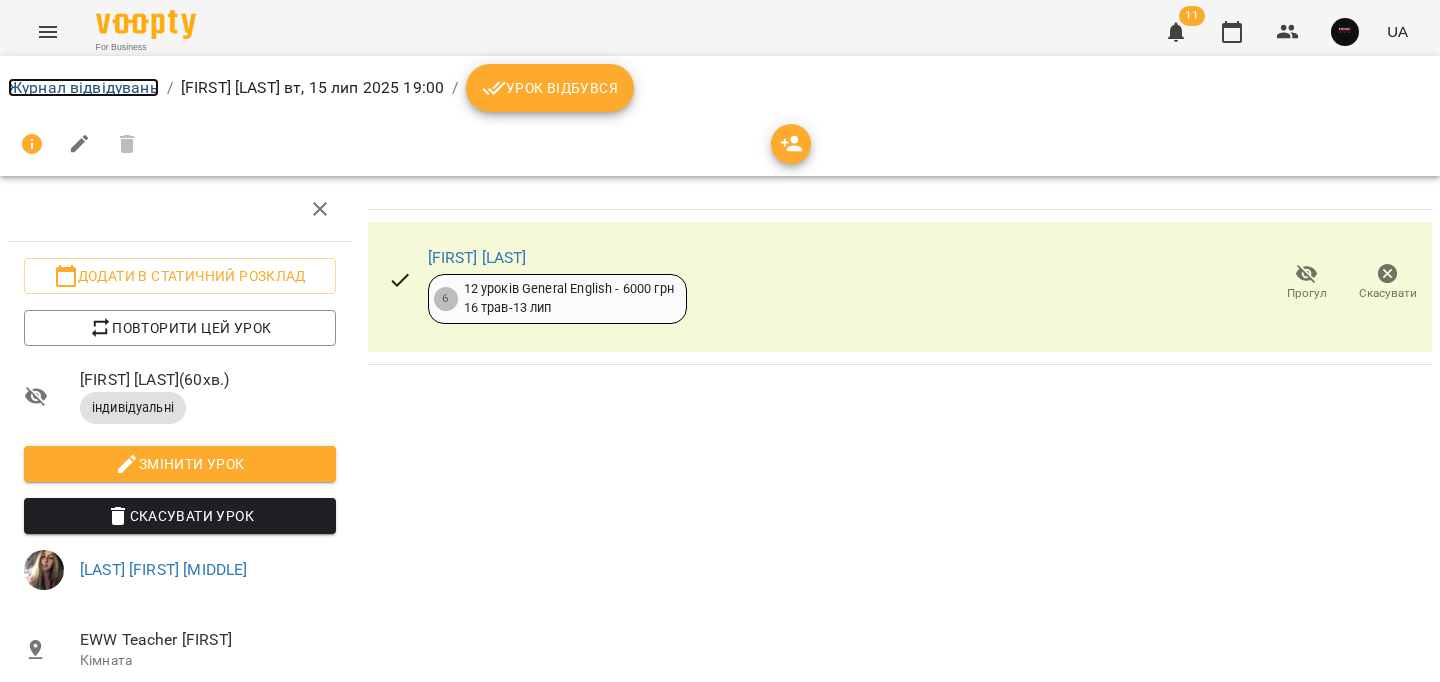 click on "Журнал відвідувань" at bounding box center (83, 87) 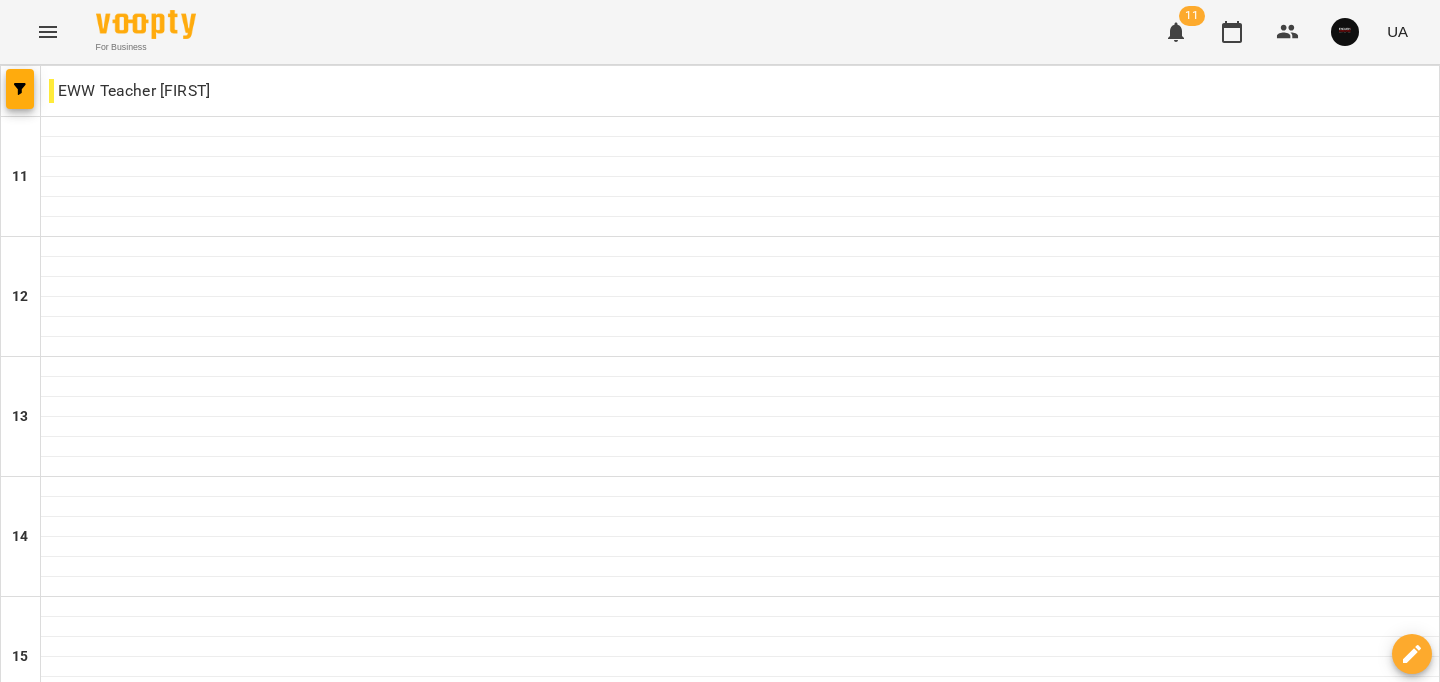 scroll, scrollTop: 1008, scrollLeft: 0, axis: vertical 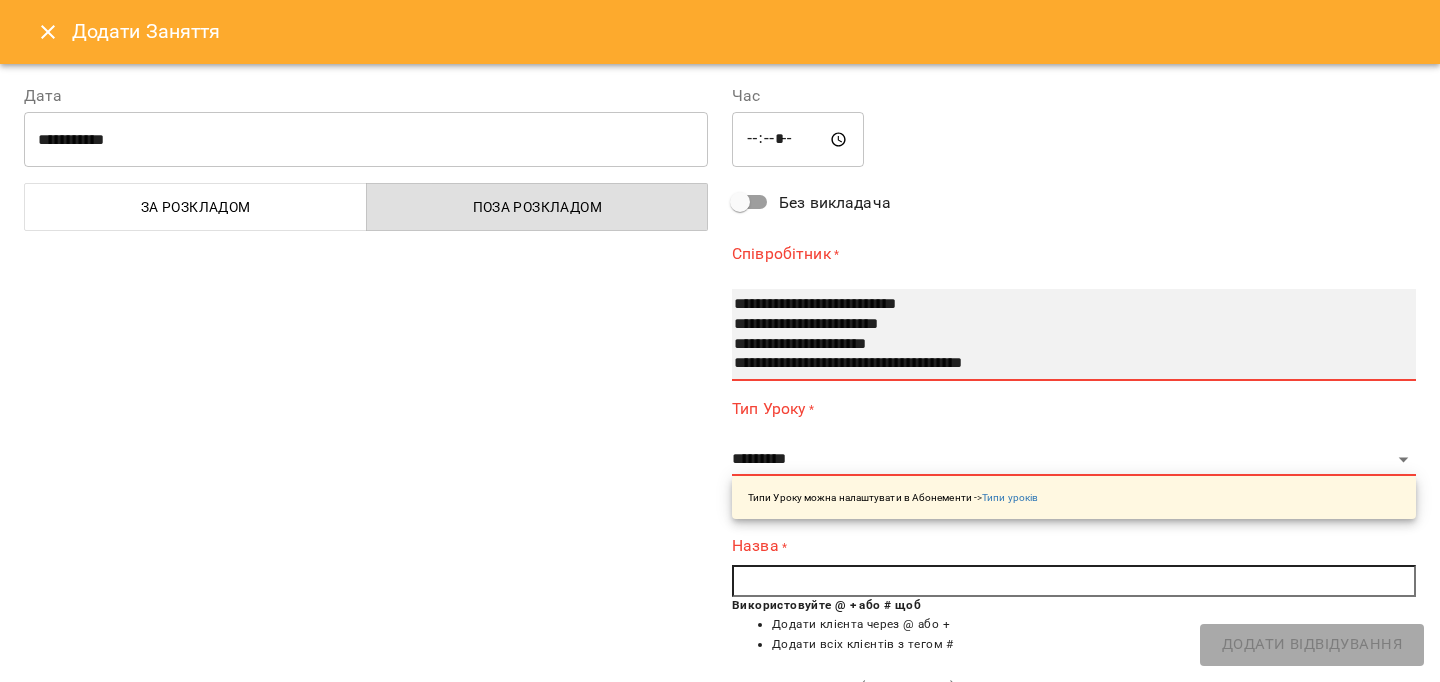 select on "**********" 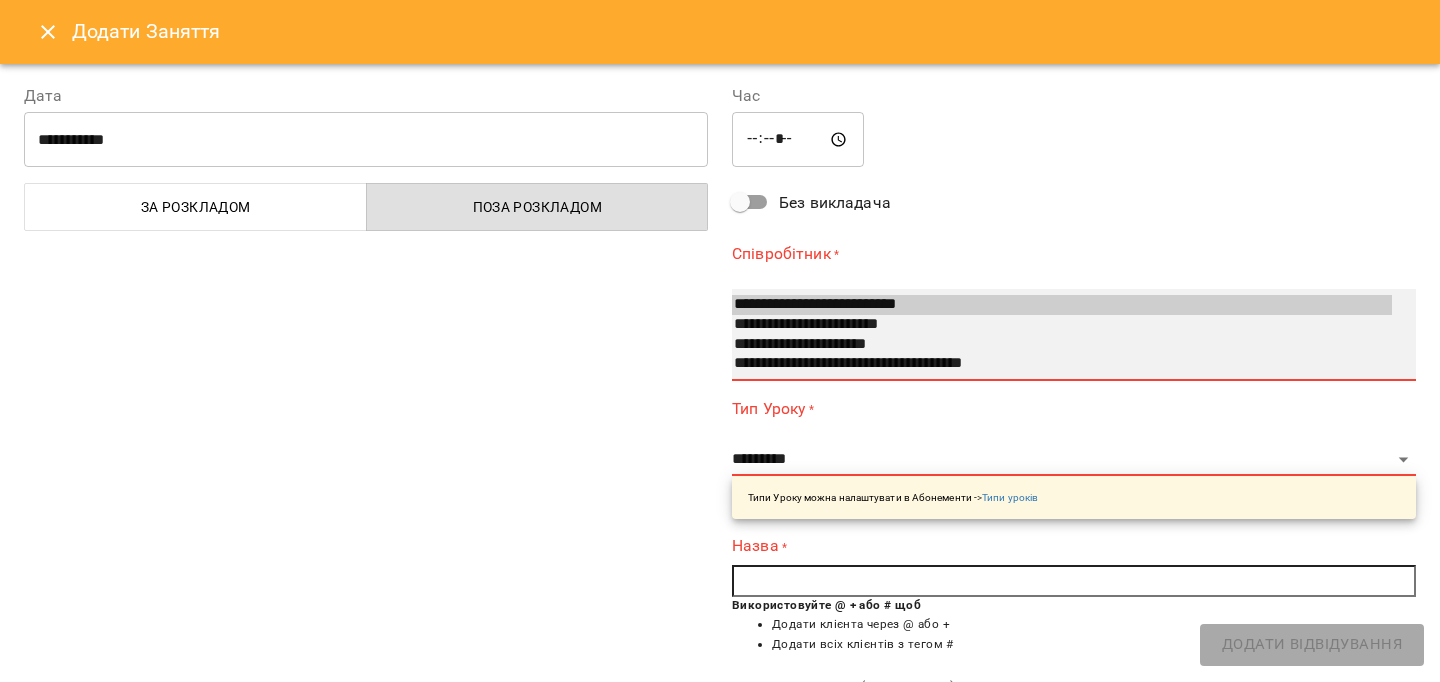 click on "**********" at bounding box center [1062, 305] 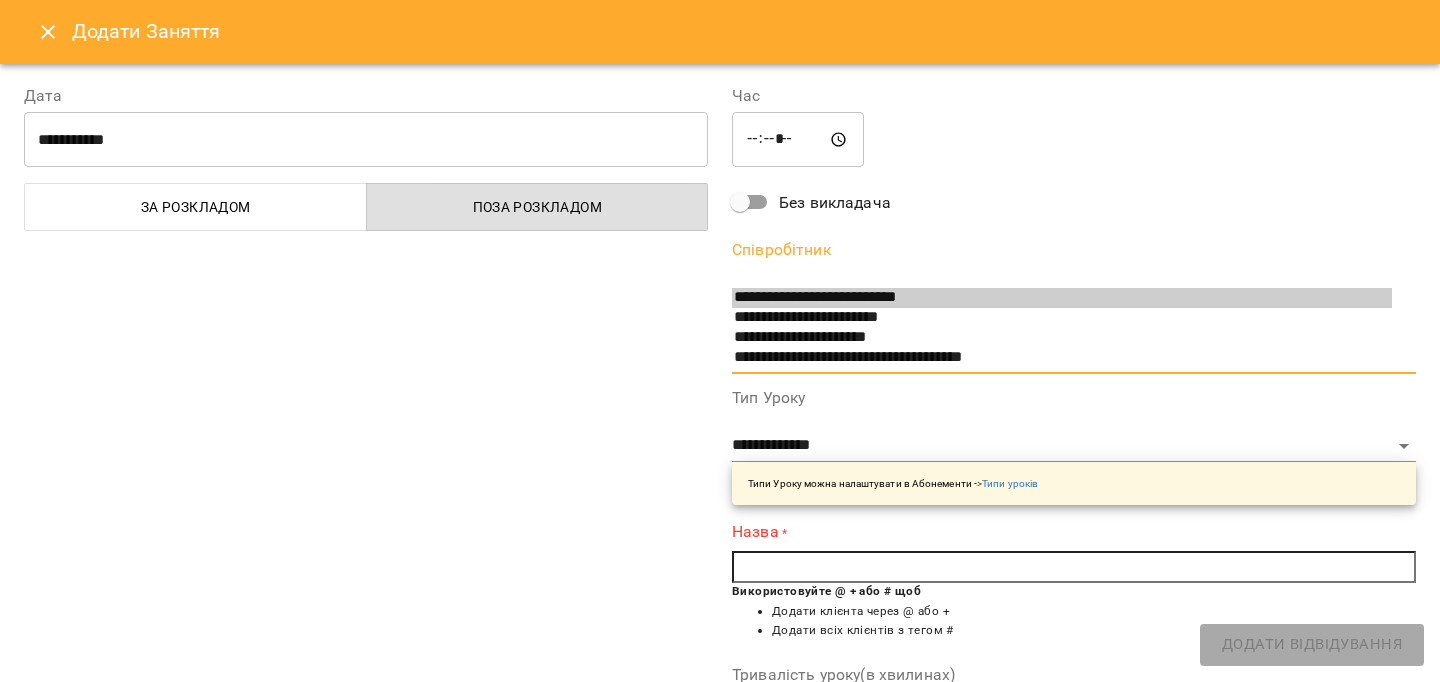 scroll, scrollTop: 4, scrollLeft: 0, axis: vertical 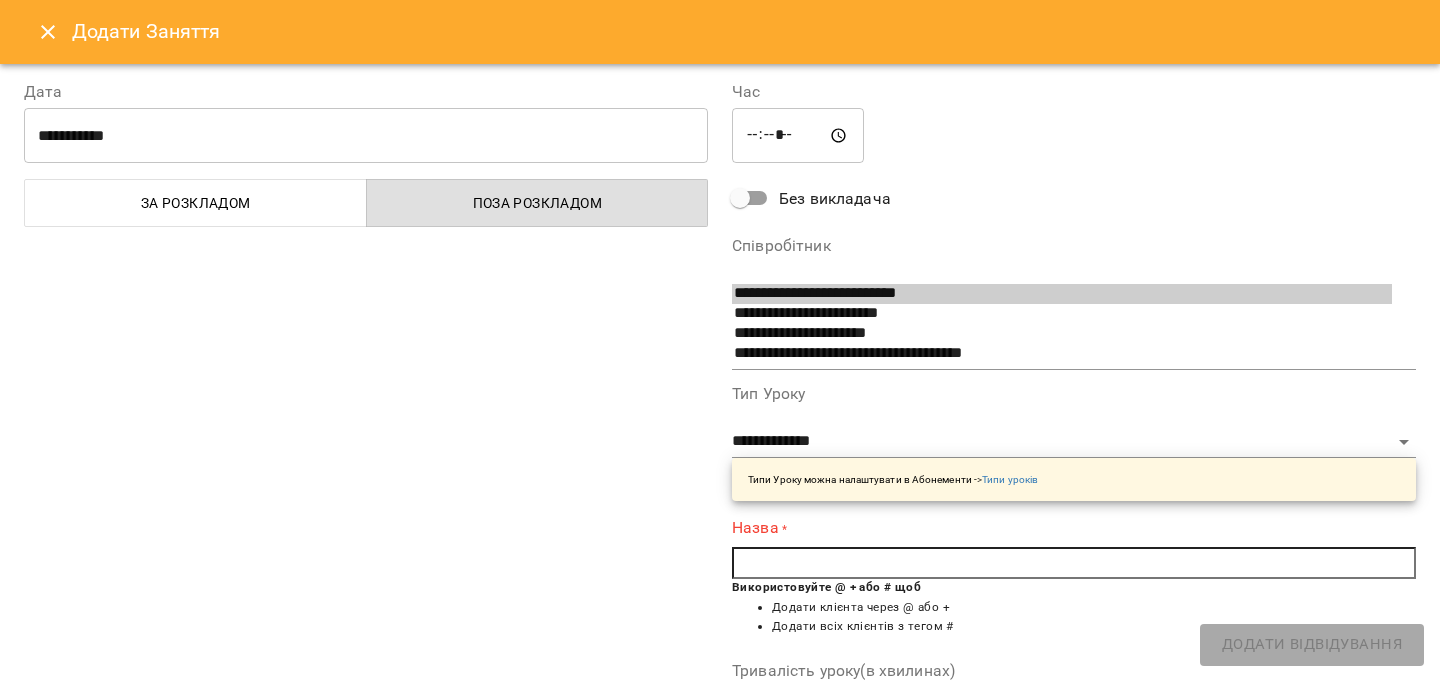 click at bounding box center (1074, 563) 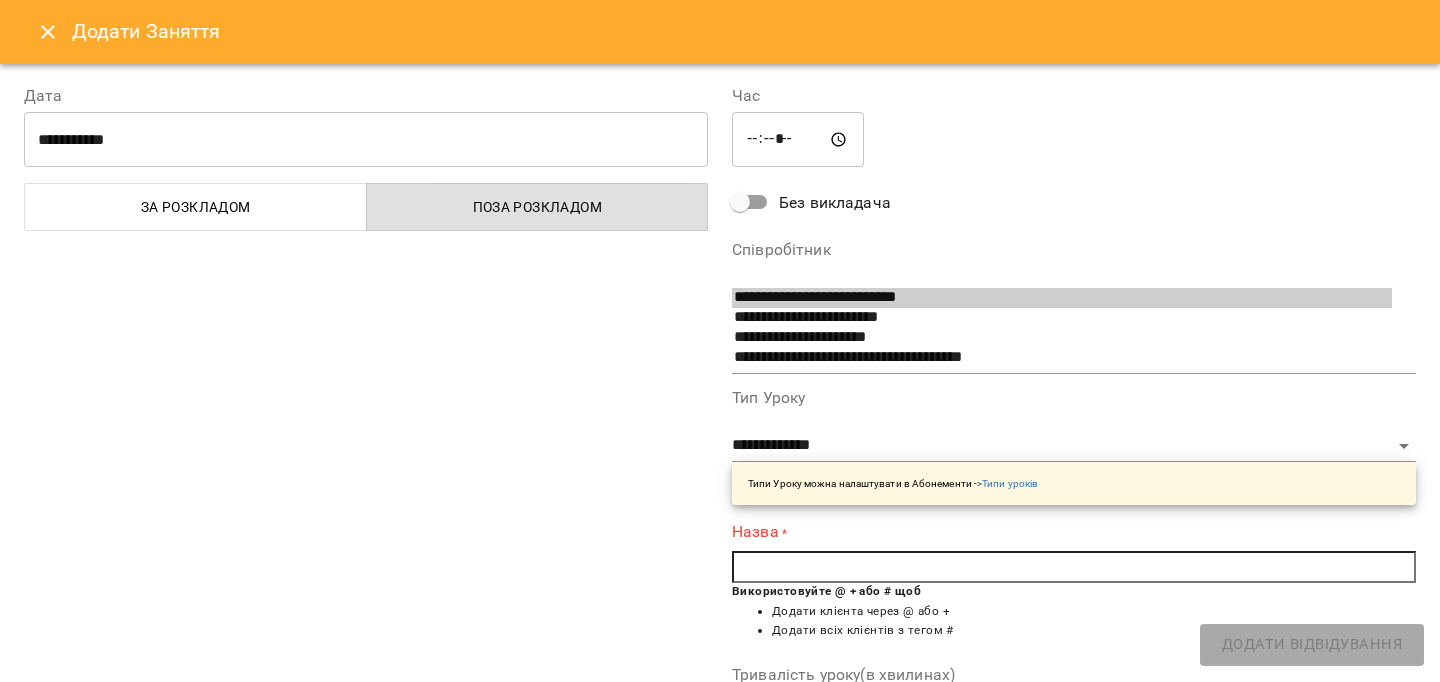 paste on "*" 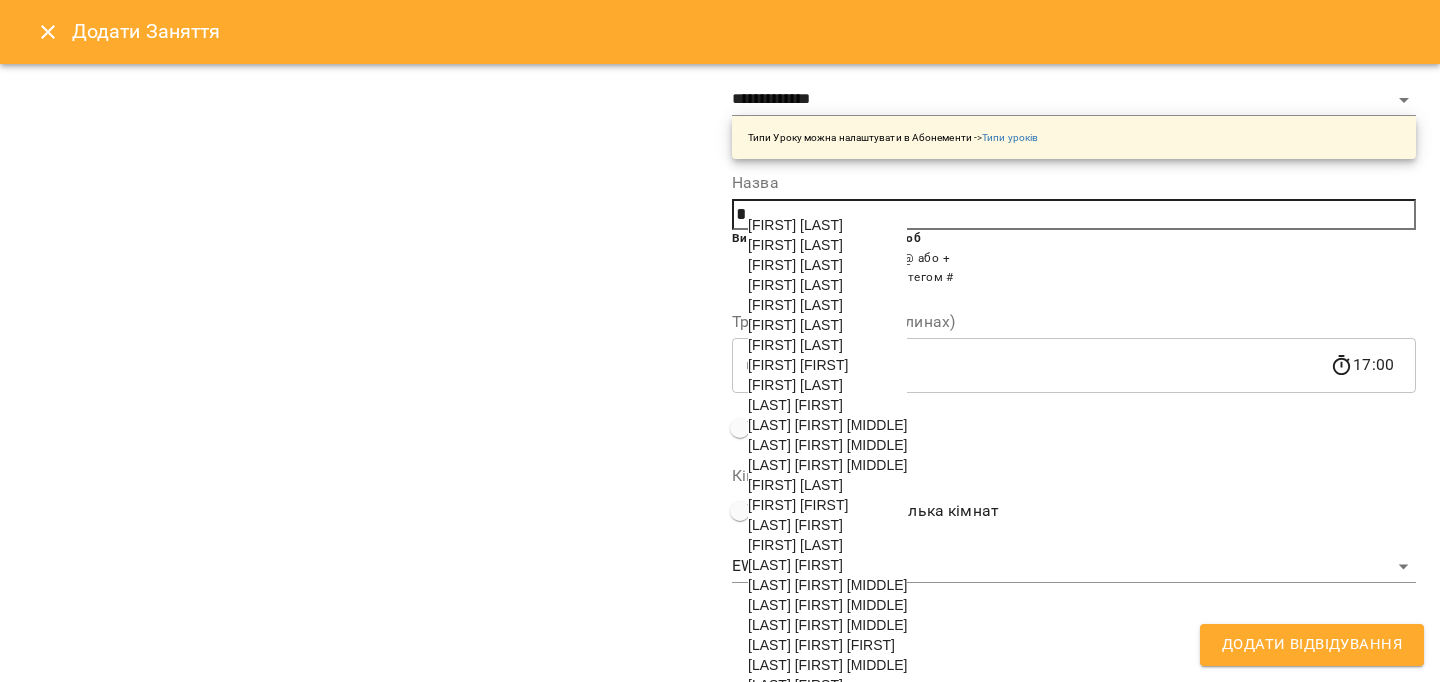 scroll, scrollTop: 564, scrollLeft: 0, axis: vertical 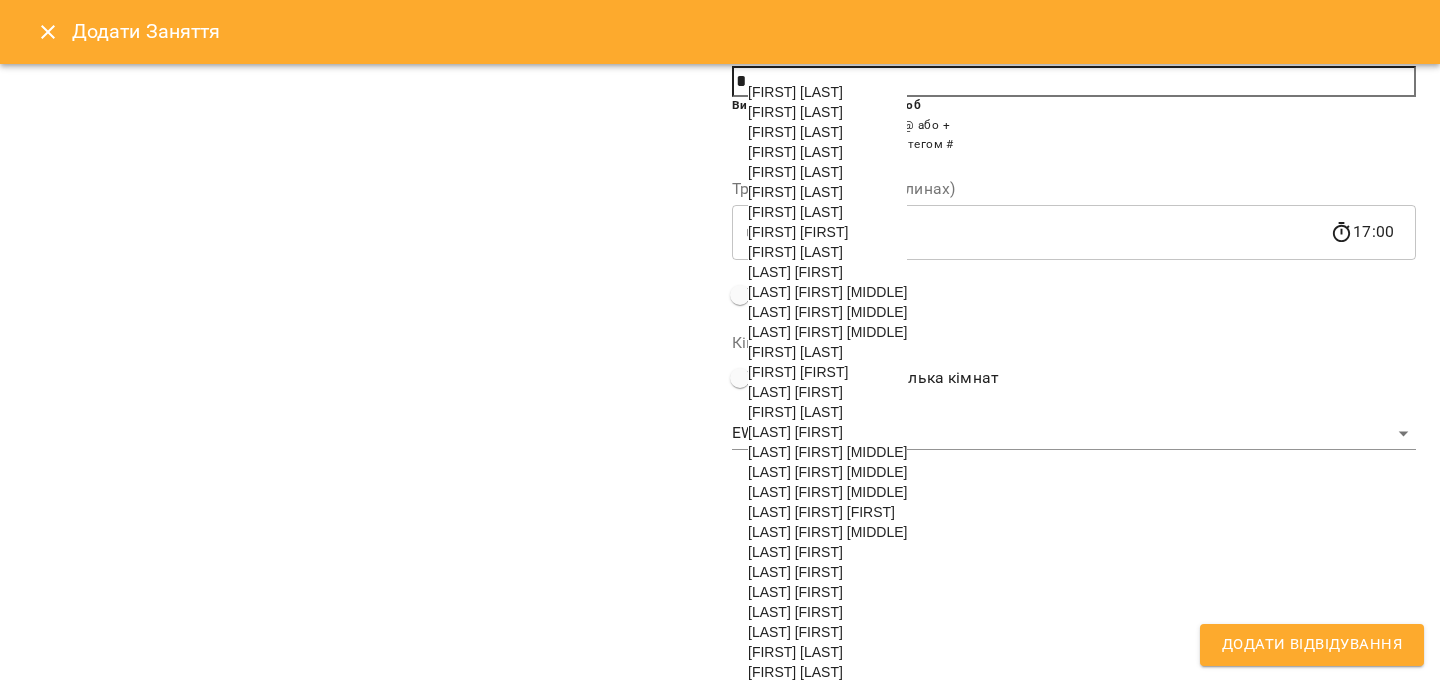 drag, startPoint x: 819, startPoint y: 533, endPoint x: 961, endPoint y: 575, distance: 148.08105 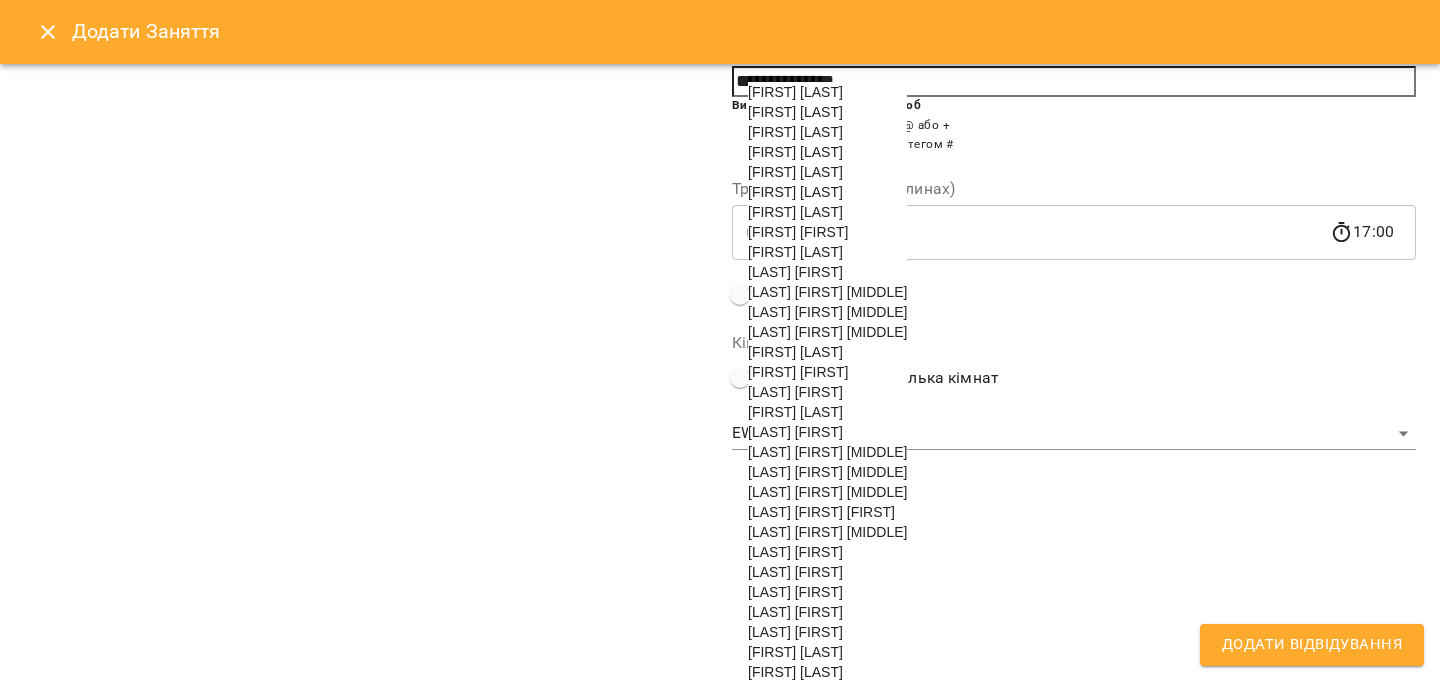 scroll, scrollTop: 187, scrollLeft: 0, axis: vertical 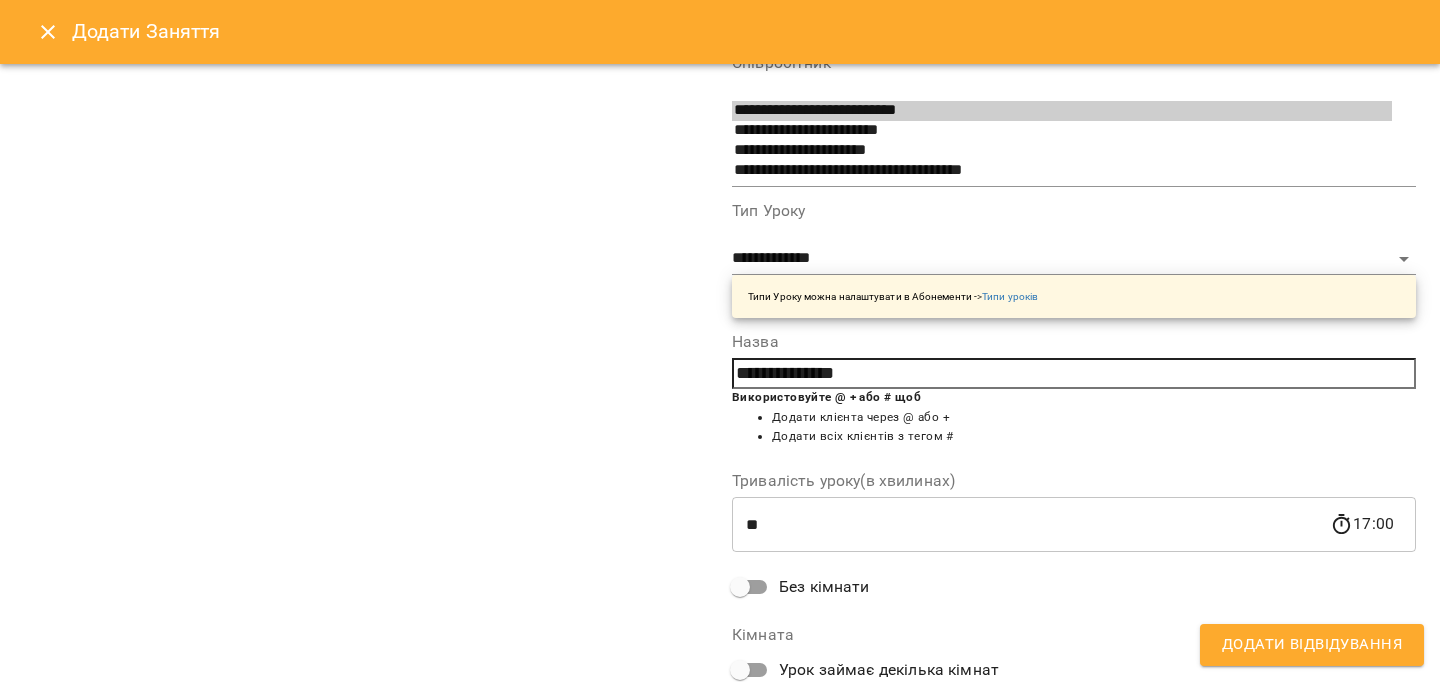 click on "Додати Відвідування" at bounding box center [1312, 645] 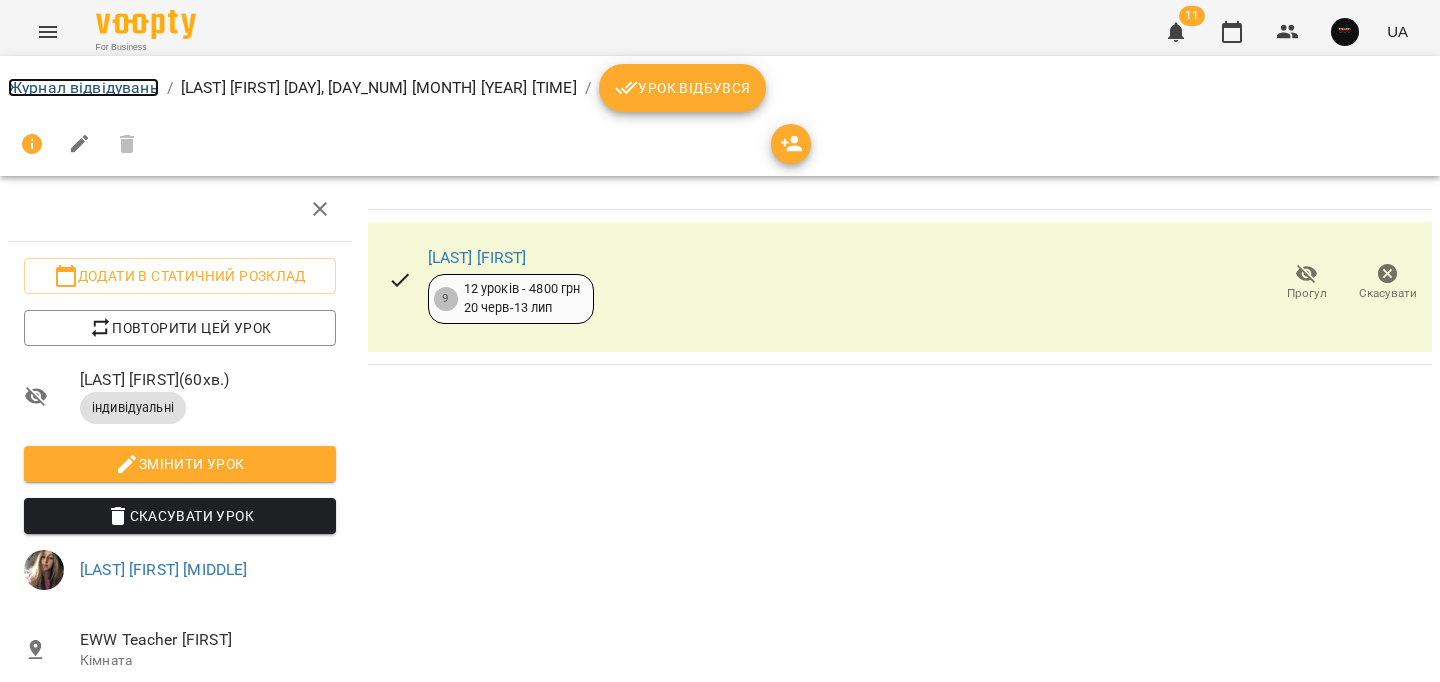 click on "Журнал відвідувань" at bounding box center (83, 87) 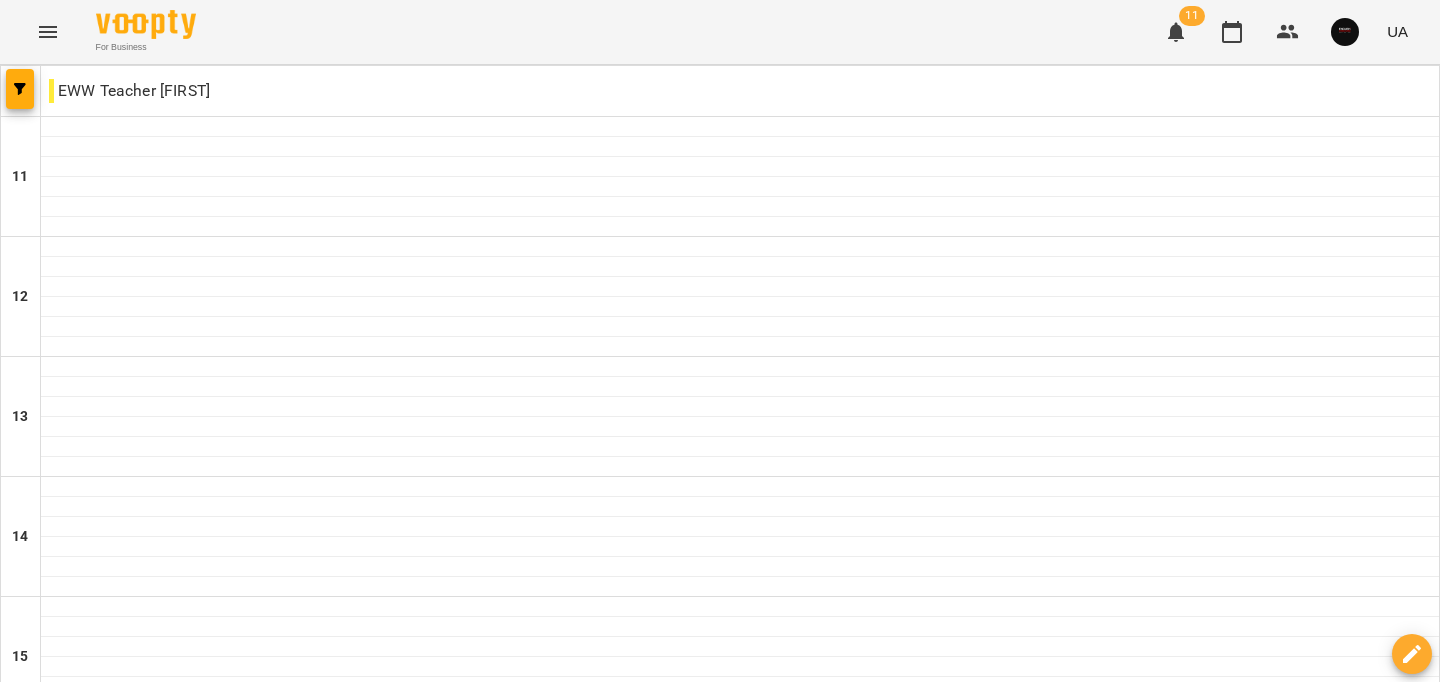 scroll, scrollTop: 725, scrollLeft: 0, axis: vertical 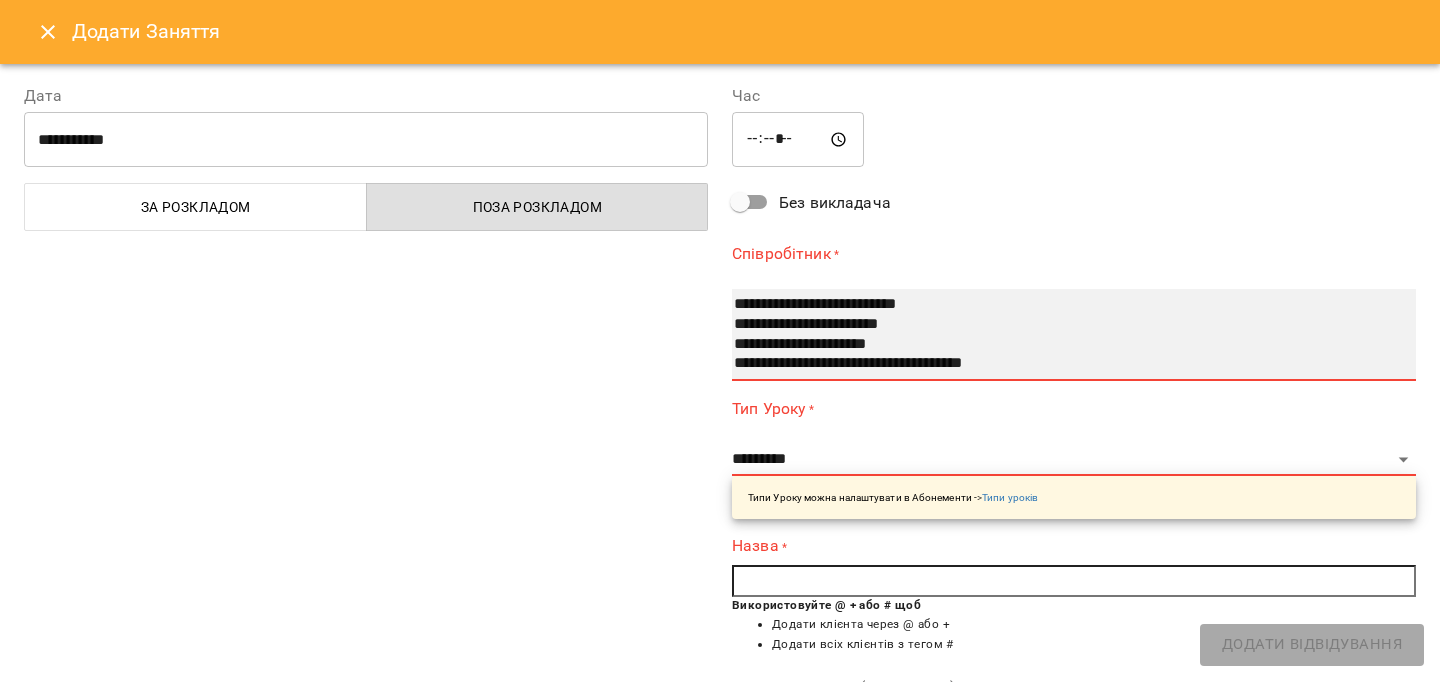 select on "**********" 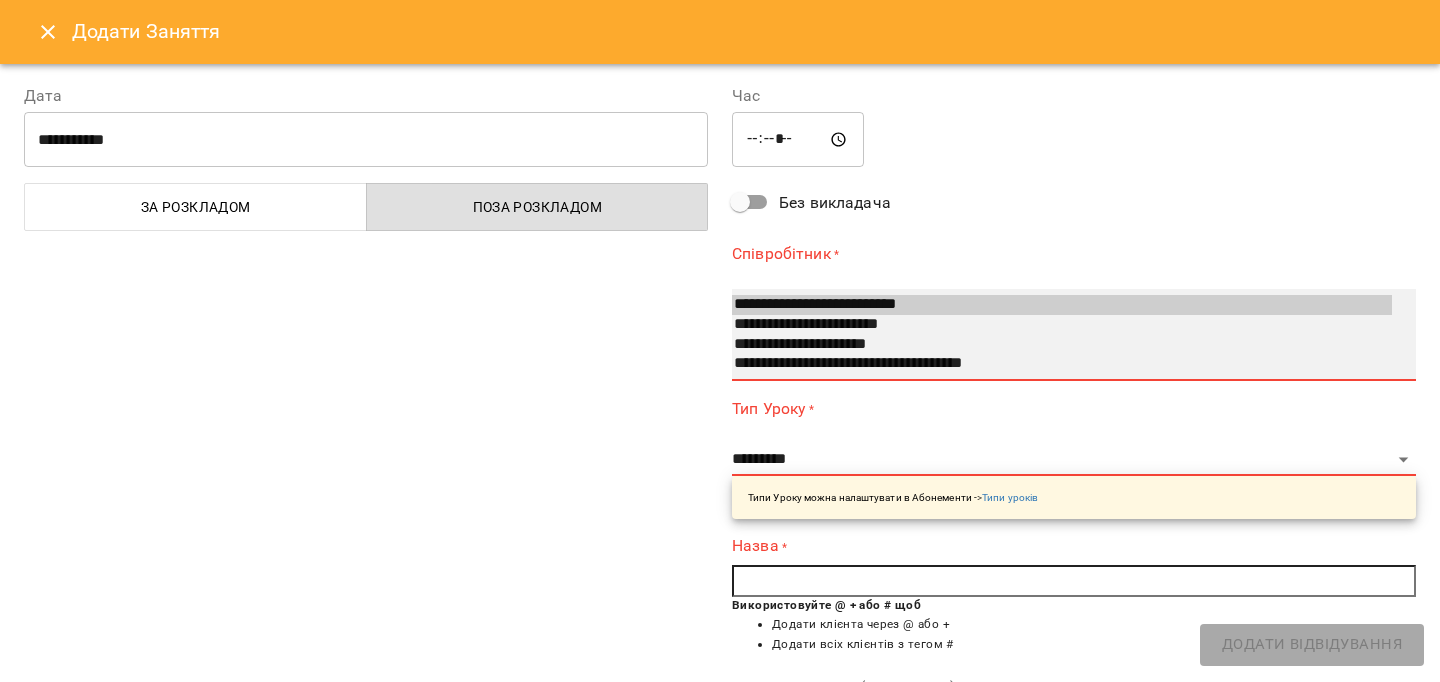 click on "**********" at bounding box center (1062, 305) 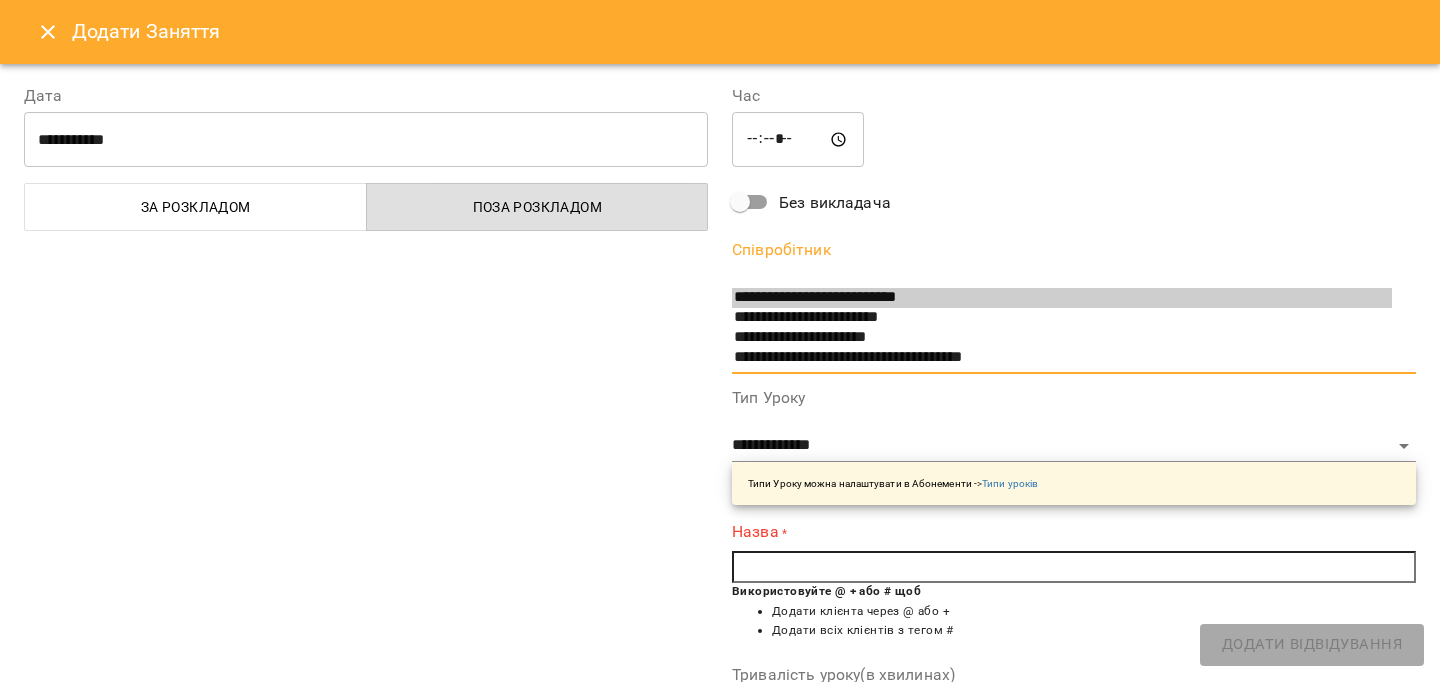 click at bounding box center [1074, 567] 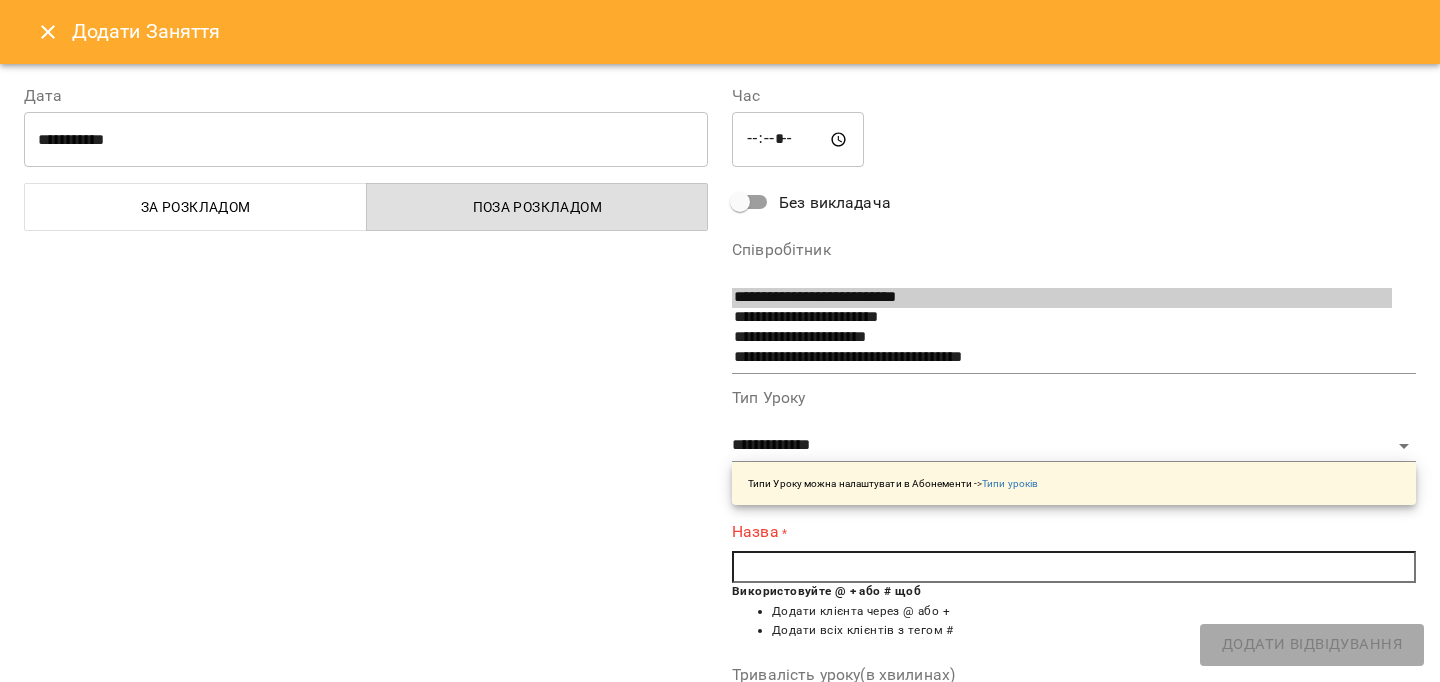 paste on "*" 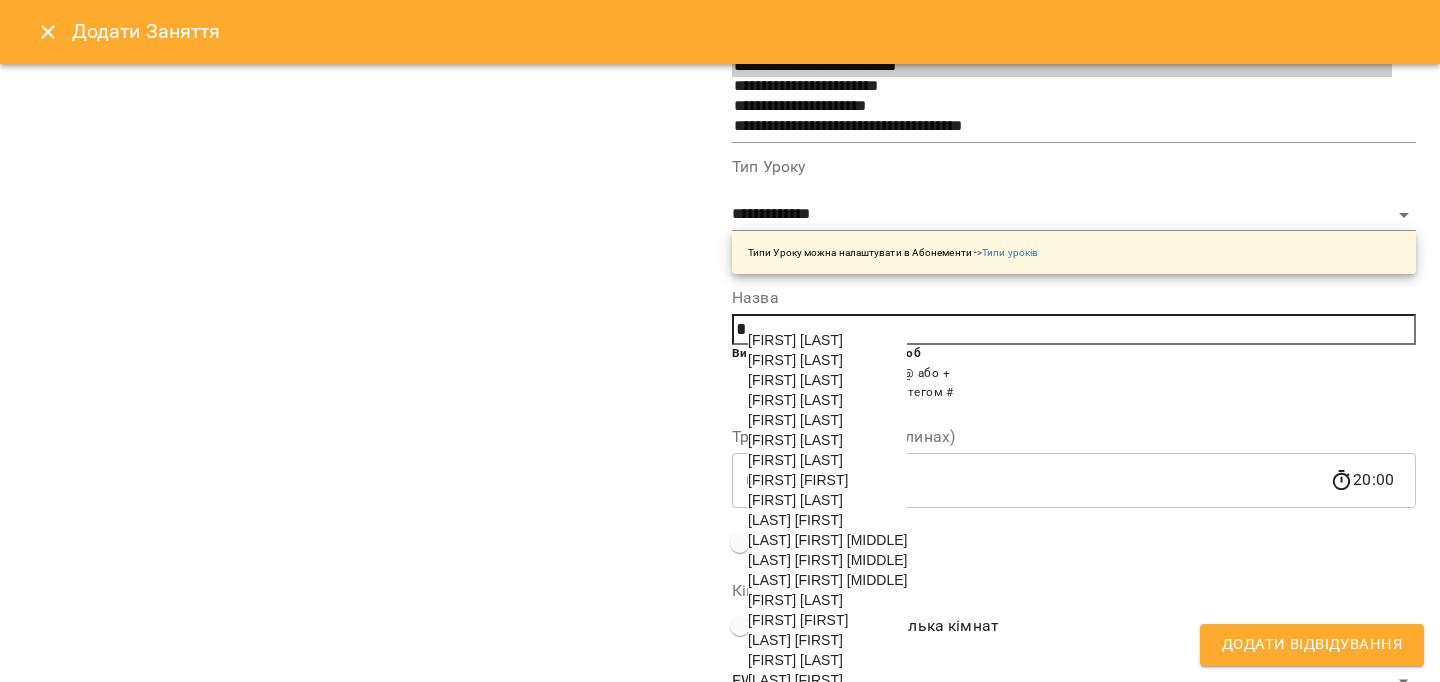 scroll, scrollTop: 564, scrollLeft: 0, axis: vertical 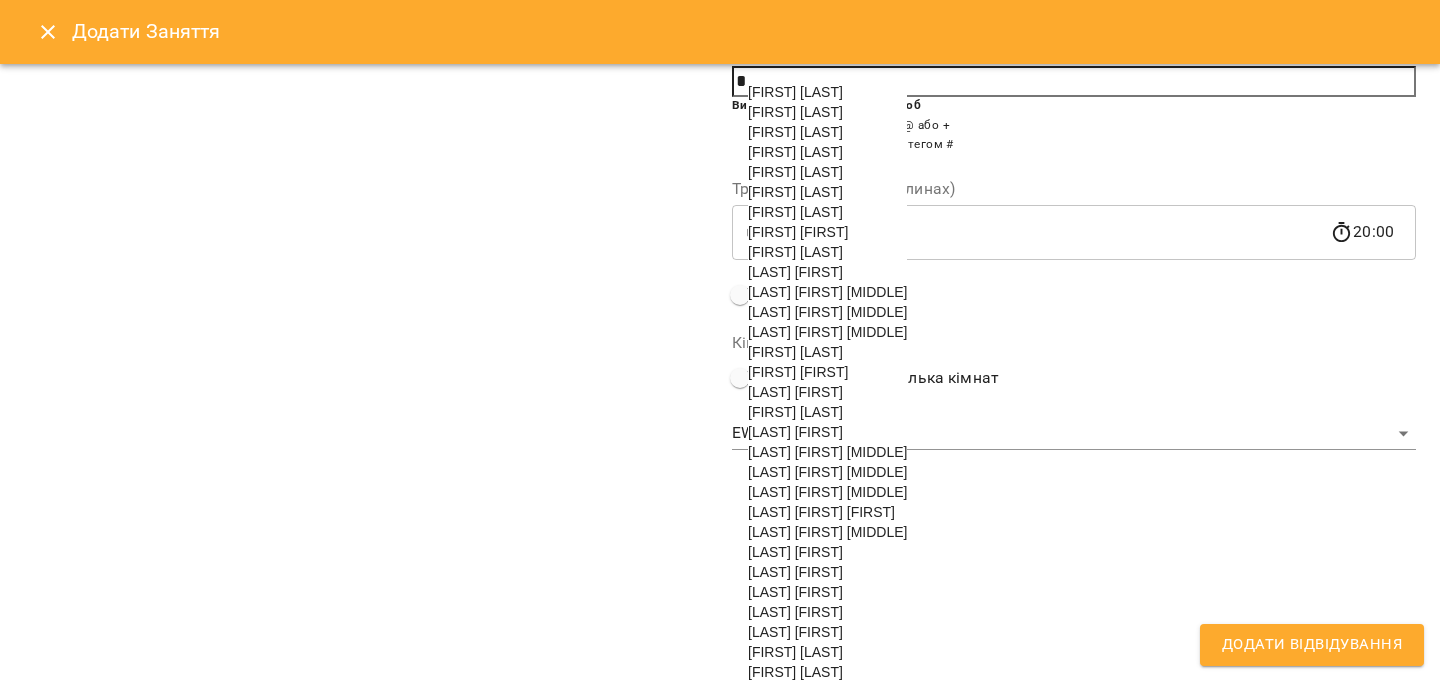 click on "[FIRST] [LAST]" at bounding box center (795, 592) 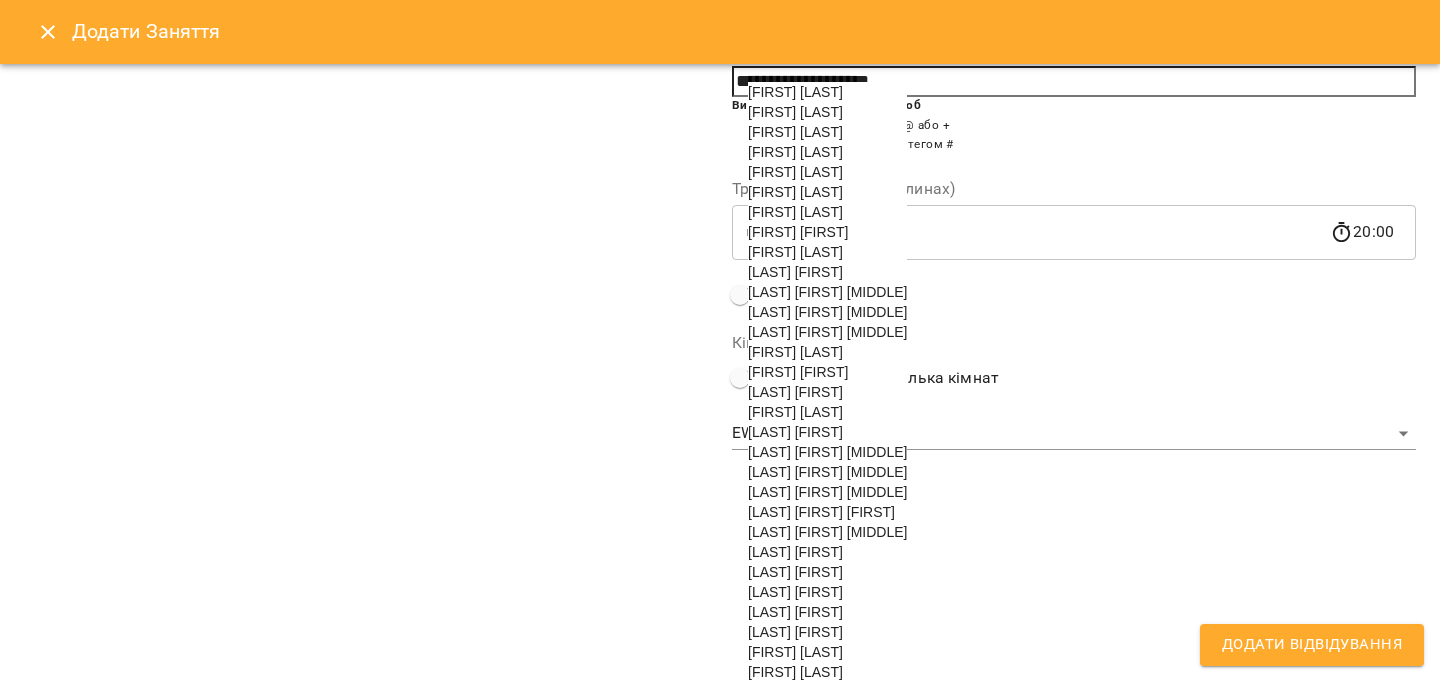 scroll, scrollTop: 187, scrollLeft: 0, axis: vertical 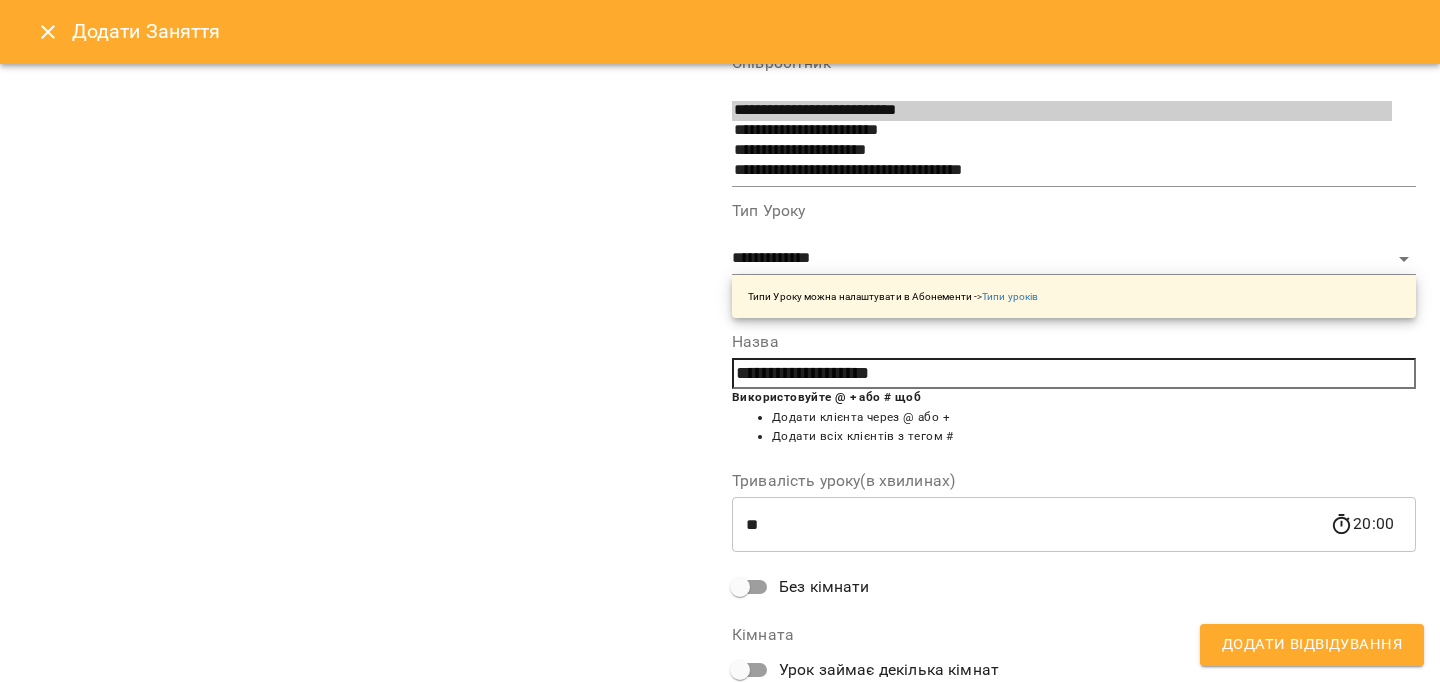 type on "**********" 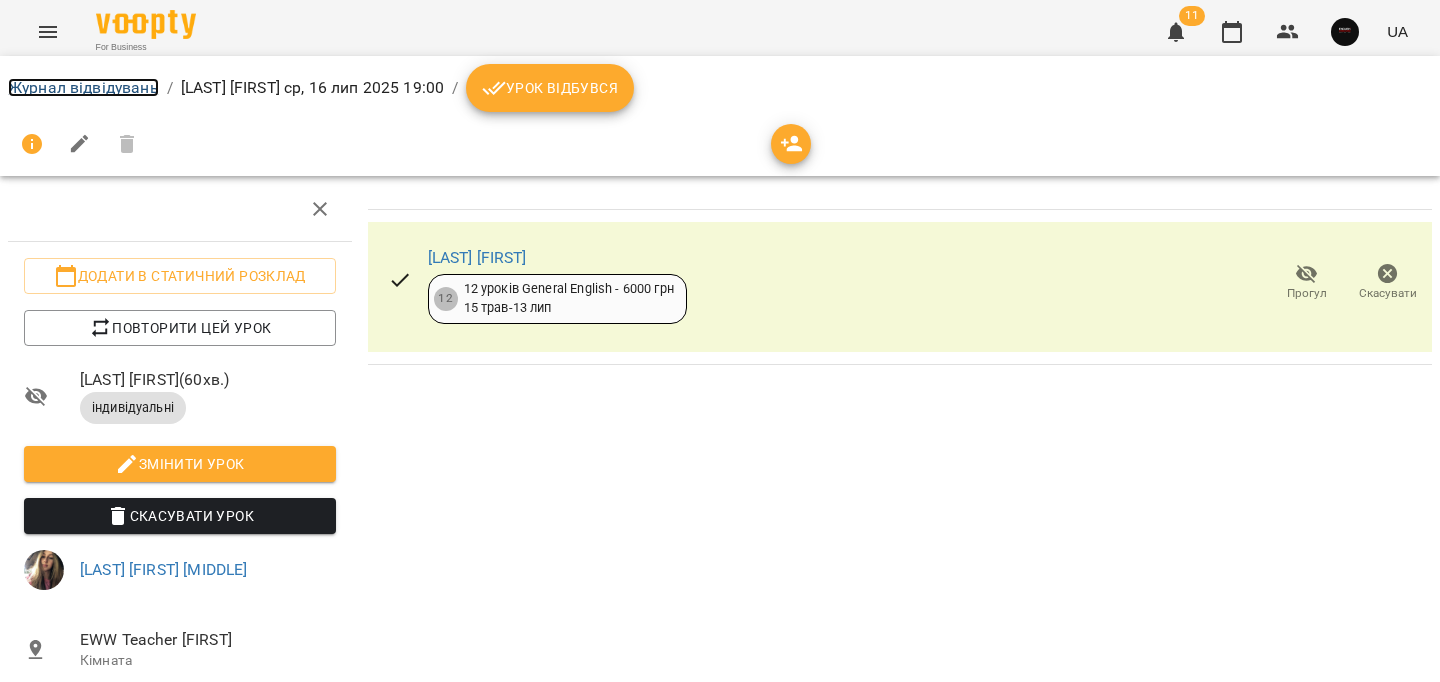 click on "Журнал відвідувань" at bounding box center (83, 87) 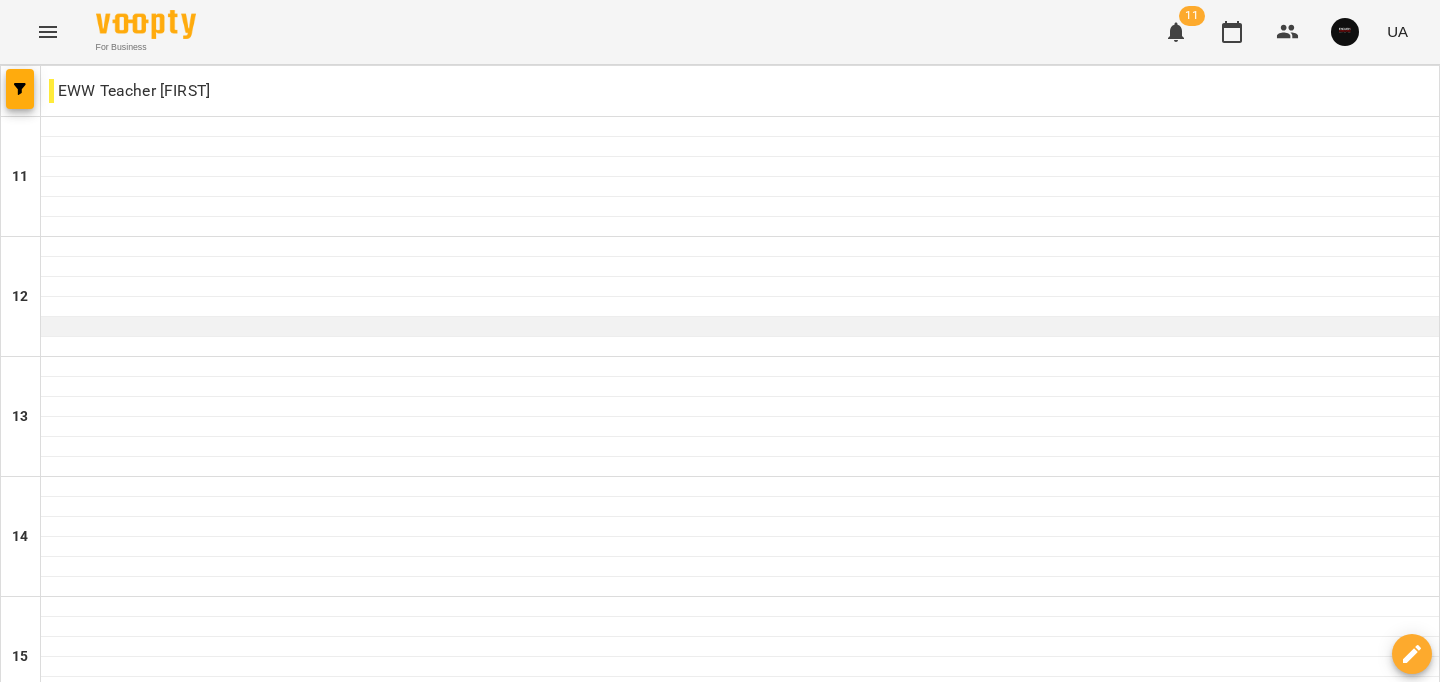 scroll, scrollTop: 1008, scrollLeft: 0, axis: vertical 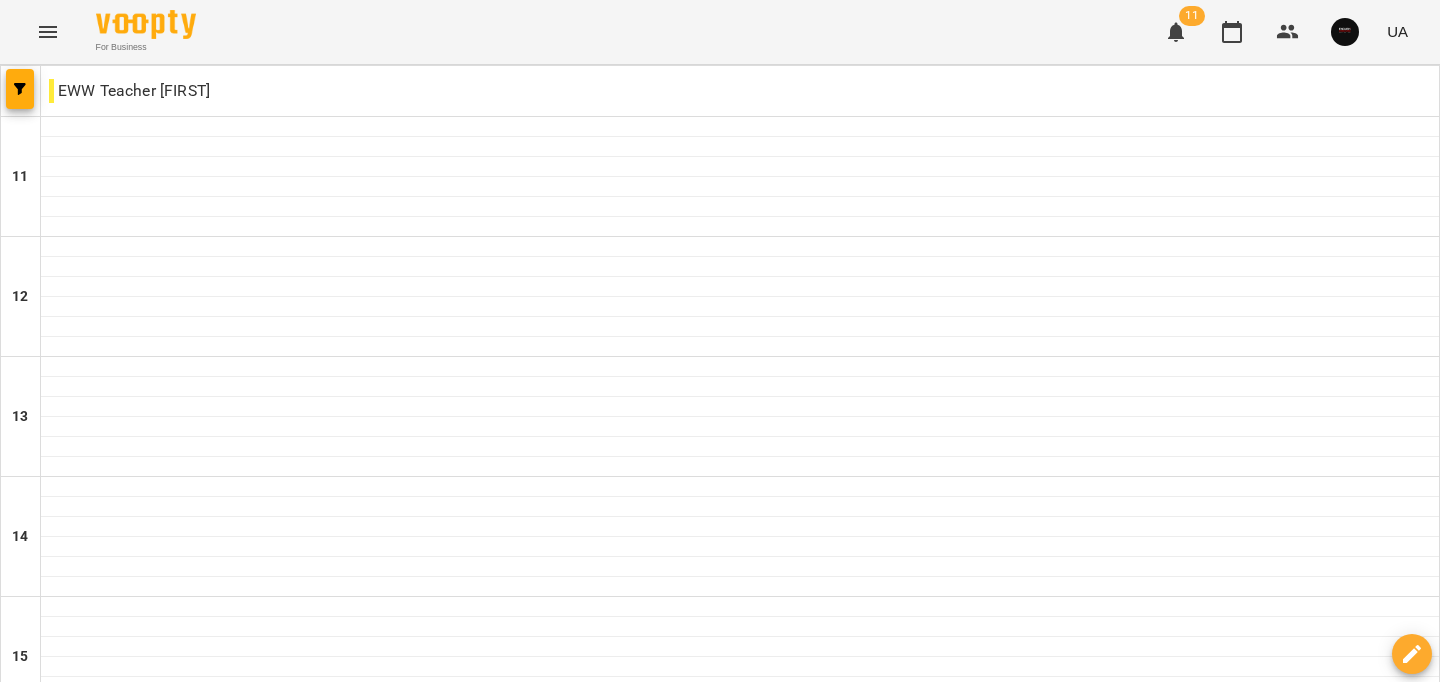 click on "чт" at bounding box center (810, 1583) 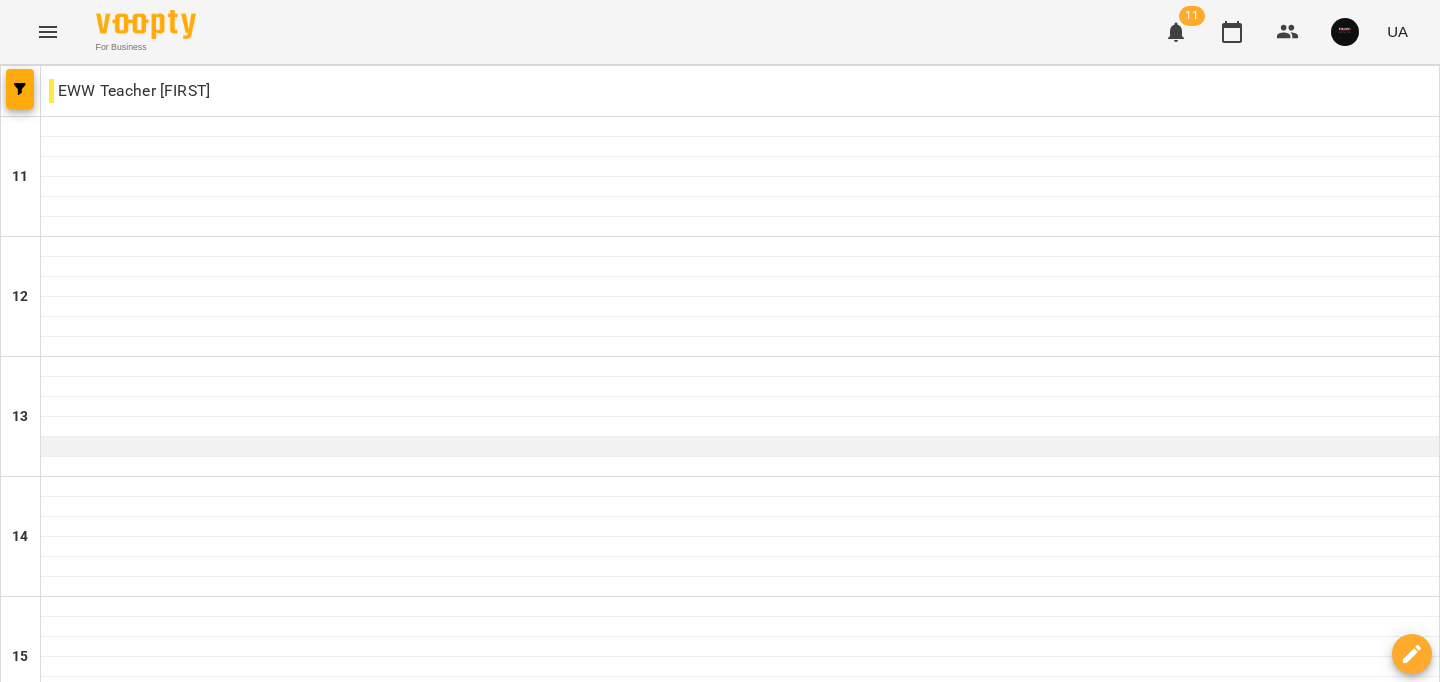 scroll, scrollTop: 423, scrollLeft: 0, axis: vertical 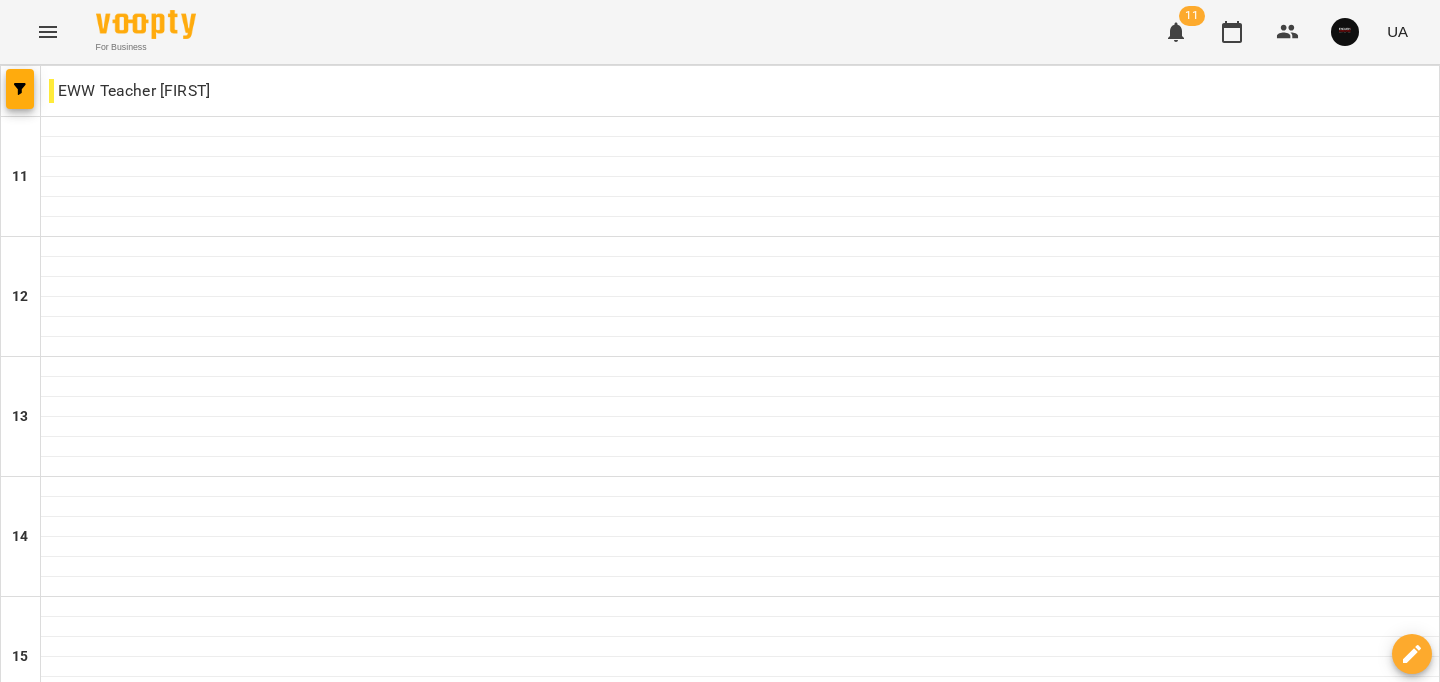 click at bounding box center (740, 727) 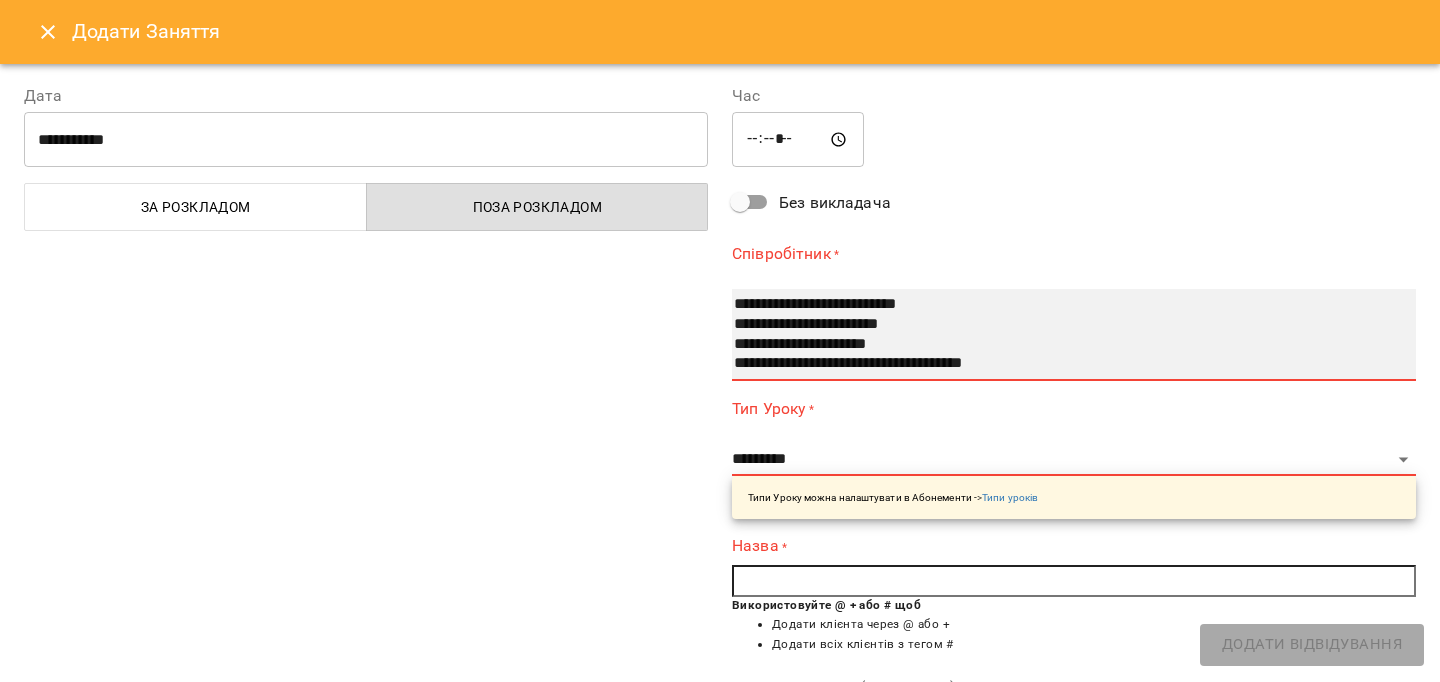 select on "**********" 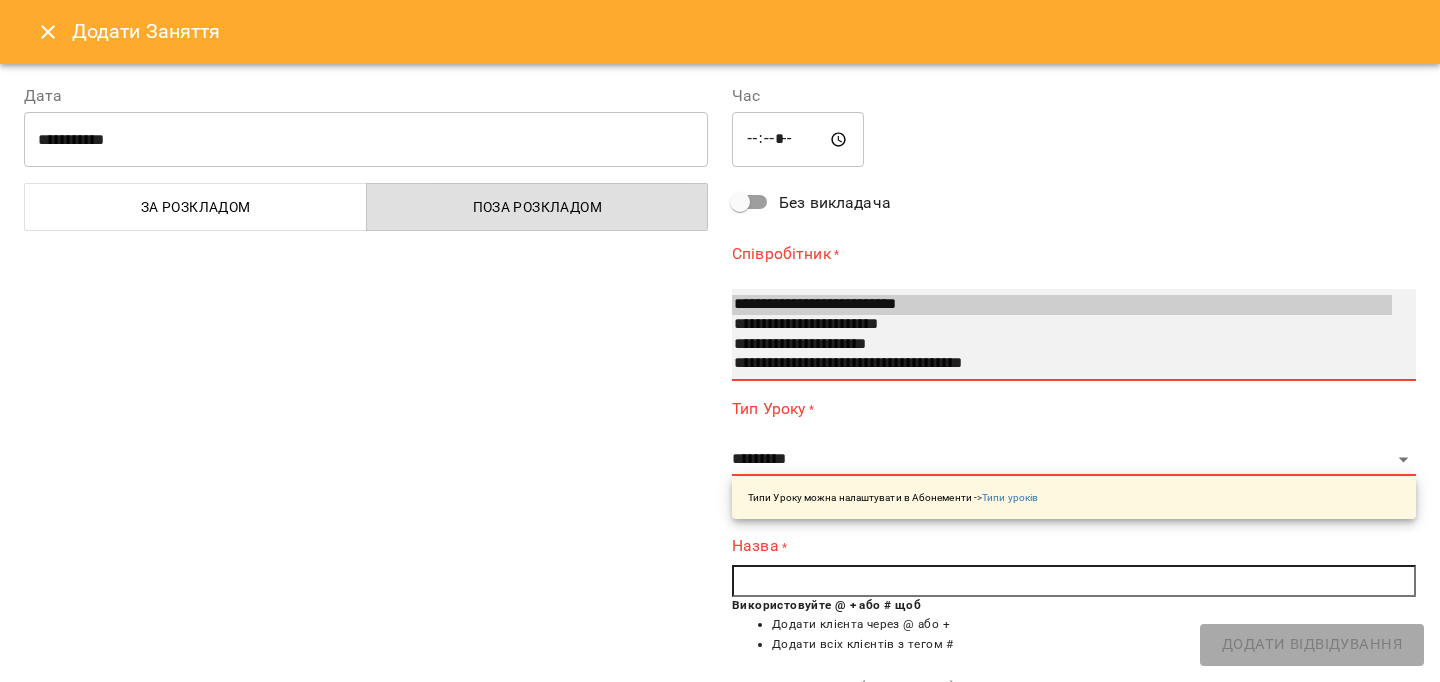 click on "**********" at bounding box center [1062, 305] 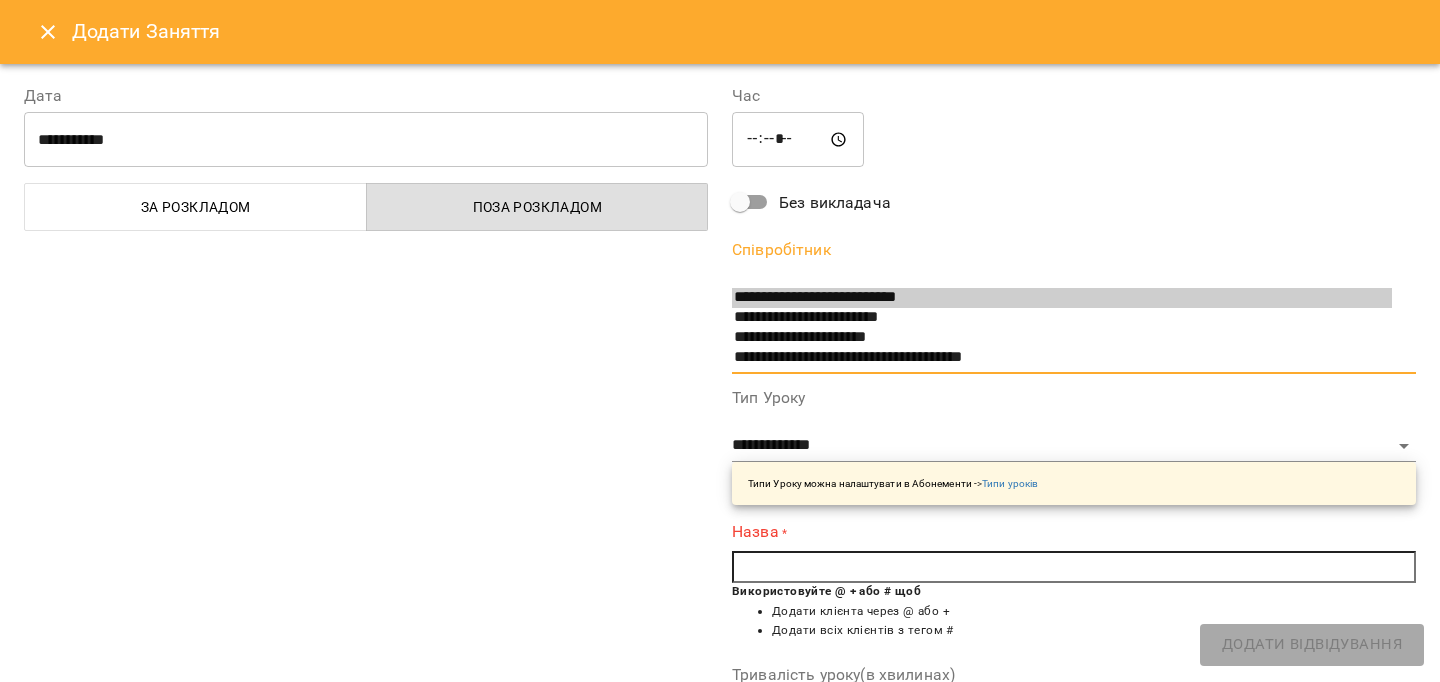 click at bounding box center (1074, 567) 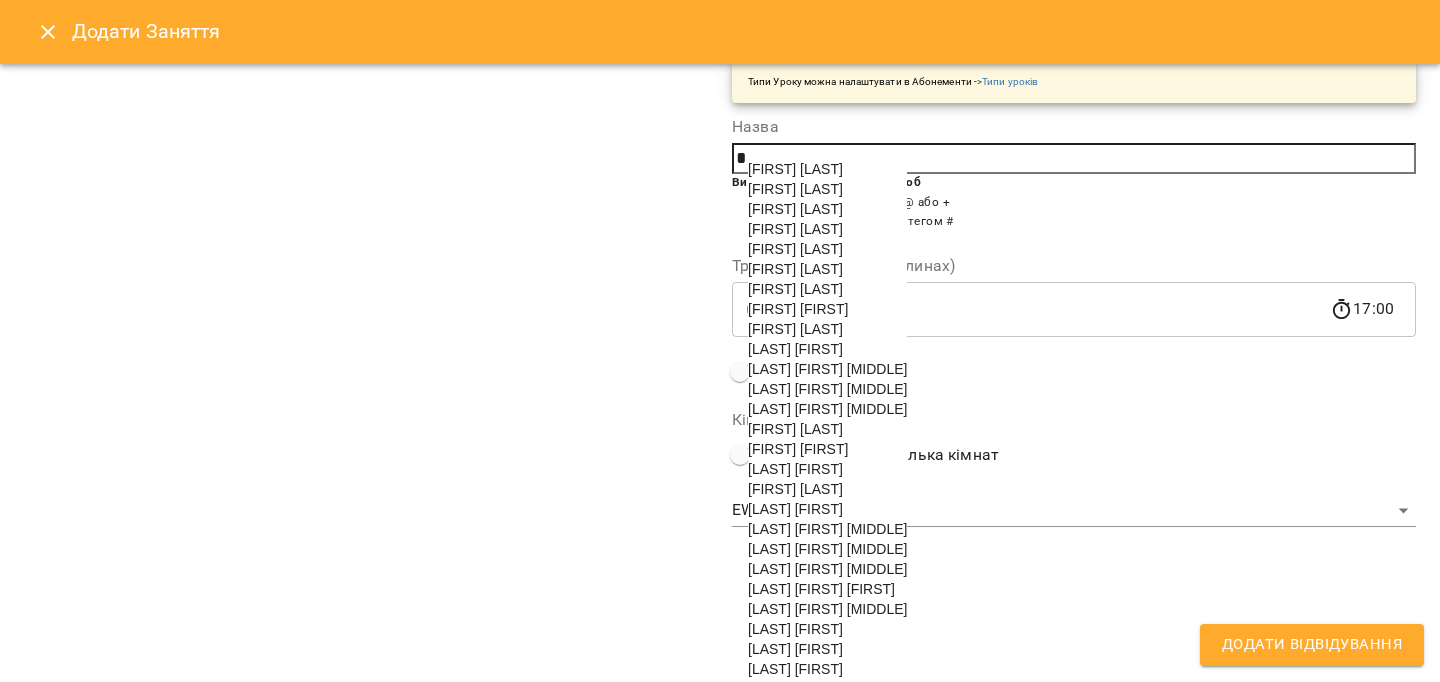 scroll, scrollTop: 564, scrollLeft: 0, axis: vertical 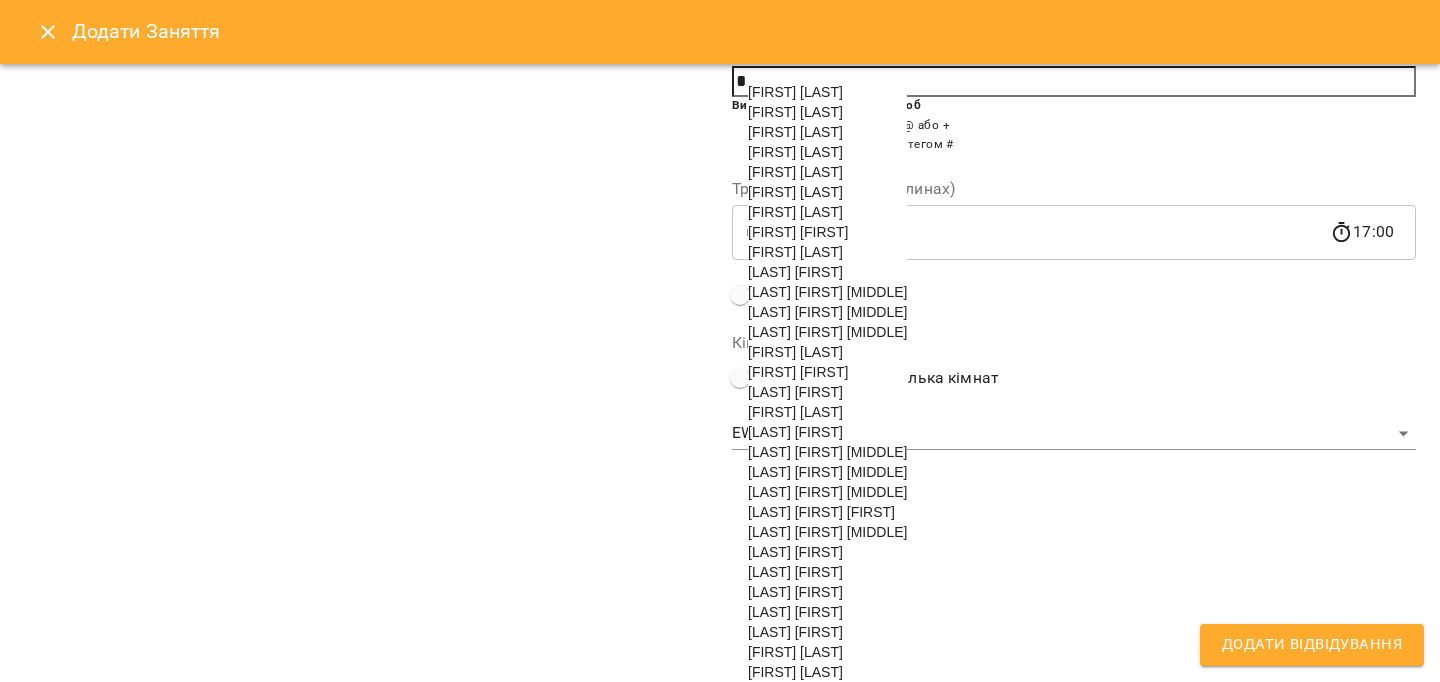 click on "[LAST] [FIRST]" at bounding box center (795, 632) 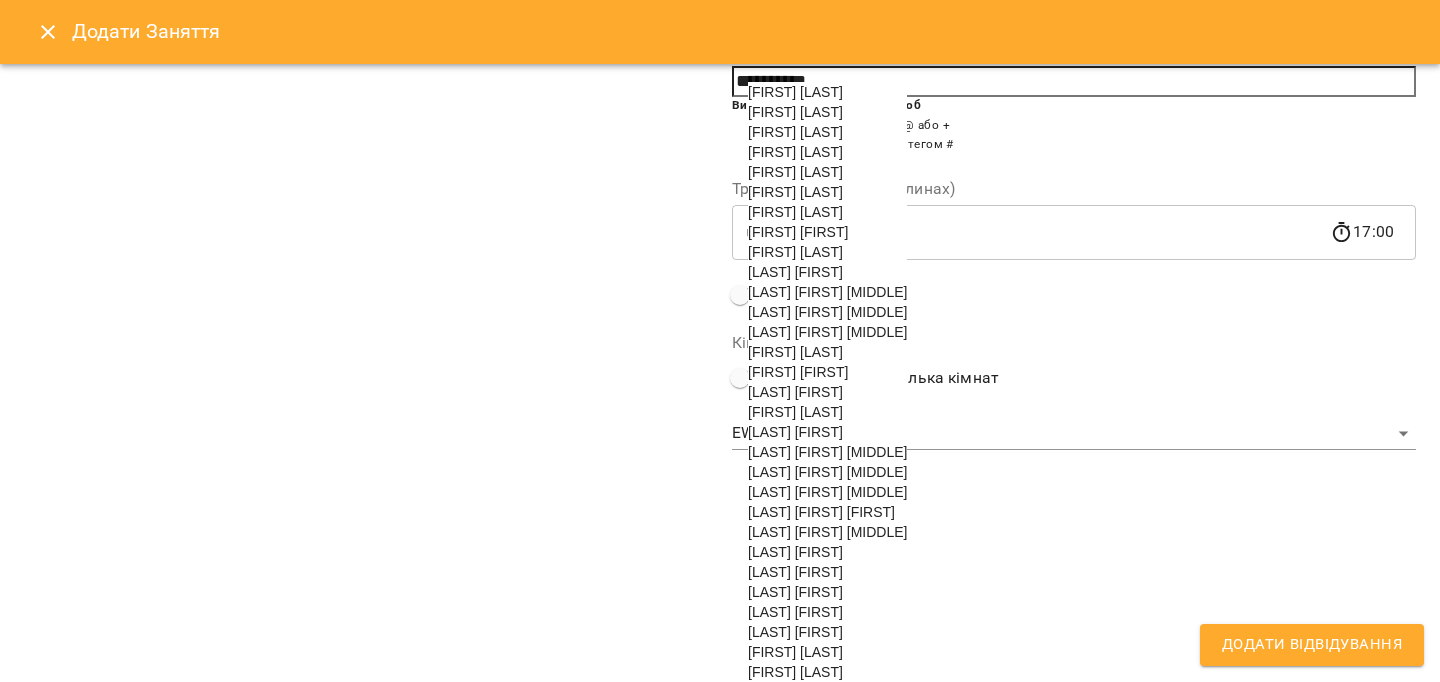 scroll, scrollTop: 187, scrollLeft: 0, axis: vertical 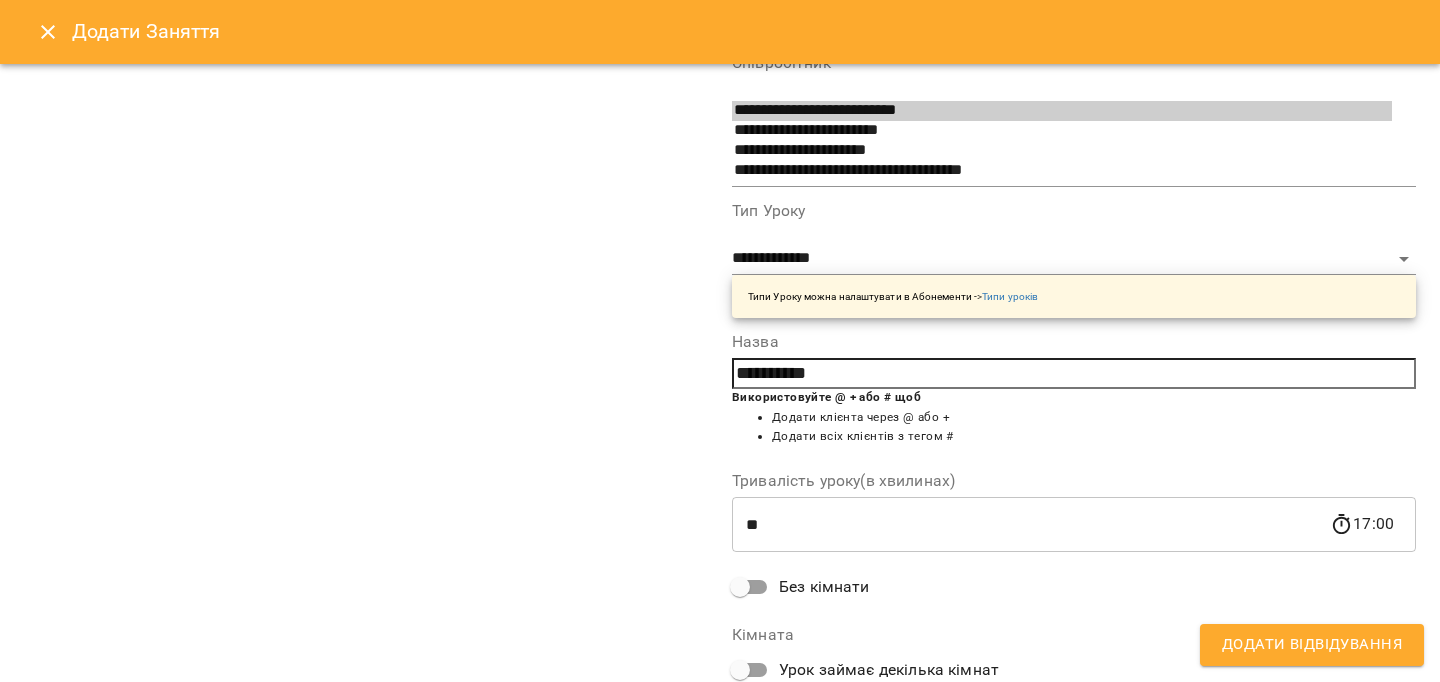 click on "Додати Відвідування" at bounding box center [1312, 645] 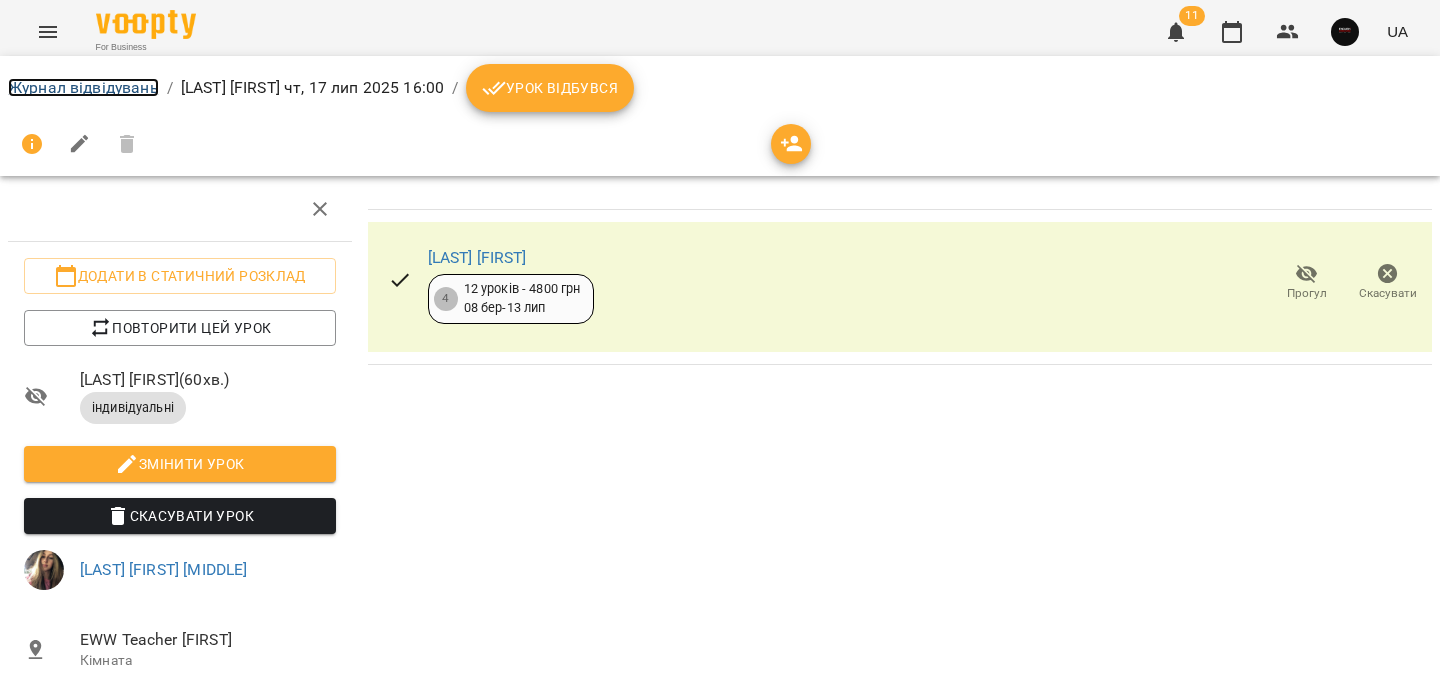click on "Журнал відвідувань" at bounding box center [83, 87] 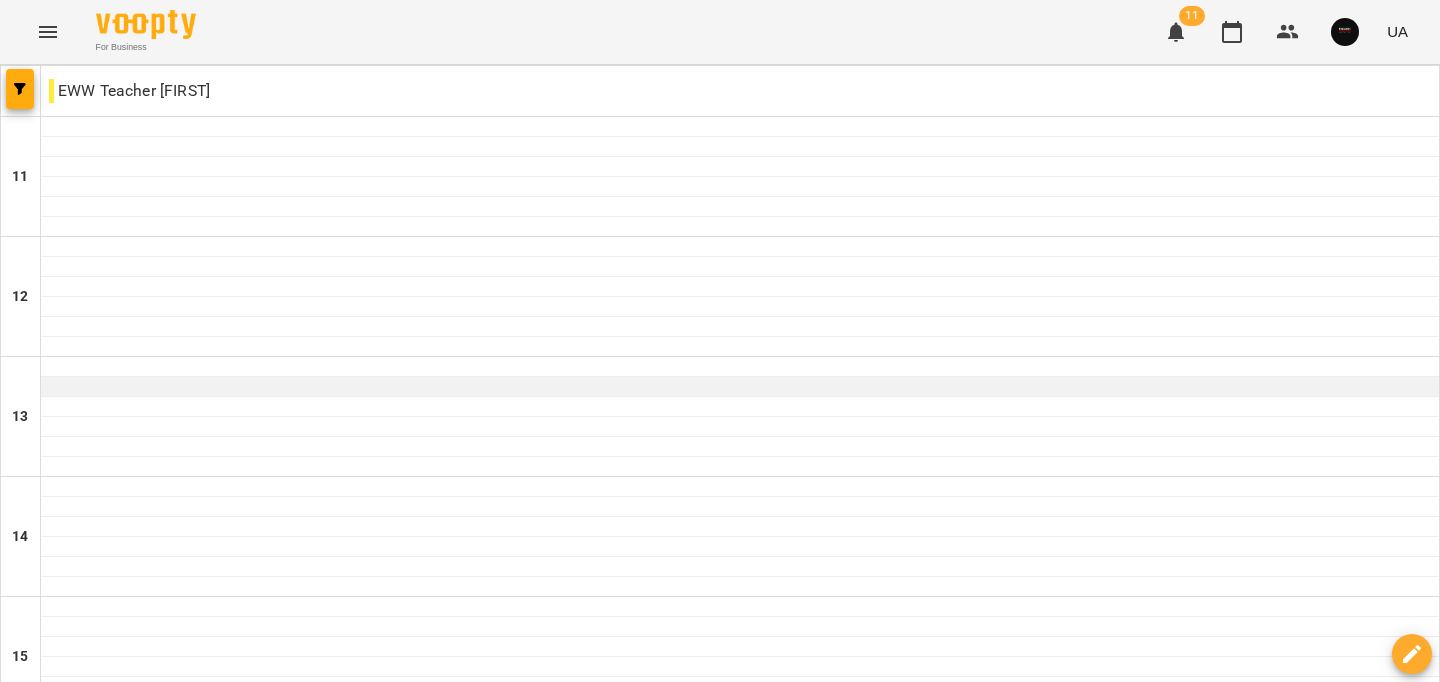 scroll, scrollTop: 579, scrollLeft: 0, axis: vertical 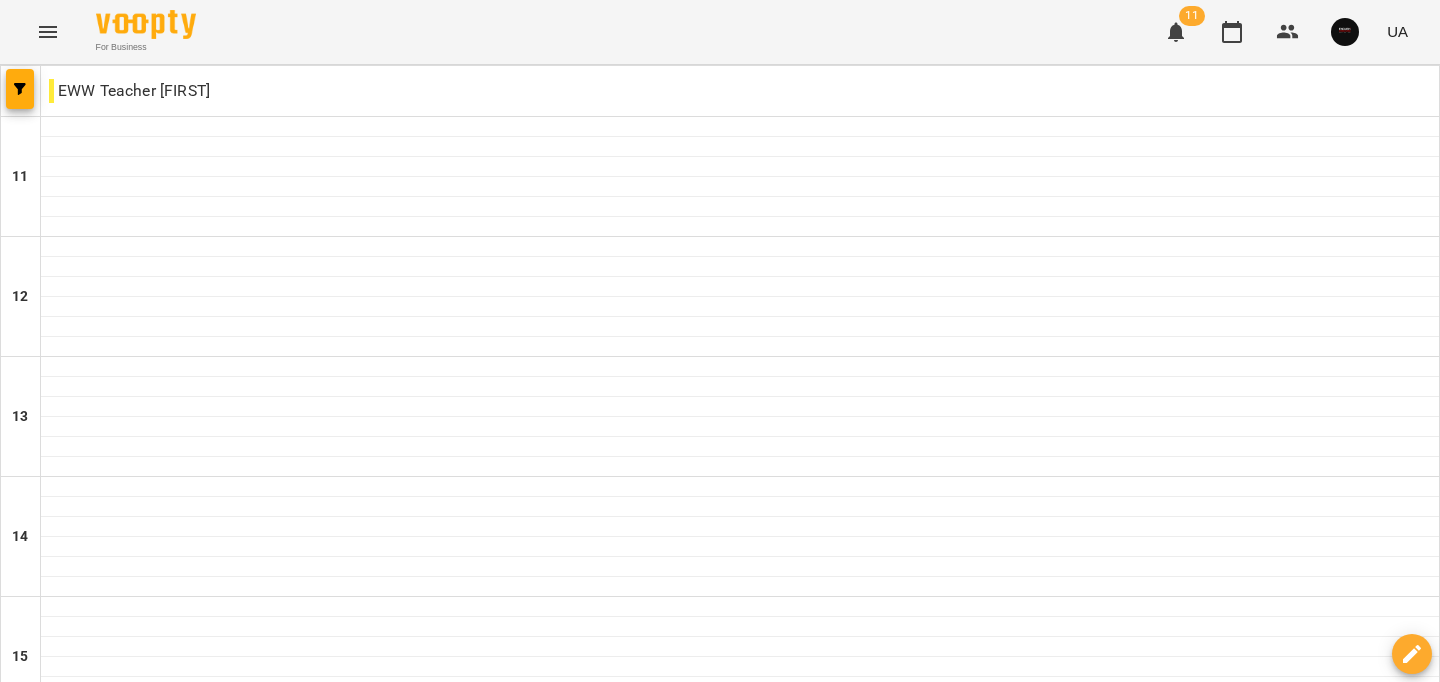 click at bounding box center (740, 967) 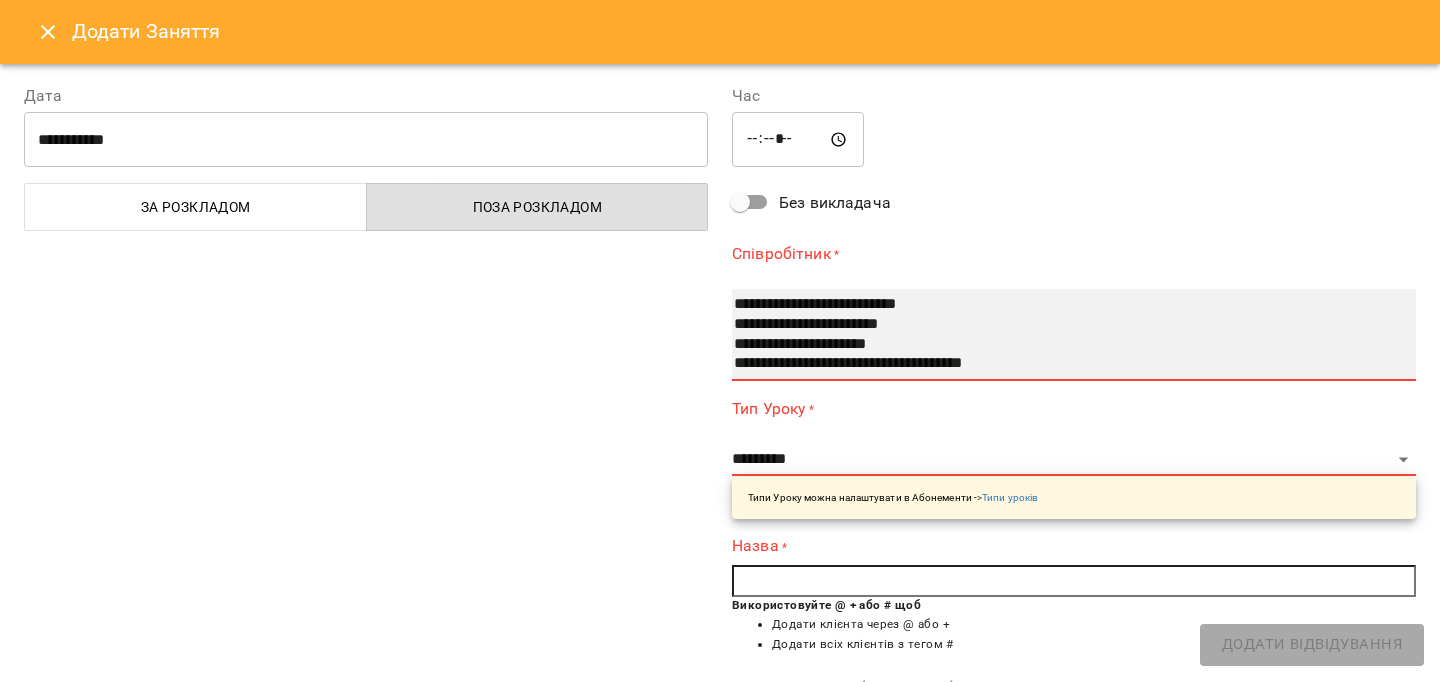select on "**********" 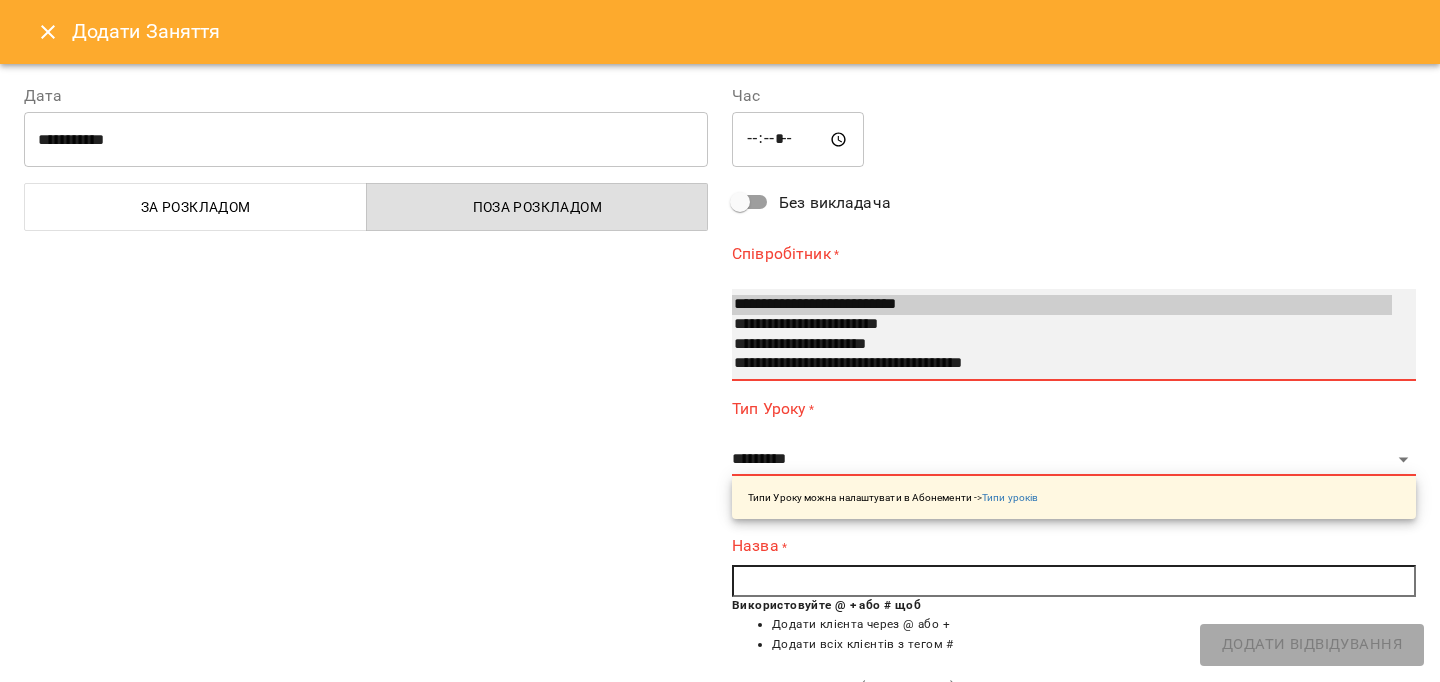 click on "**********" at bounding box center (1062, 305) 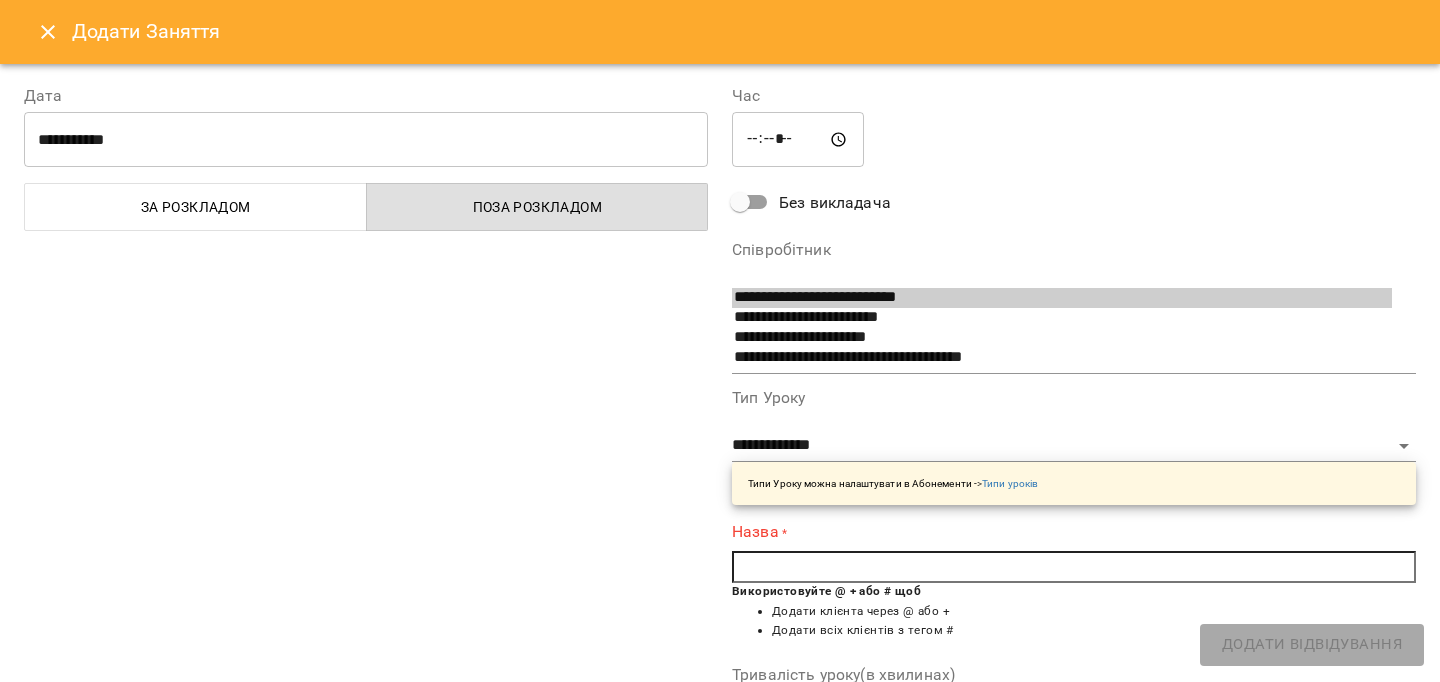 click at bounding box center (1074, 567) 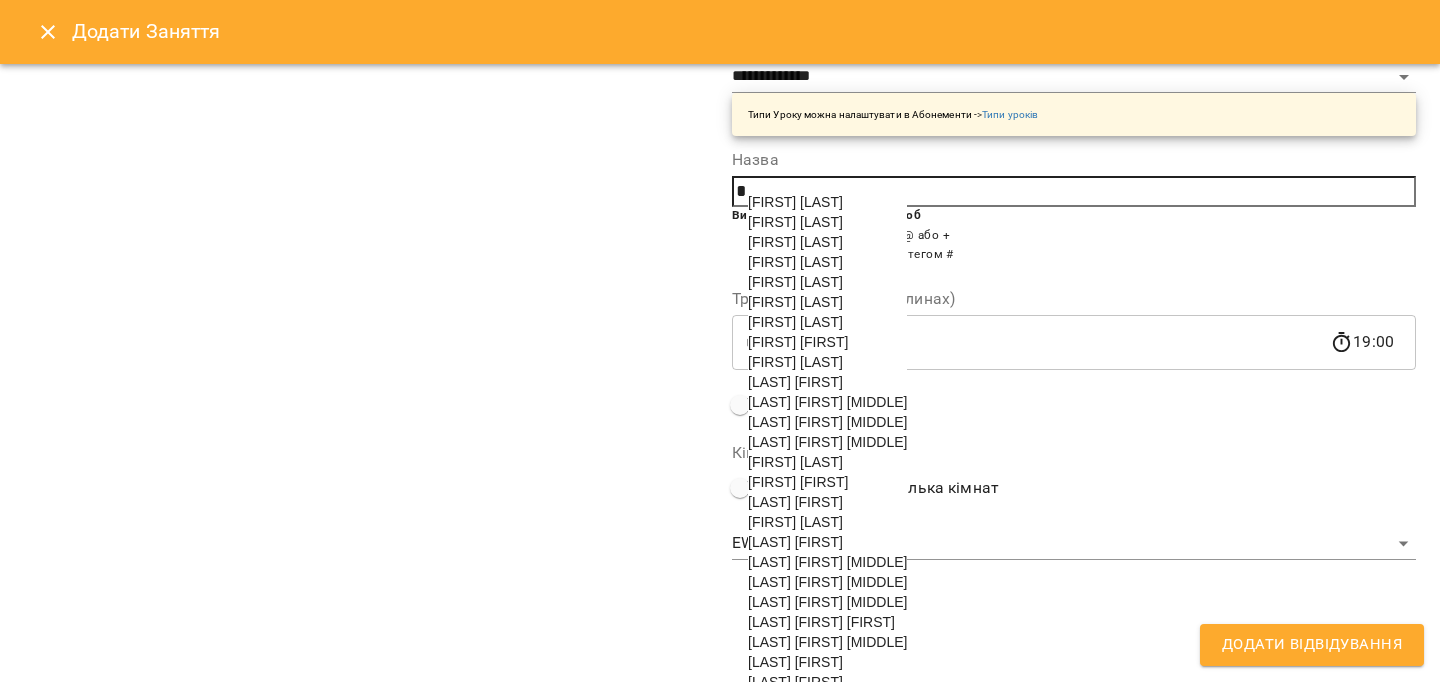 scroll, scrollTop: 564, scrollLeft: 0, axis: vertical 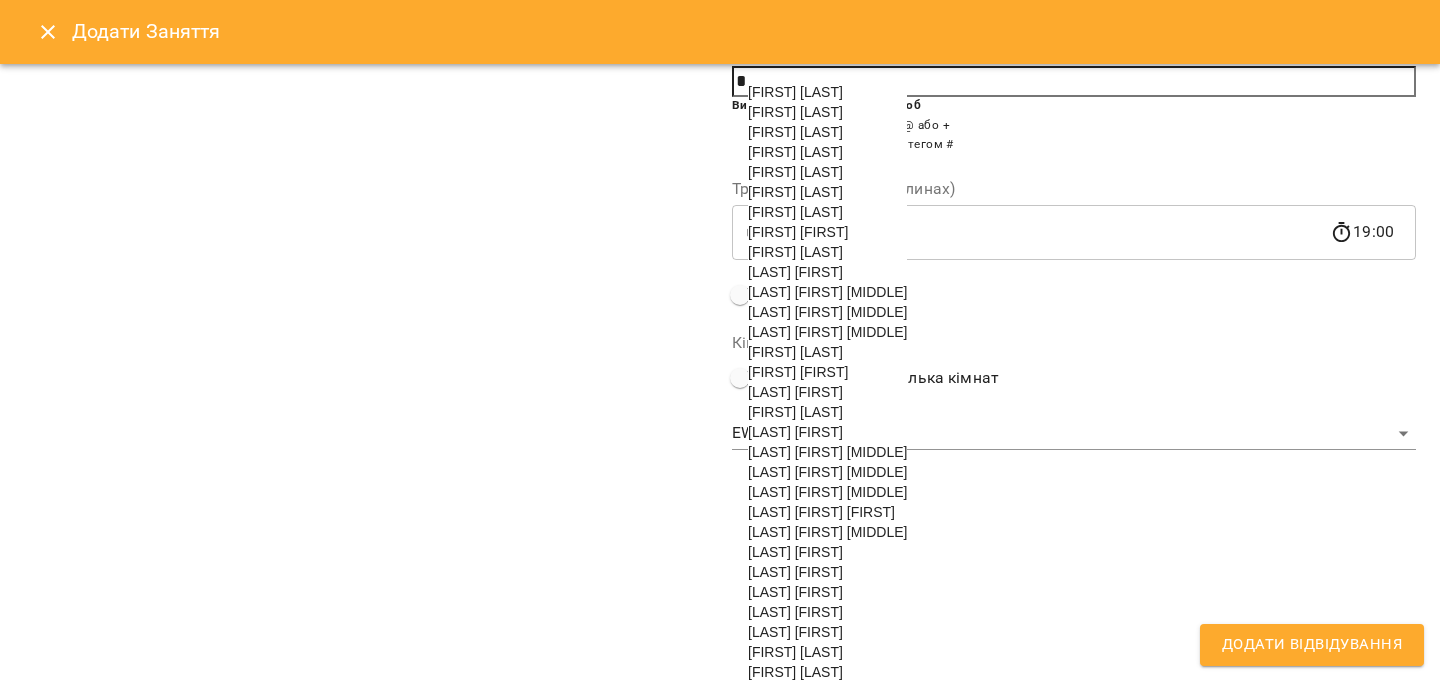 click on "[LAST] [FIRST] [LAST]" at bounding box center [821, 512] 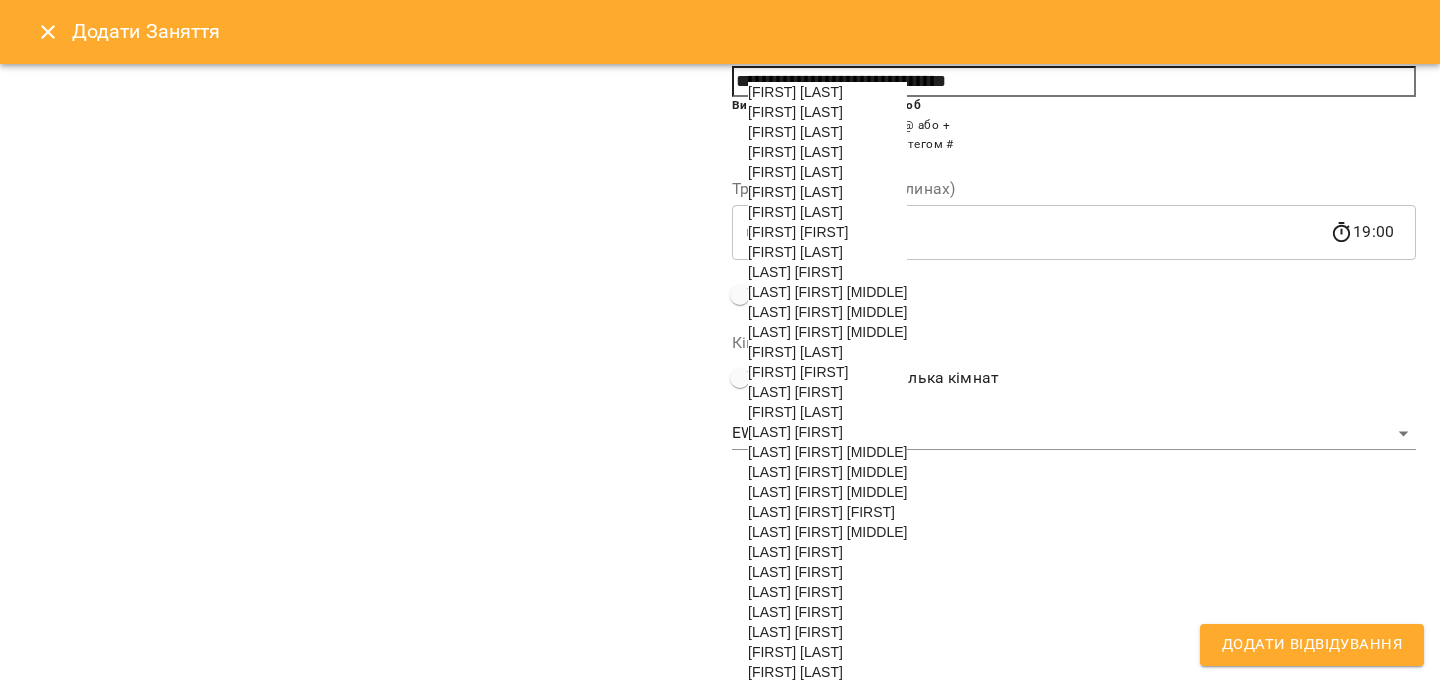 scroll, scrollTop: 187, scrollLeft: 0, axis: vertical 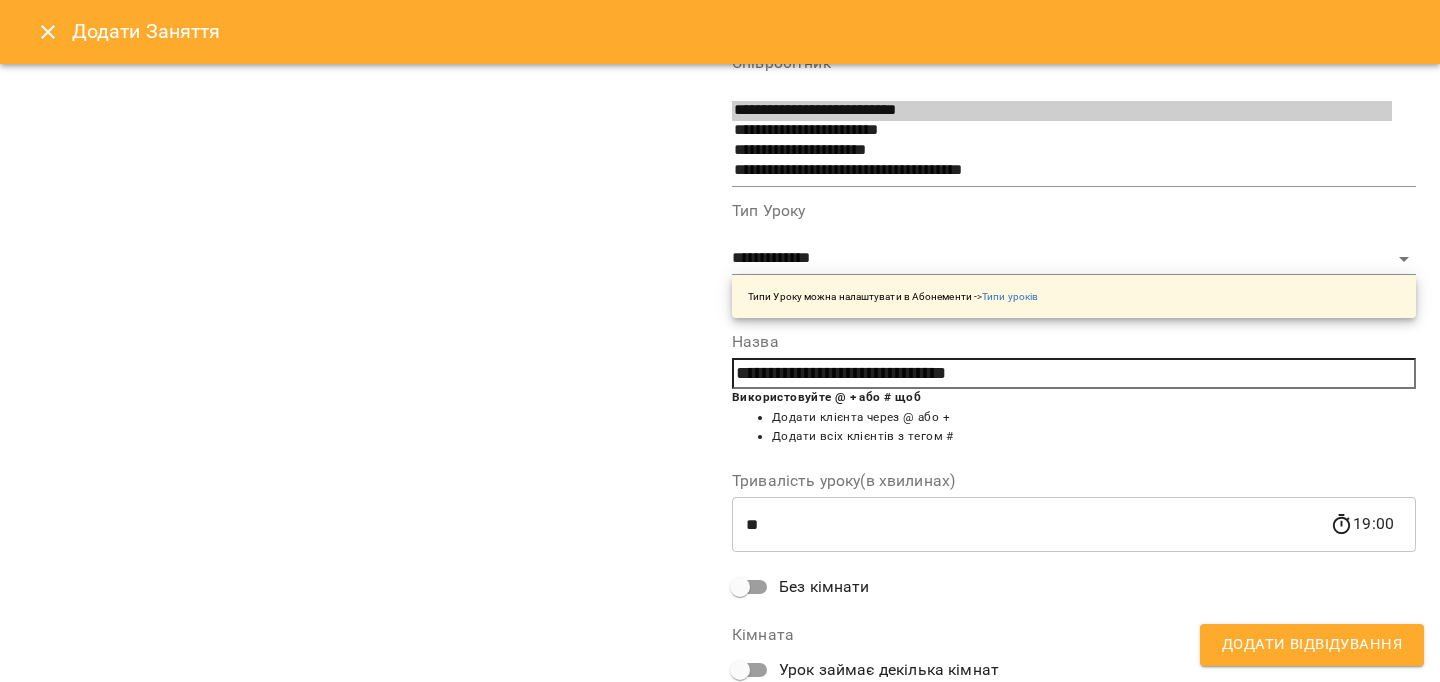 click on "Додати Відвідування" at bounding box center (1312, 645) 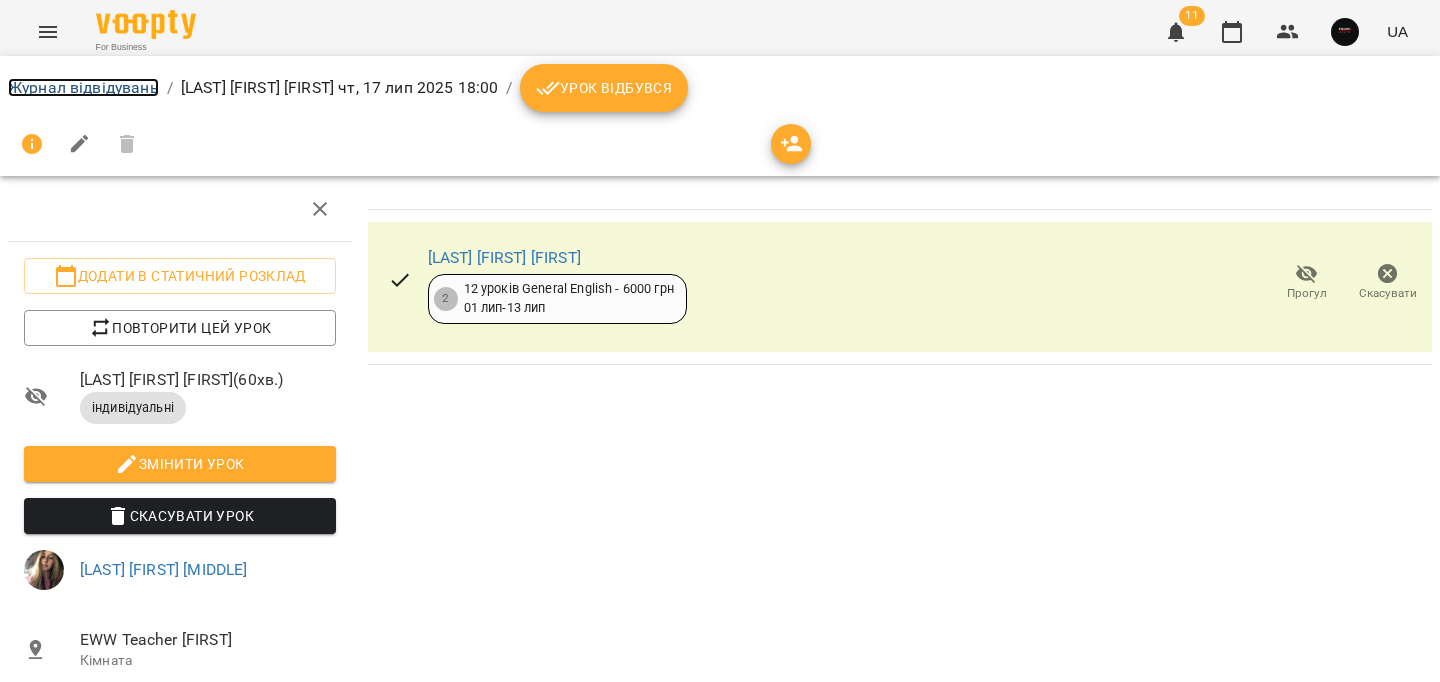 click on "Журнал відвідувань" at bounding box center [83, 87] 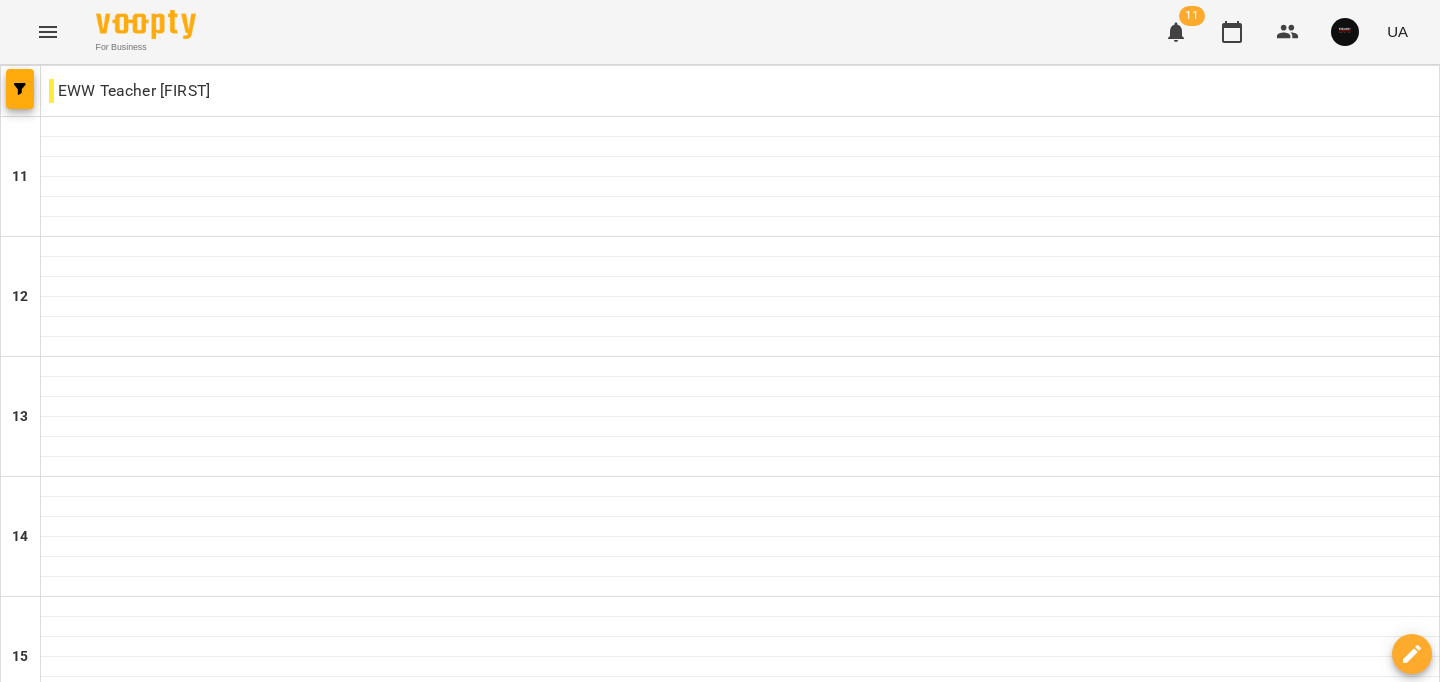 scroll, scrollTop: 1008, scrollLeft: 0, axis: vertical 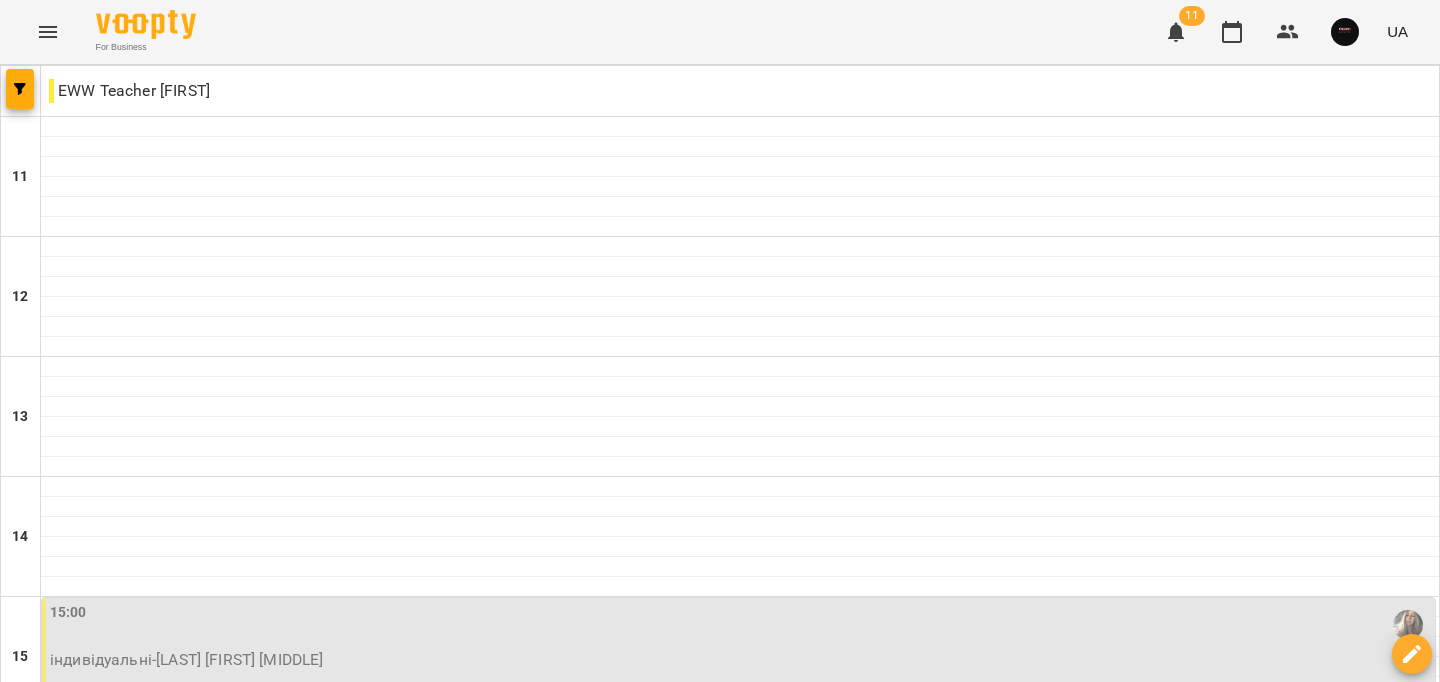 click on "15:00 індивідуальні - Бойко Олександра Вікторівна" at bounding box center [738, 657] 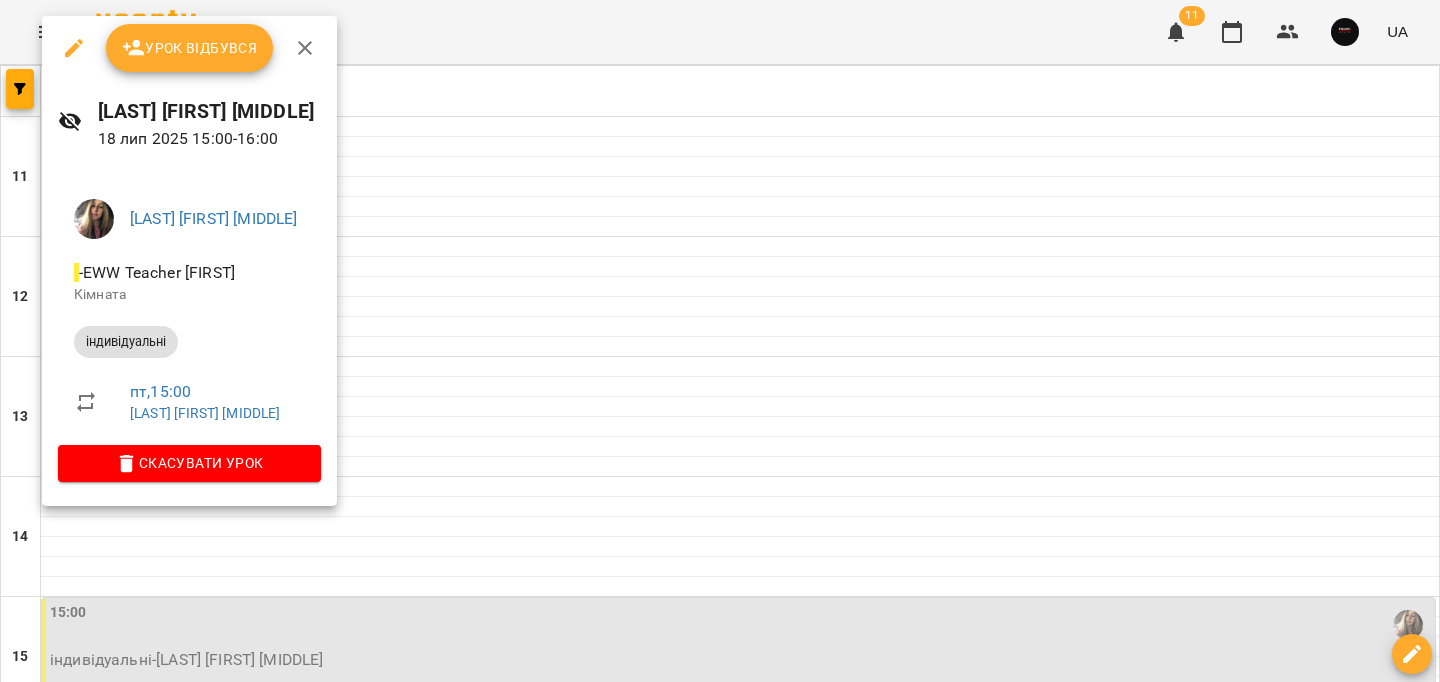 click on "Скасувати Урок" at bounding box center (189, 463) 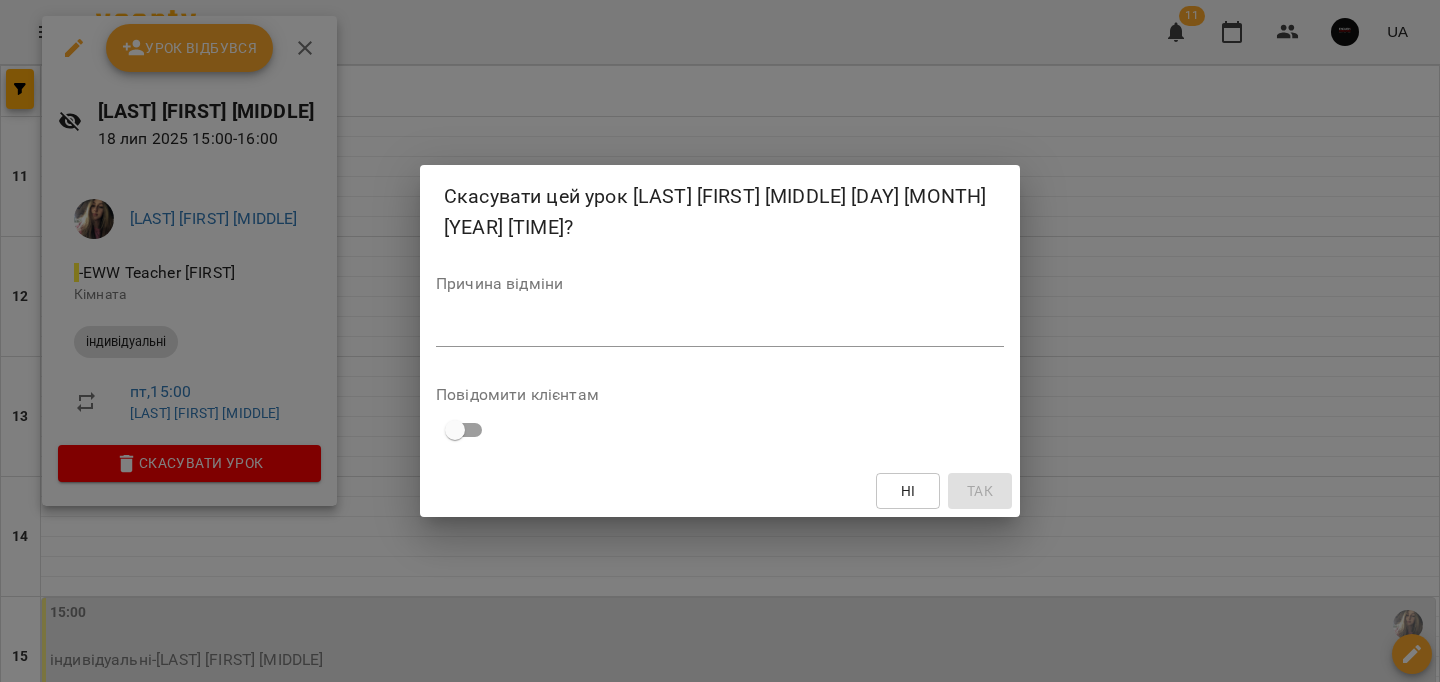 click at bounding box center (720, 330) 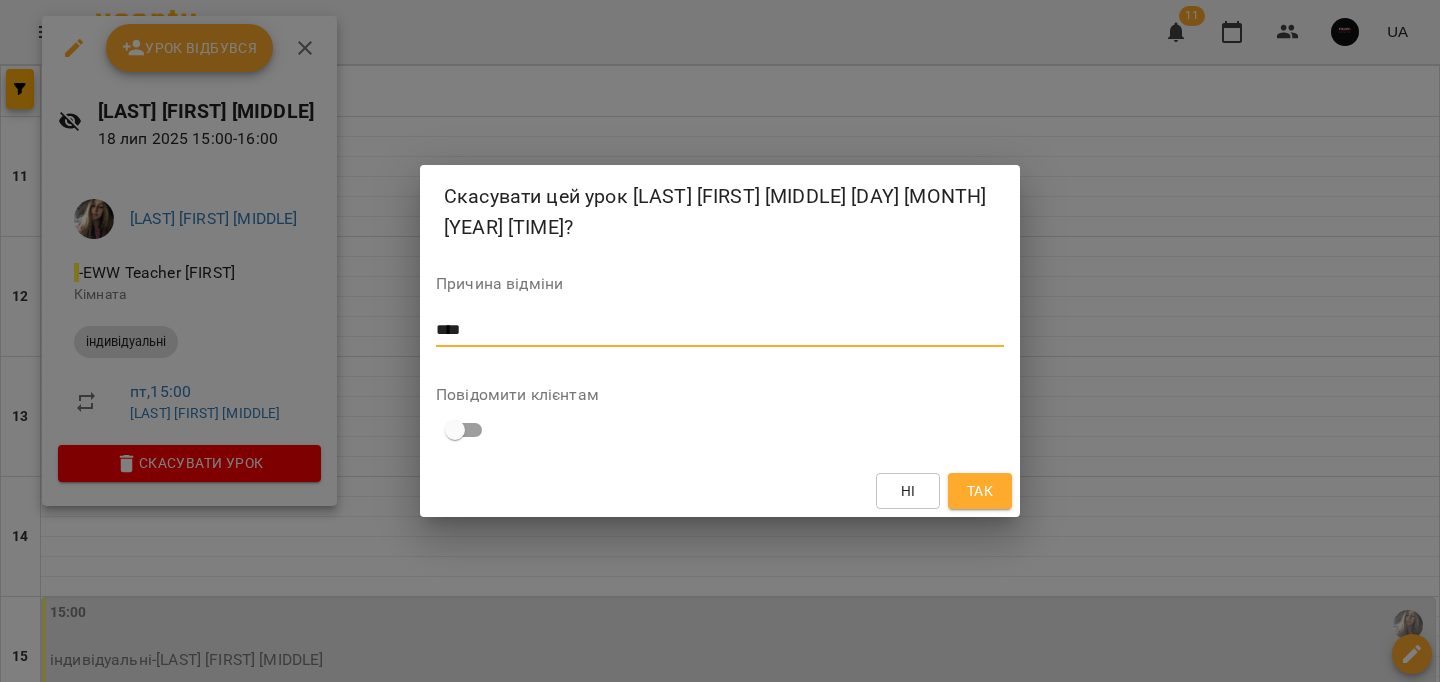 type on "****" 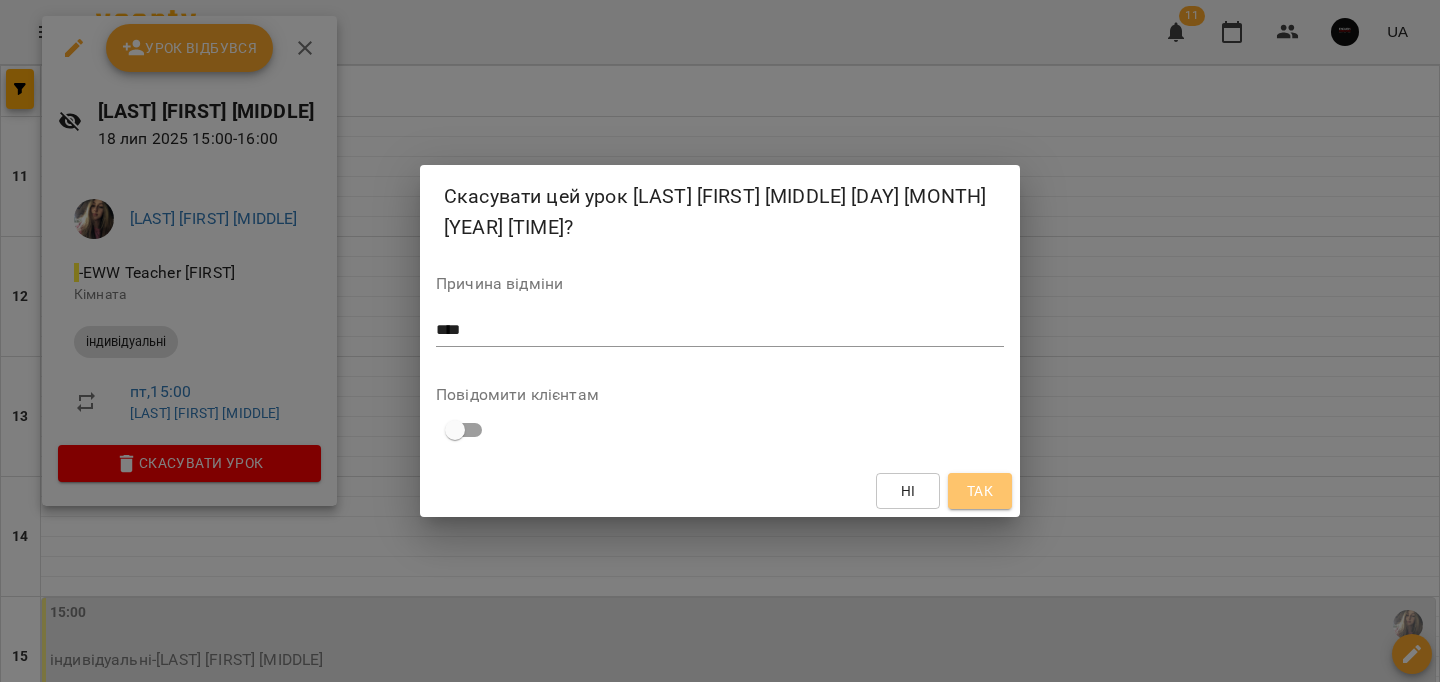 click on "Так" at bounding box center [980, 491] 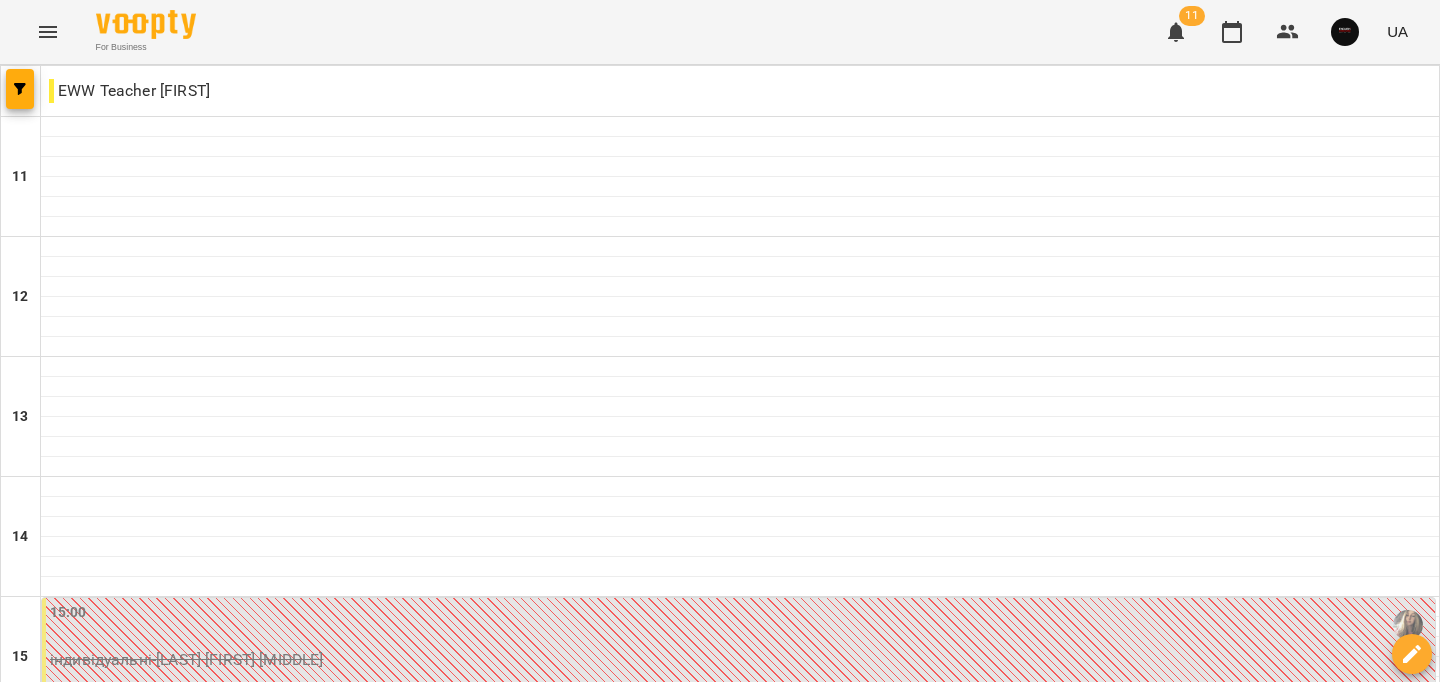 click at bounding box center (740, 727) 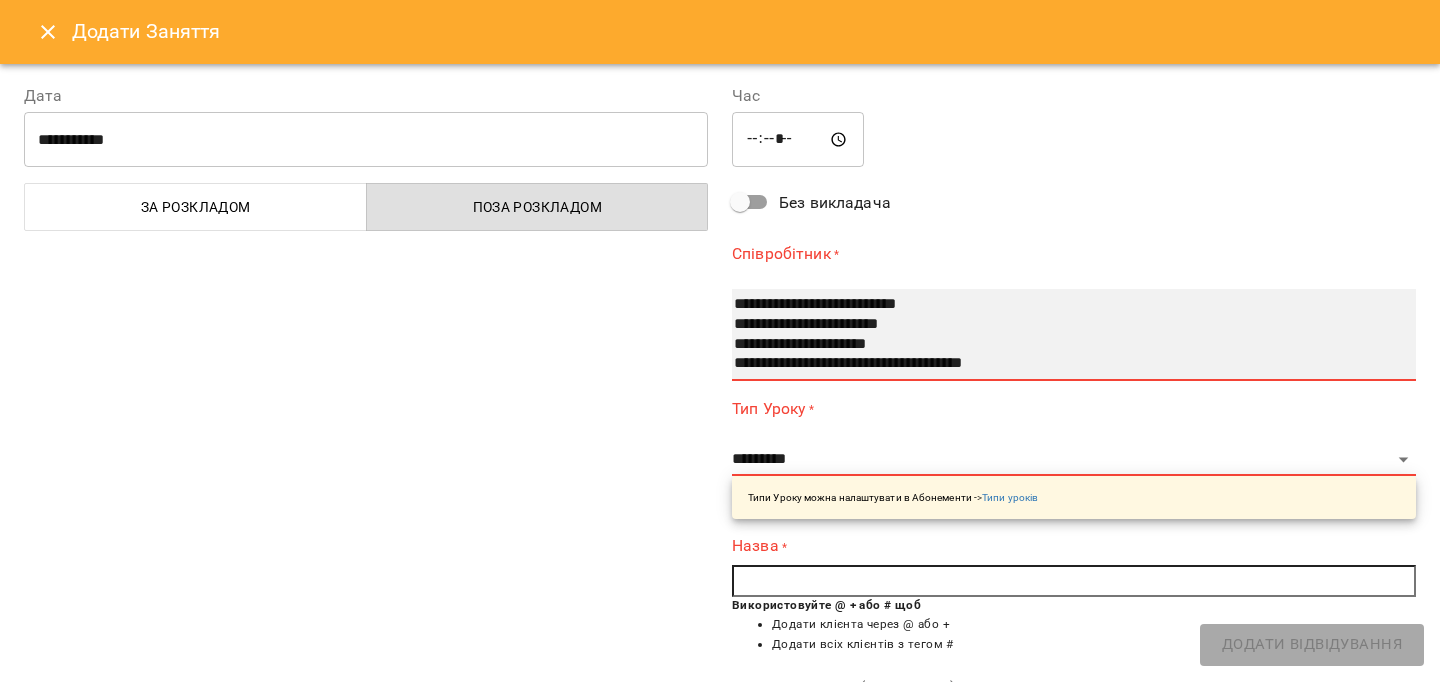 drag, startPoint x: 1000, startPoint y: 303, endPoint x: 1009, endPoint y: 410, distance: 107.37784 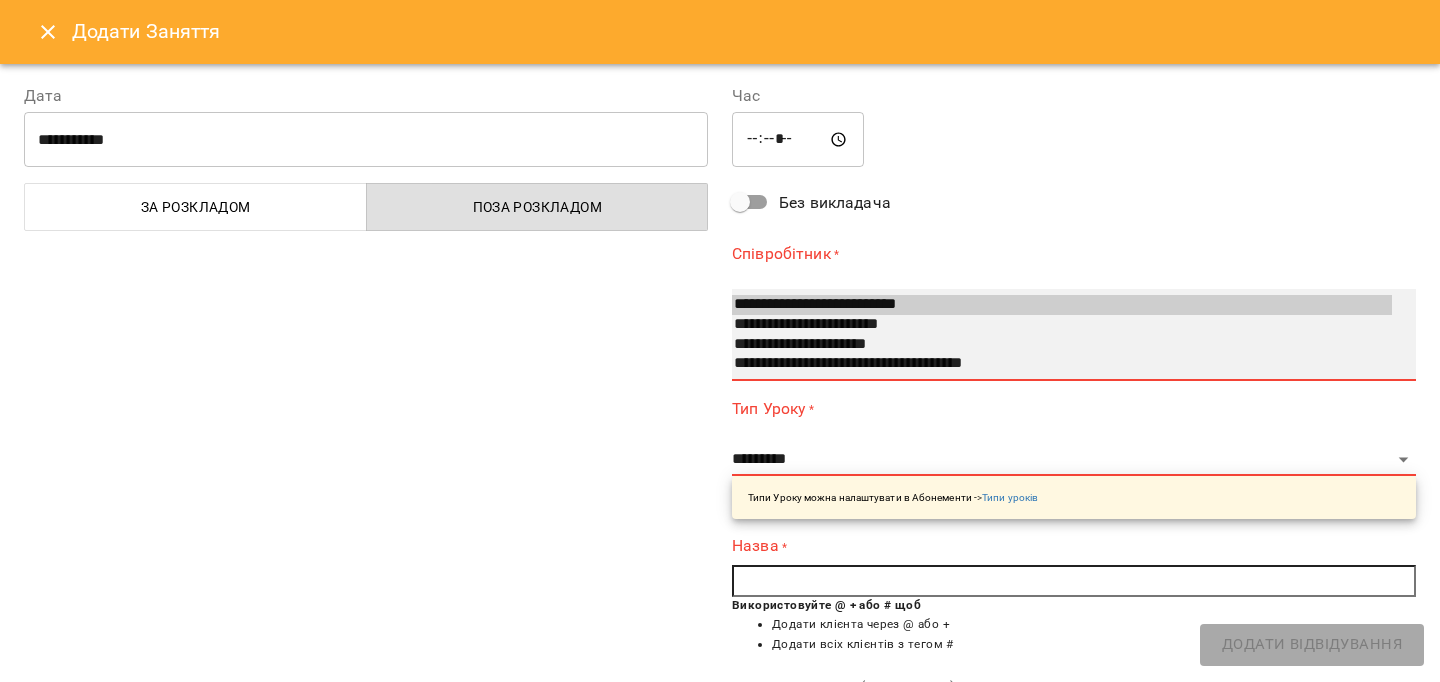 click on "**********" at bounding box center [1062, 305] 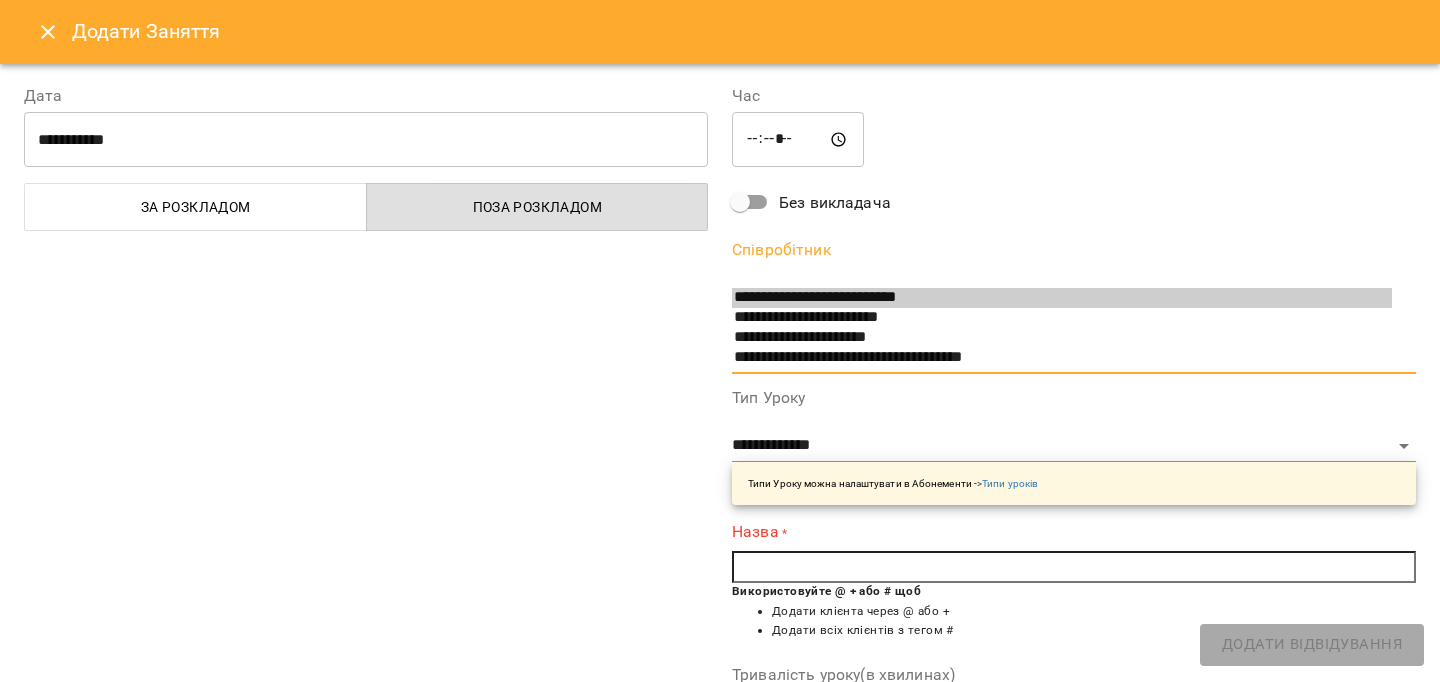 click at bounding box center [1074, 567] 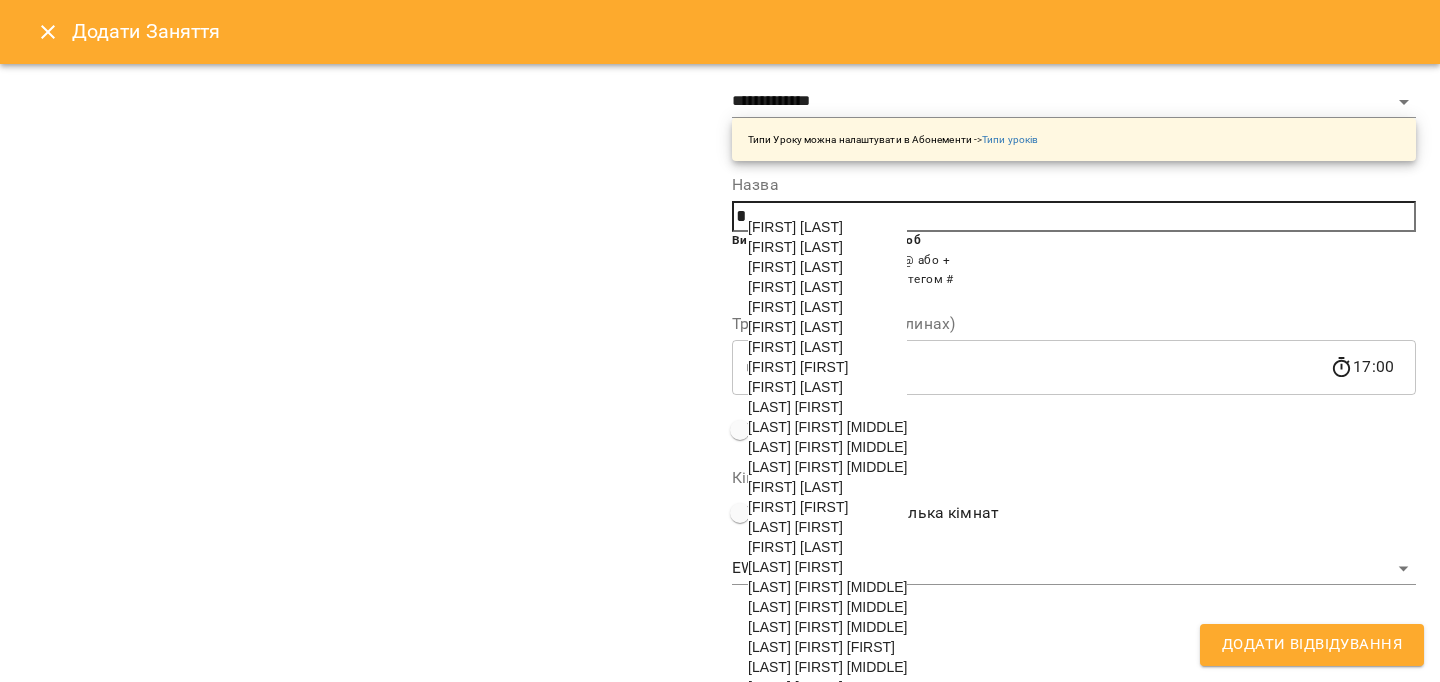 scroll, scrollTop: 564, scrollLeft: 0, axis: vertical 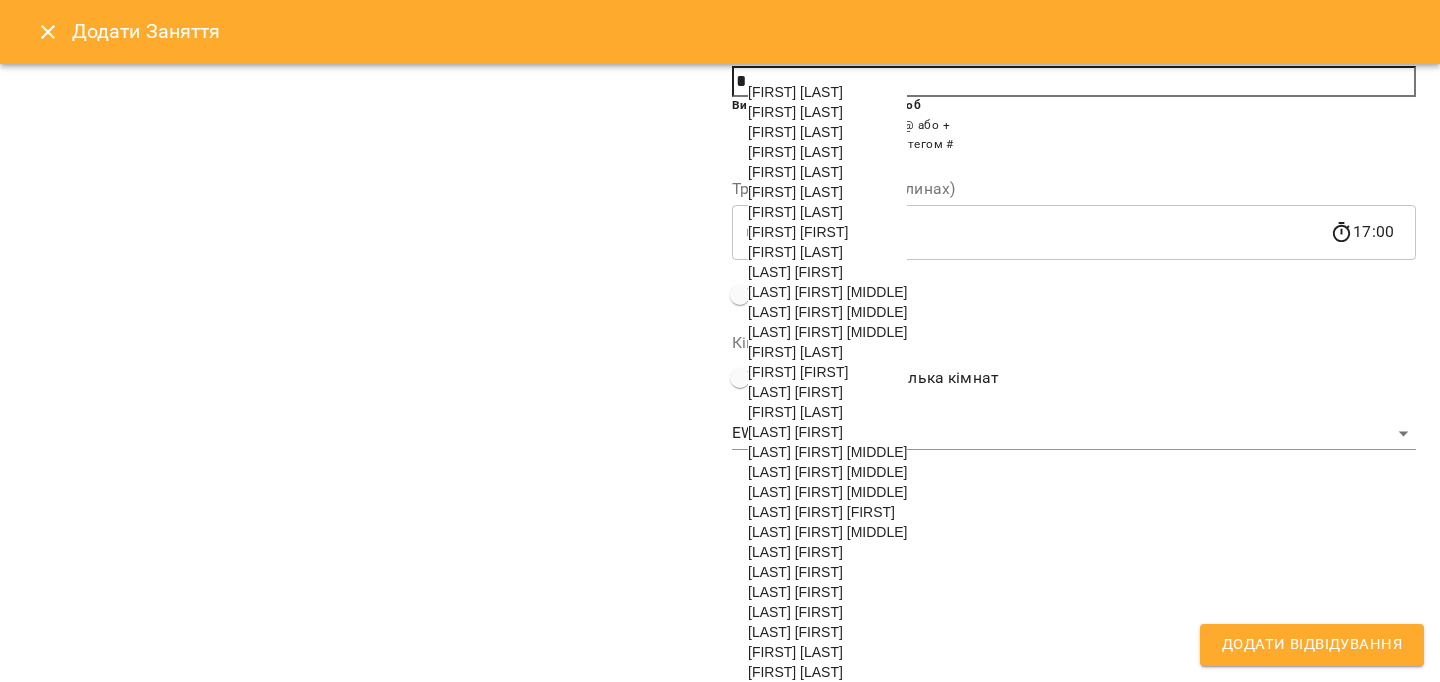 click on "[FIRST] [LAST]" at bounding box center (795, 552) 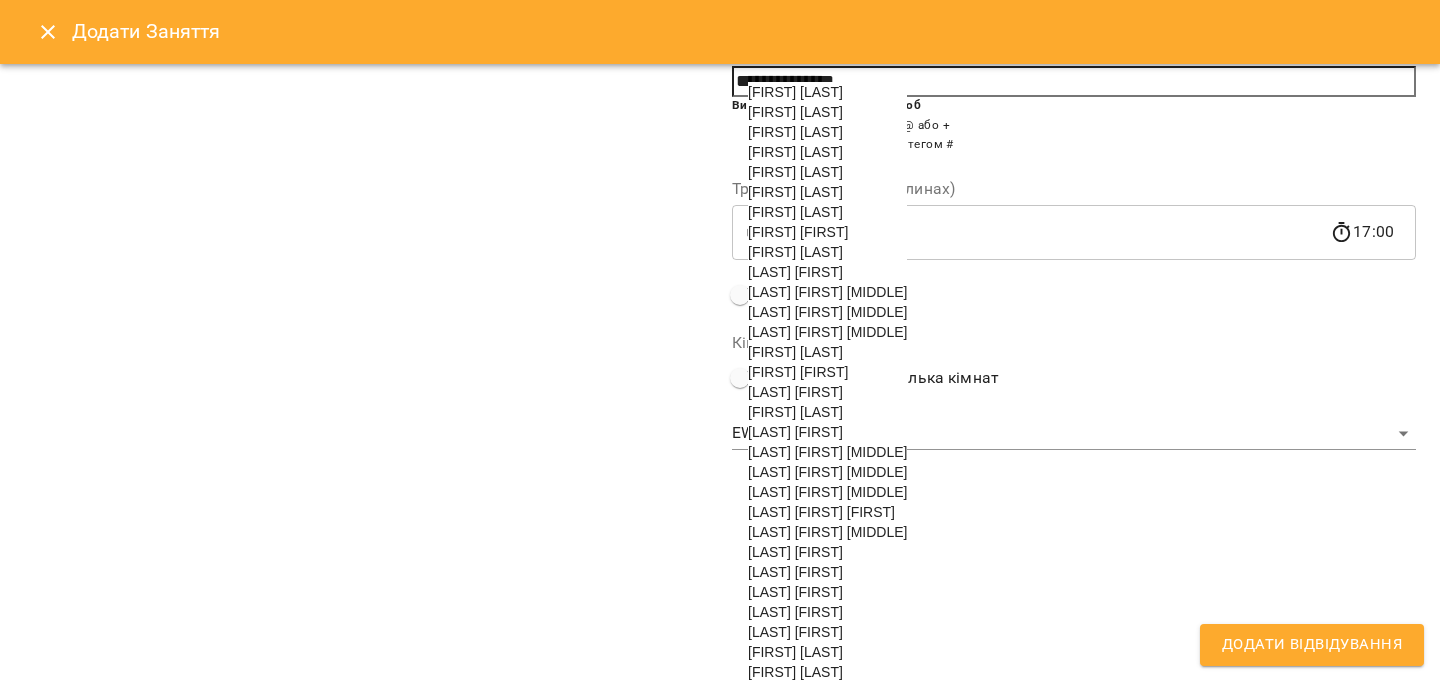 scroll, scrollTop: 187, scrollLeft: 0, axis: vertical 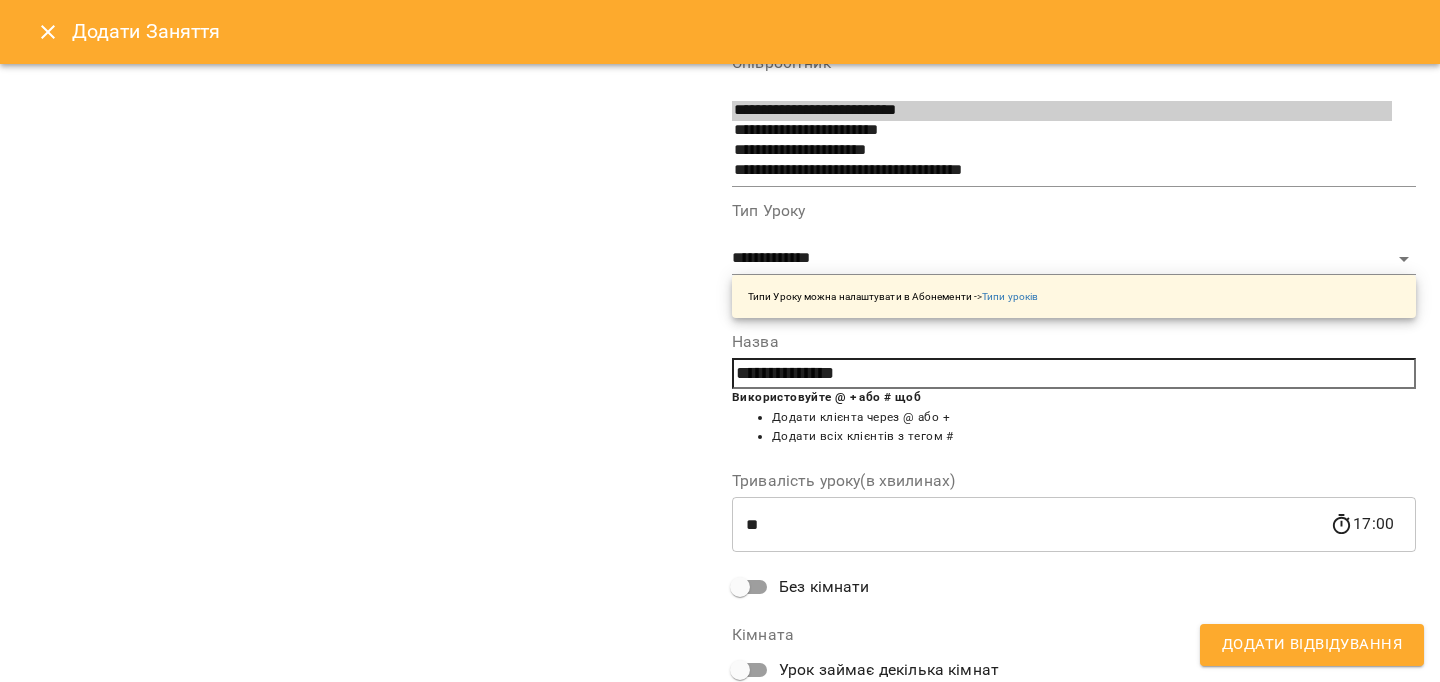 click on "Урок займає декілька кімнат" at bounding box center [1060, 670] 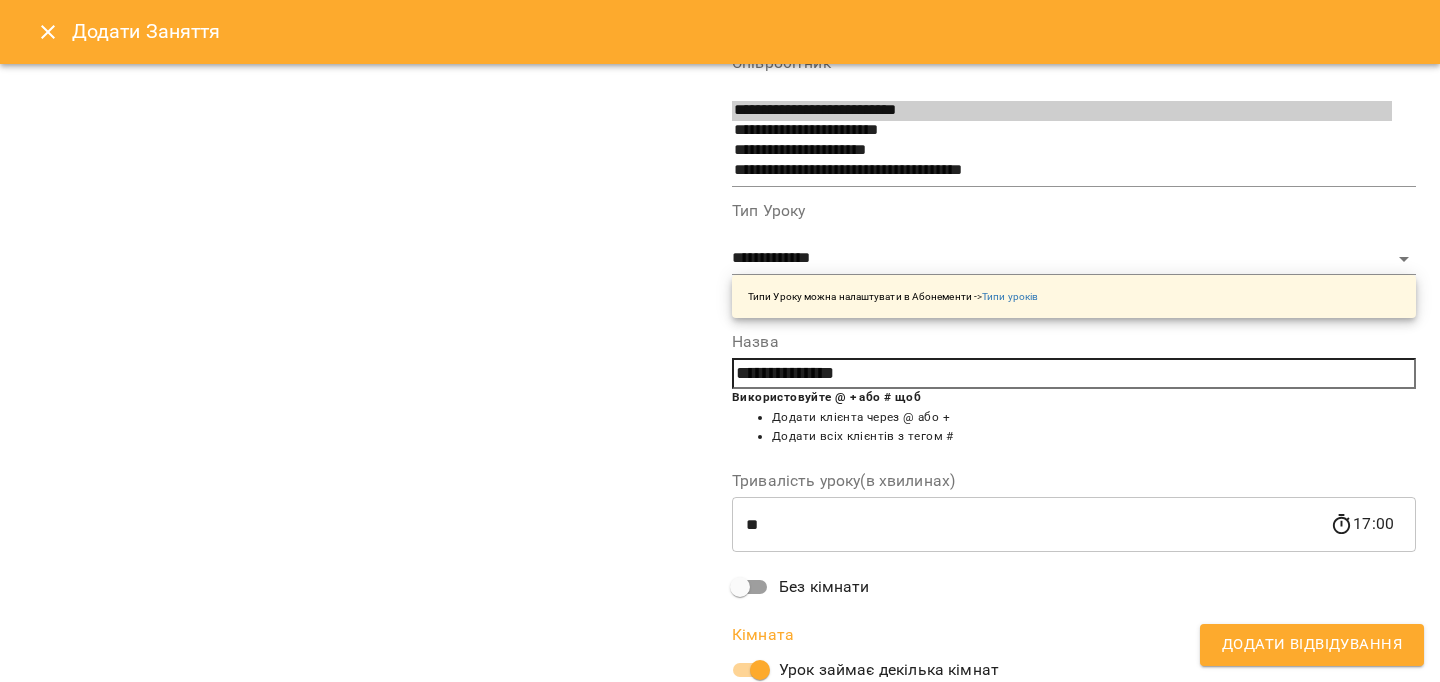 scroll, scrollTop: 4, scrollLeft: 0, axis: vertical 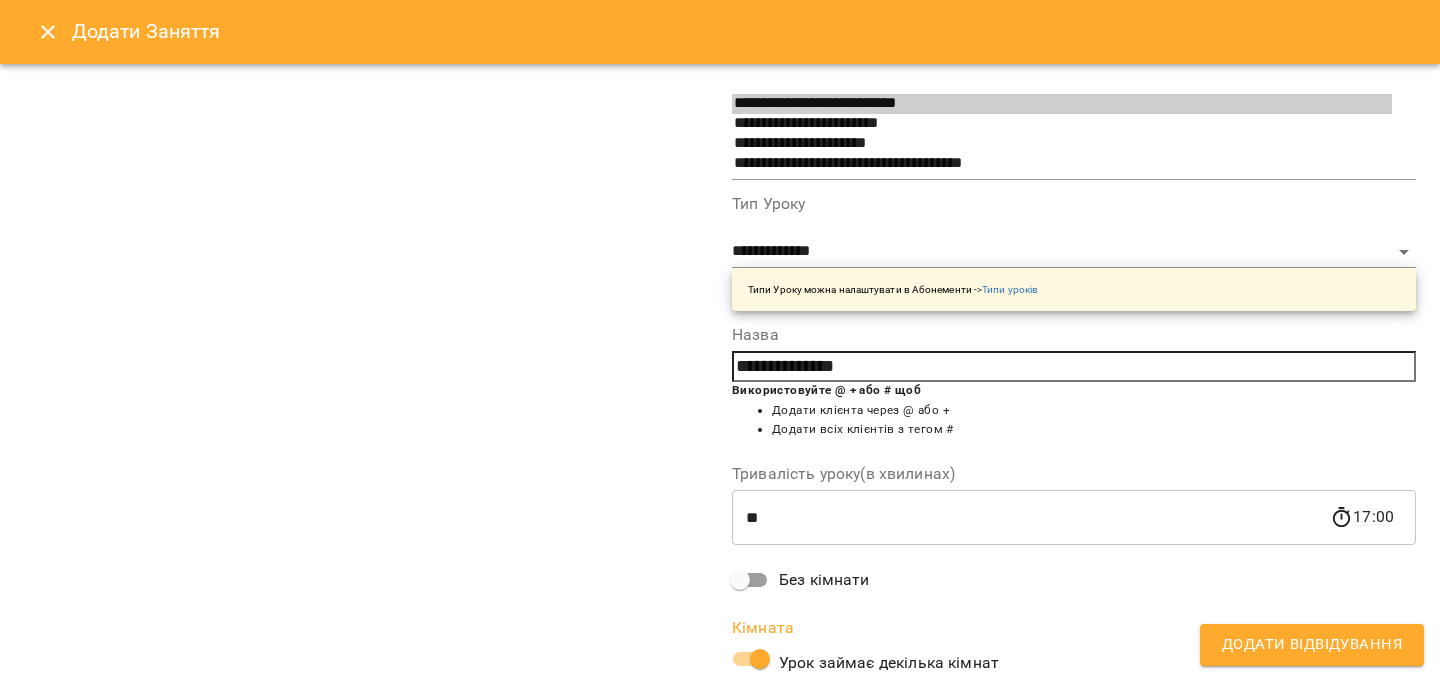 click on "Урок займає декілька кімнат" at bounding box center (889, 663) 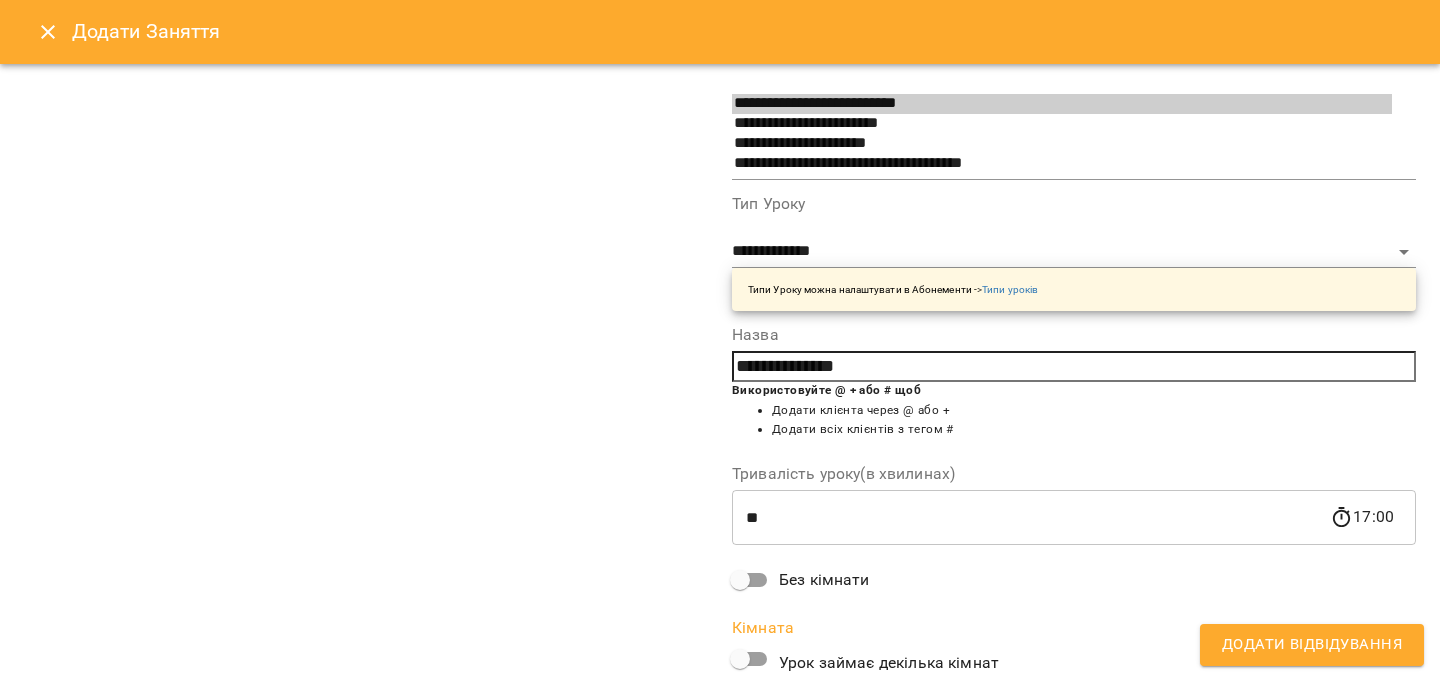 click on "Додати Відвідування" at bounding box center [1312, 645] 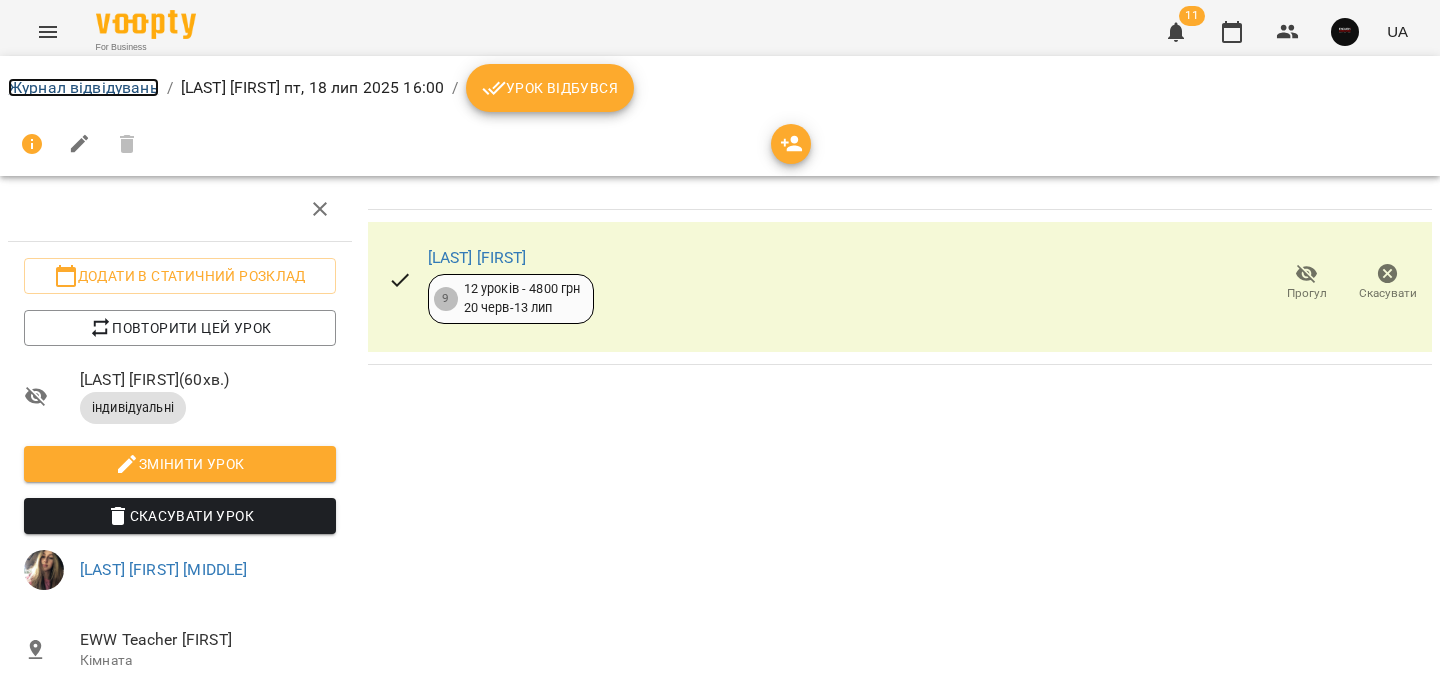 click on "Журнал відвідувань" at bounding box center [83, 87] 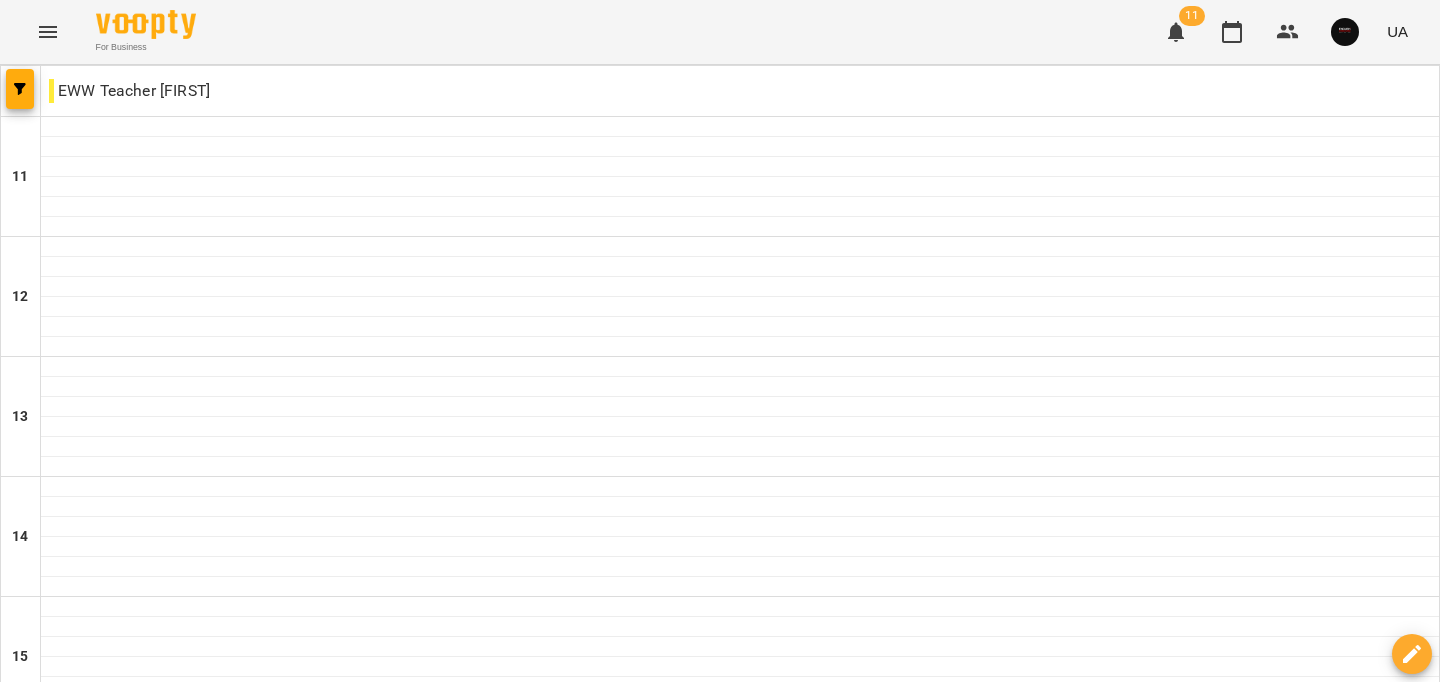 scroll, scrollTop: 654, scrollLeft: 0, axis: vertical 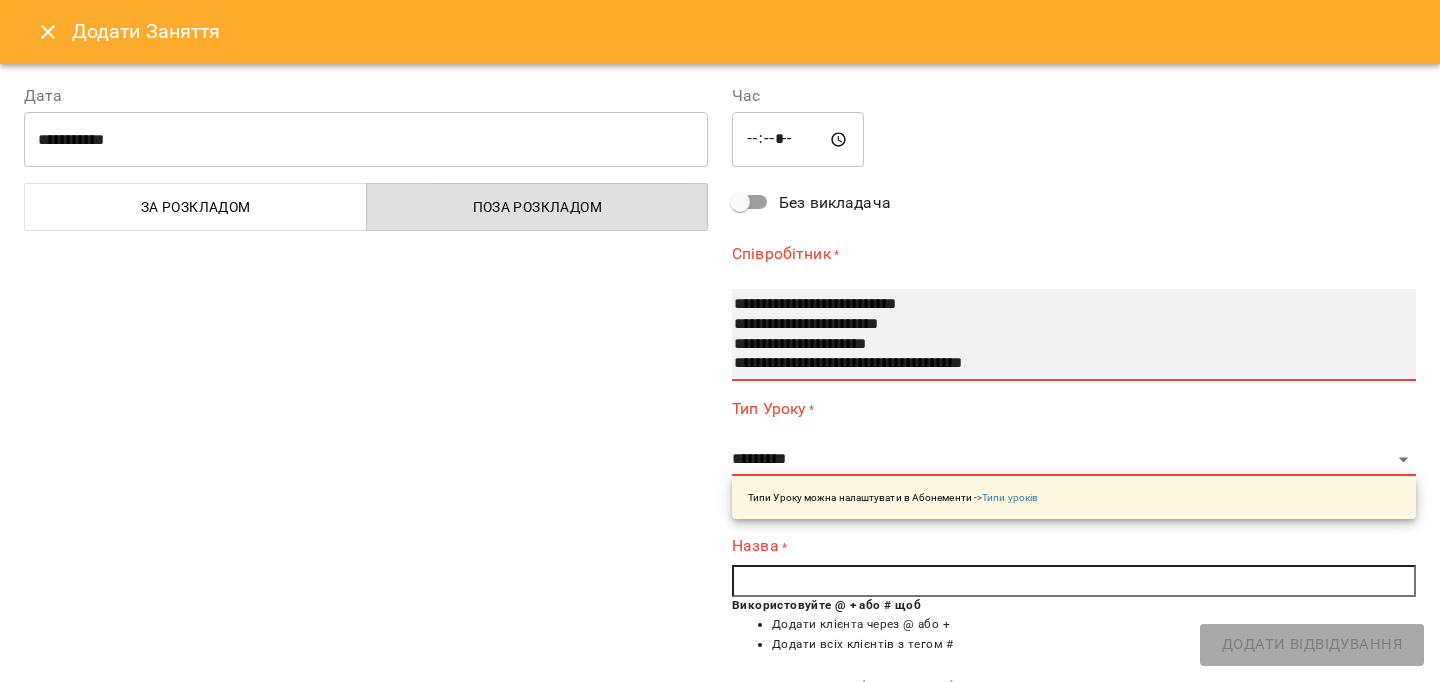 select on "**********" 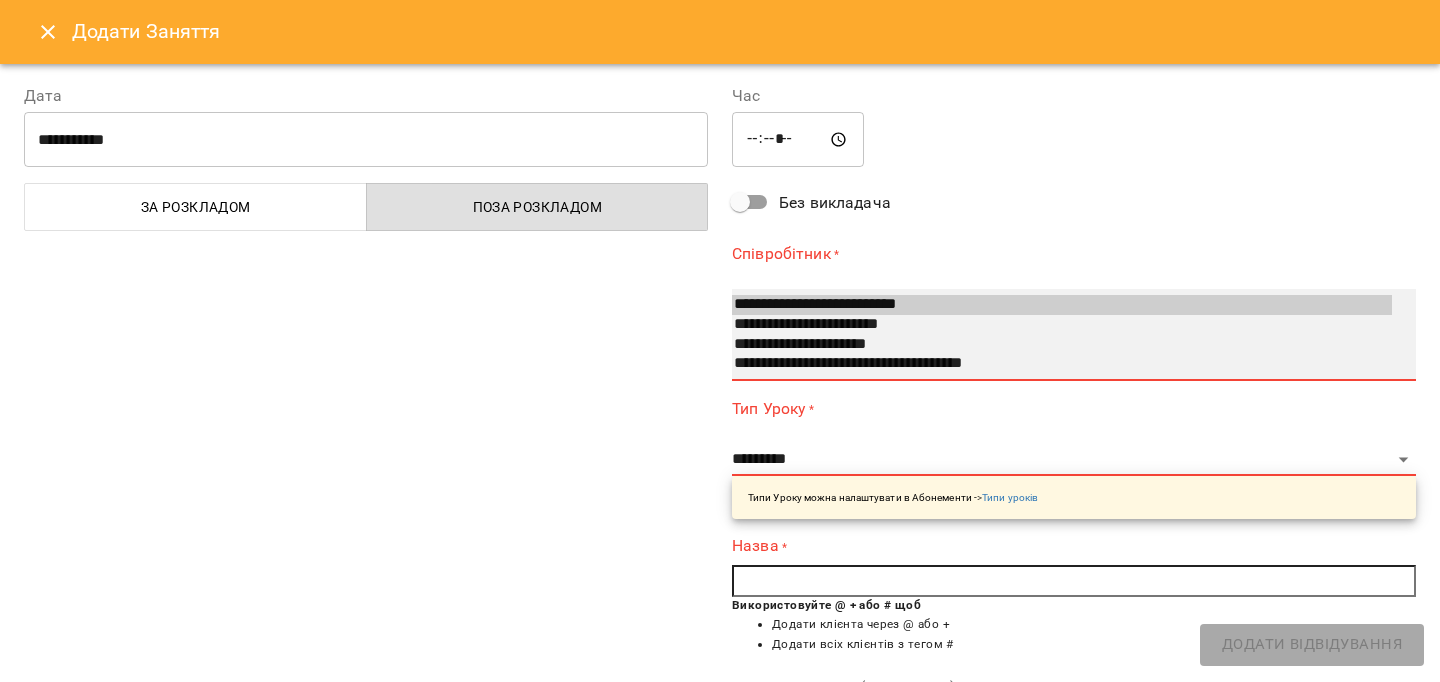 click on "**********" at bounding box center [1062, 305] 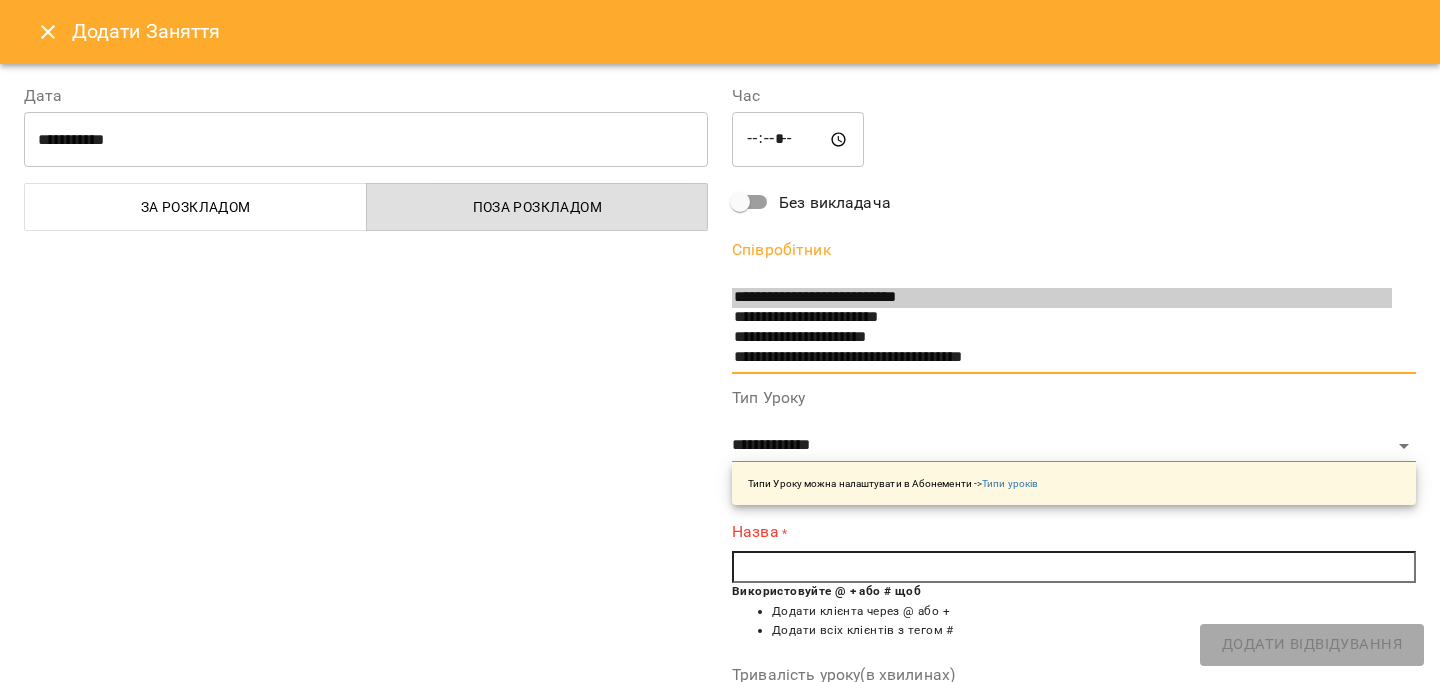 click at bounding box center (1074, 567) 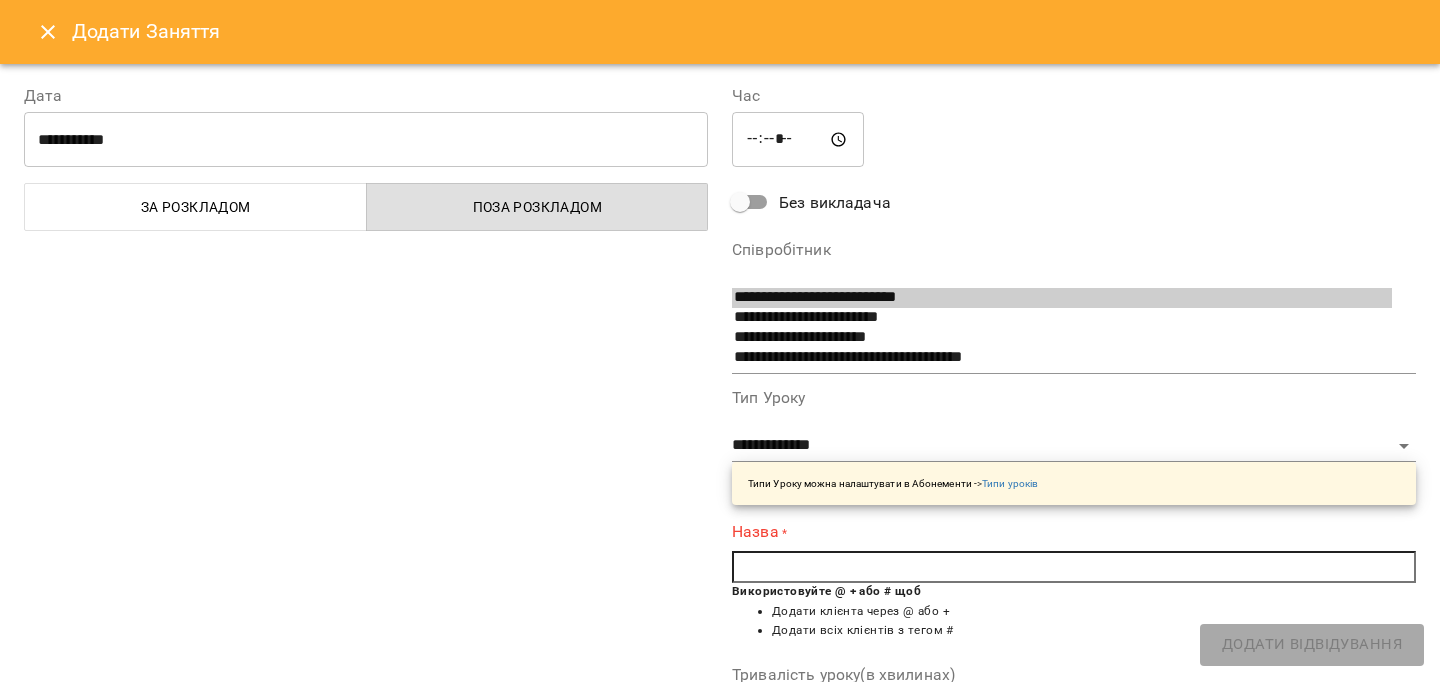 paste on "*" 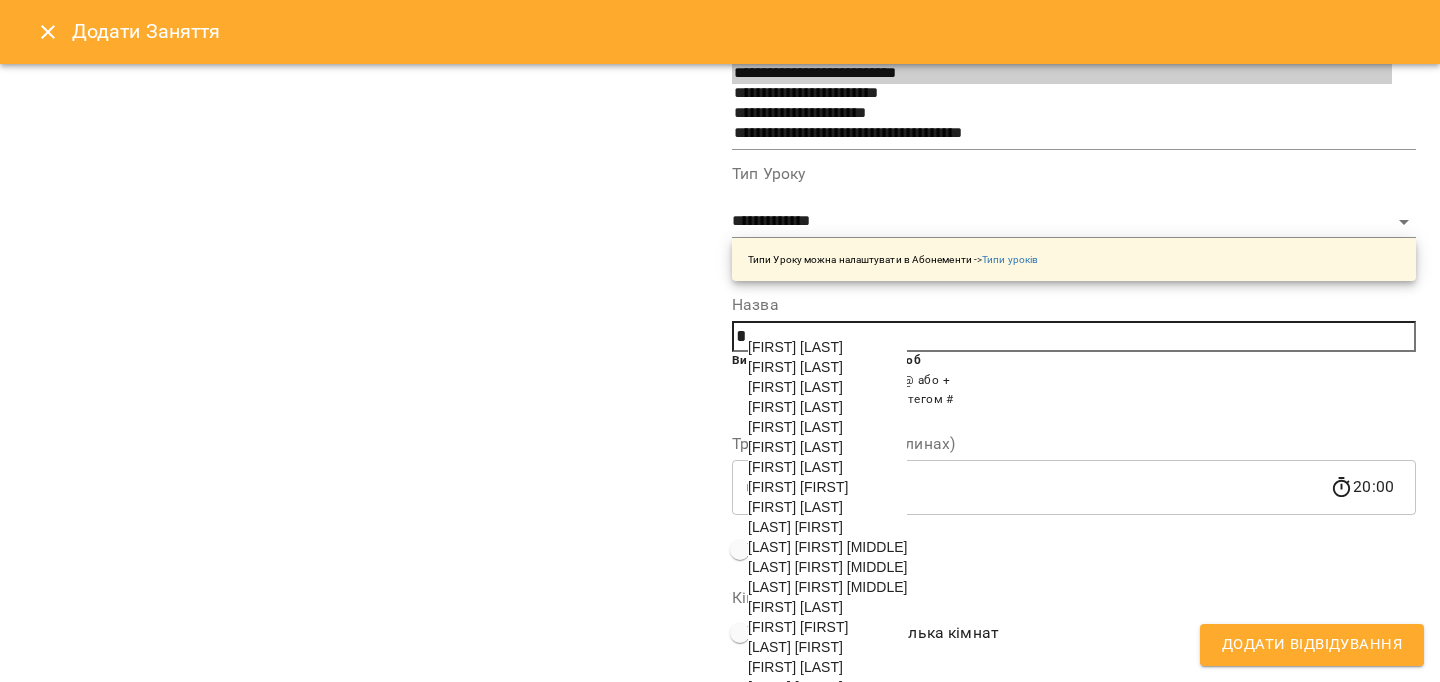 scroll, scrollTop: 564, scrollLeft: 0, axis: vertical 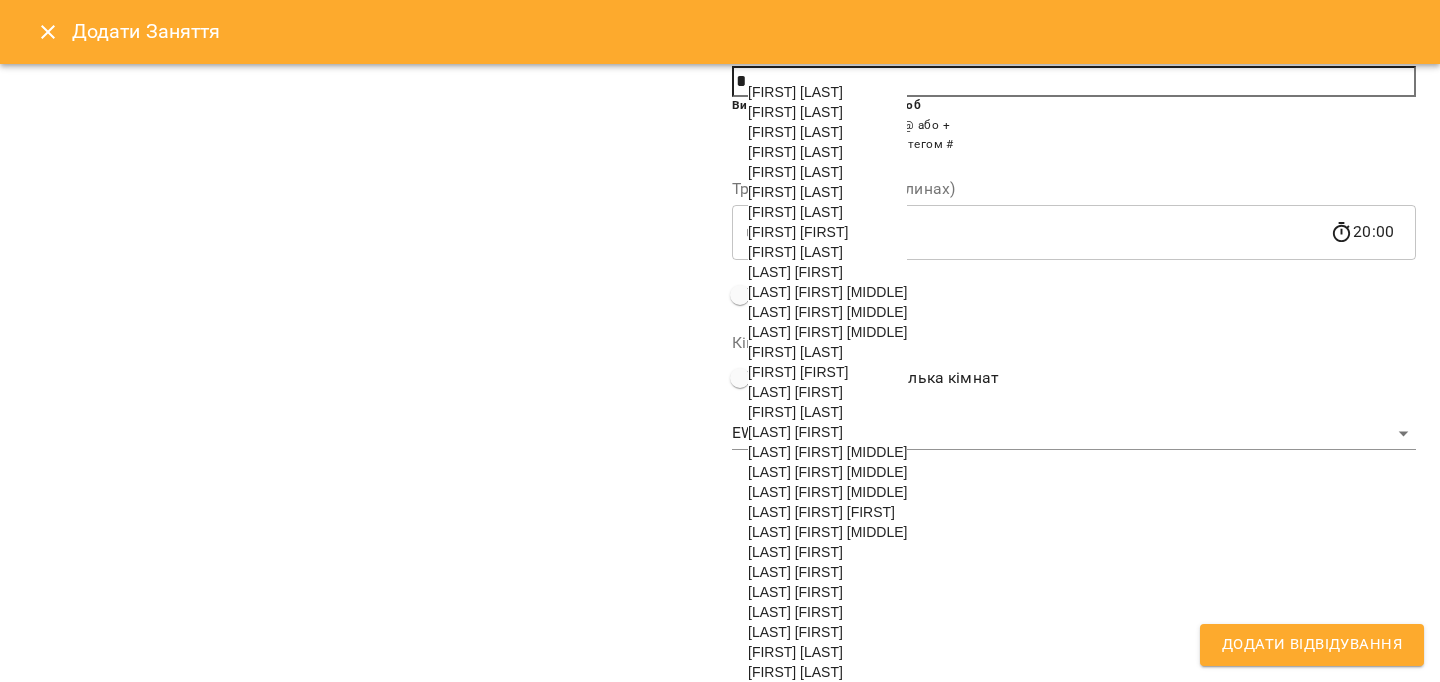 click on "[FIRST] [LAST]" at bounding box center [795, 592] 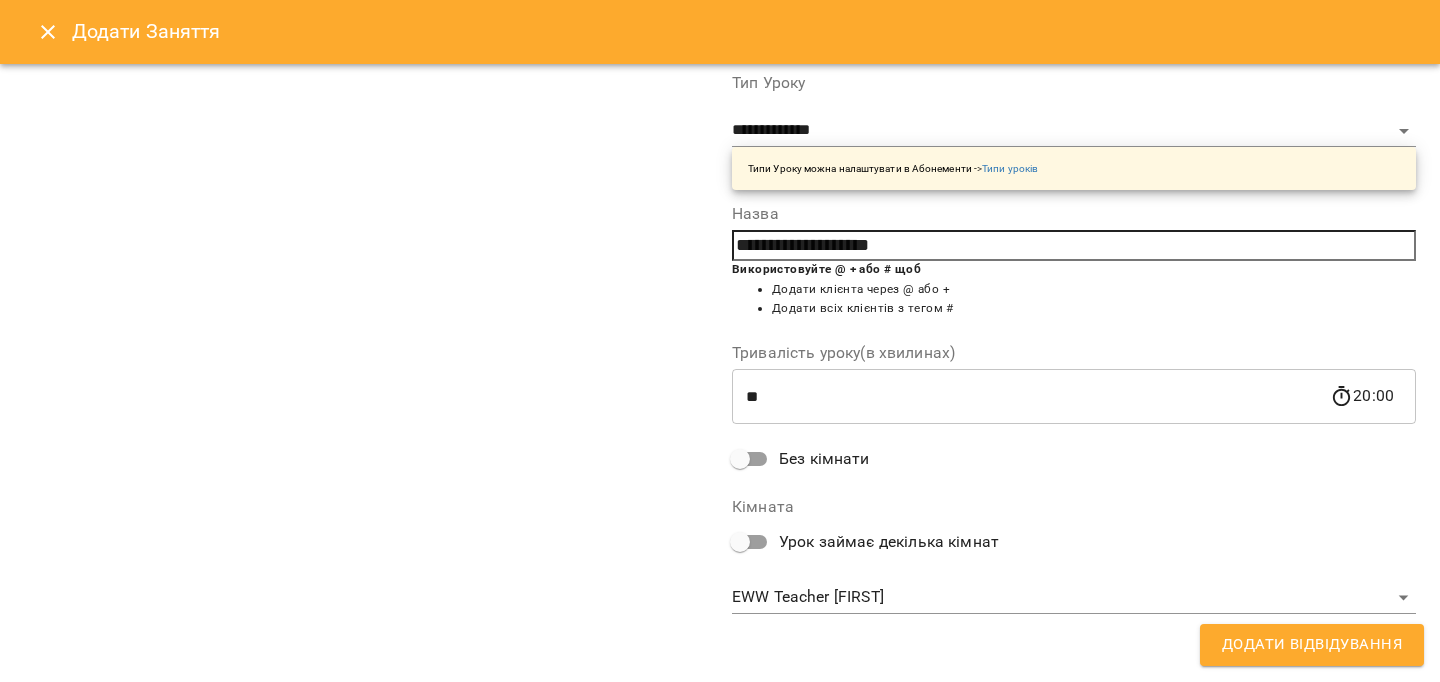 scroll, scrollTop: 187, scrollLeft: 0, axis: vertical 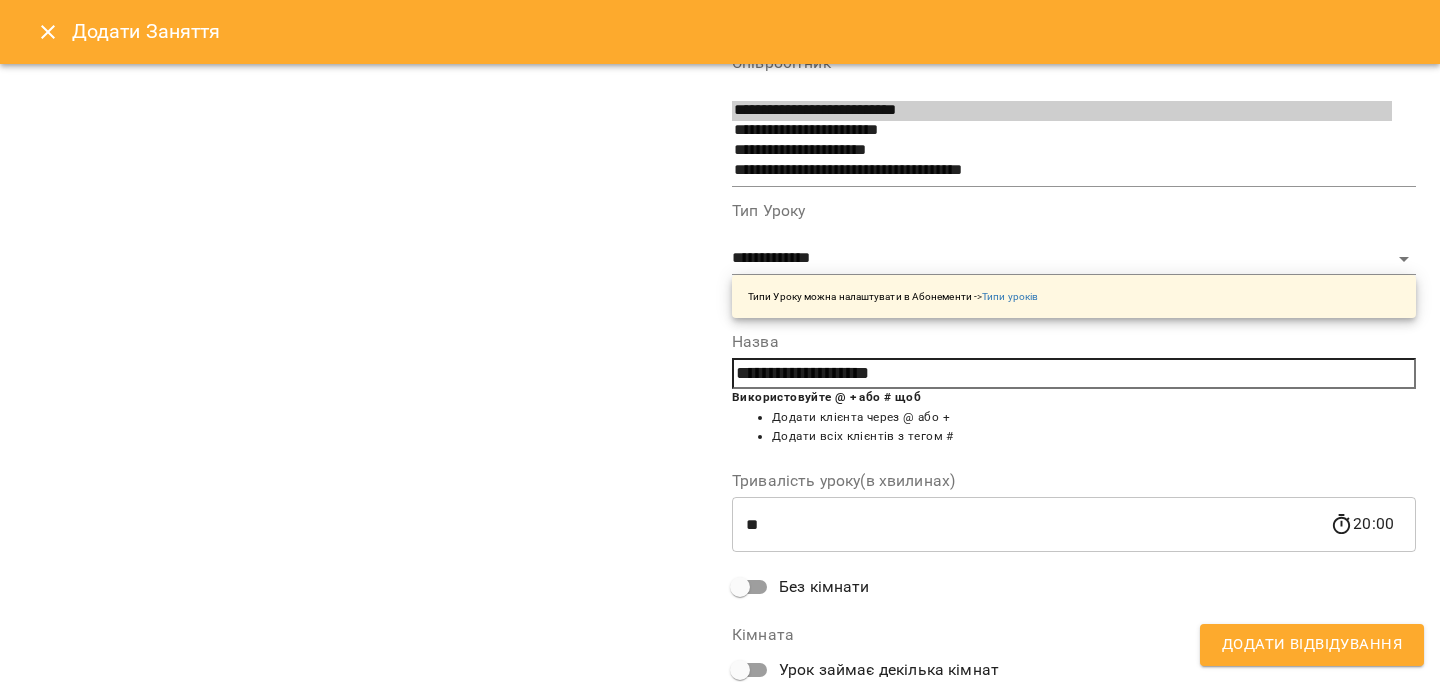 type on "**********" 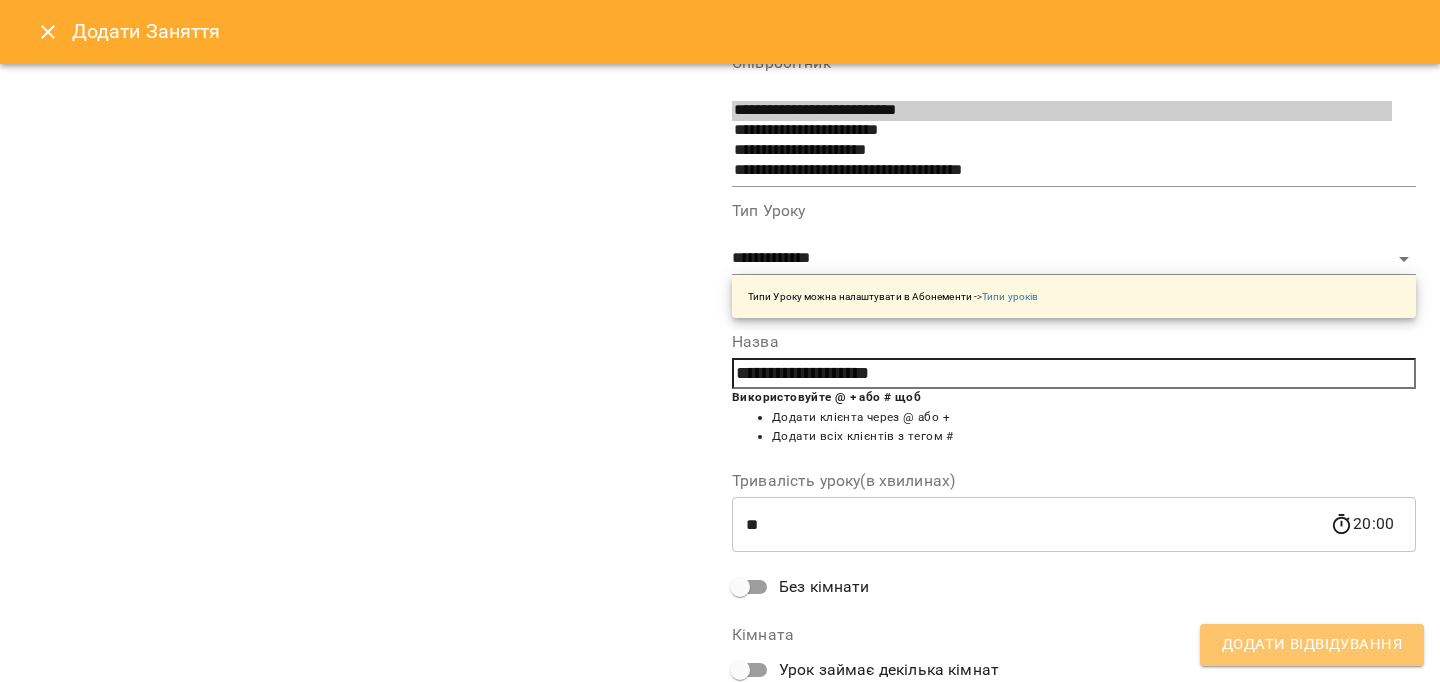 click on "Додати Відвідування" at bounding box center (1312, 645) 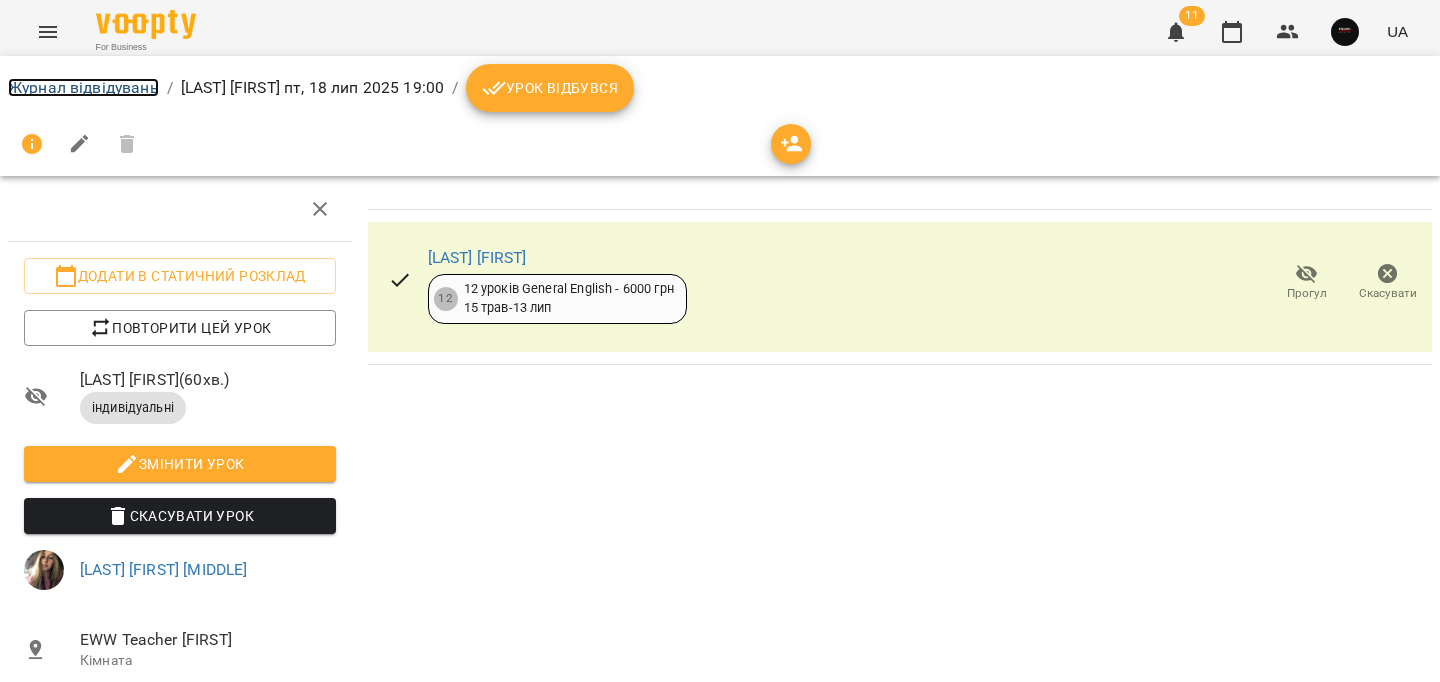 click on "Журнал відвідувань" at bounding box center [83, 87] 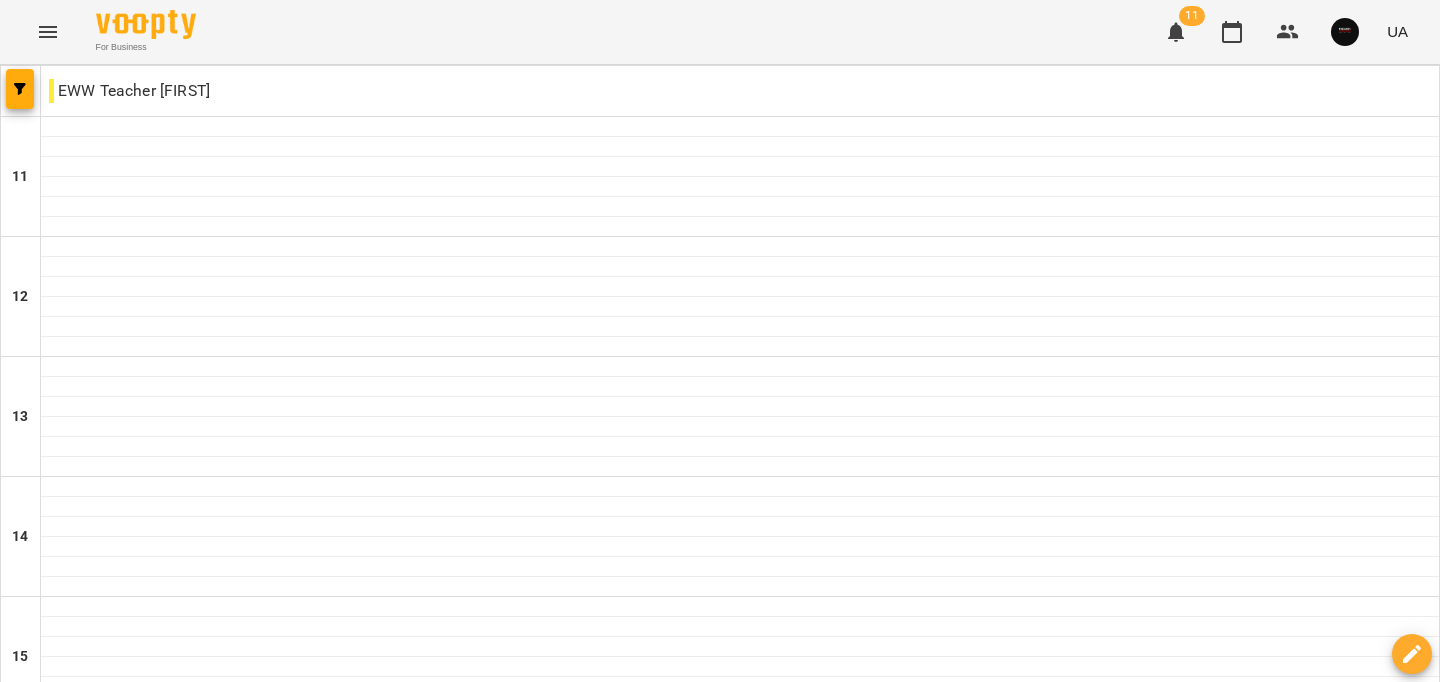 scroll, scrollTop: 1008, scrollLeft: 0, axis: vertical 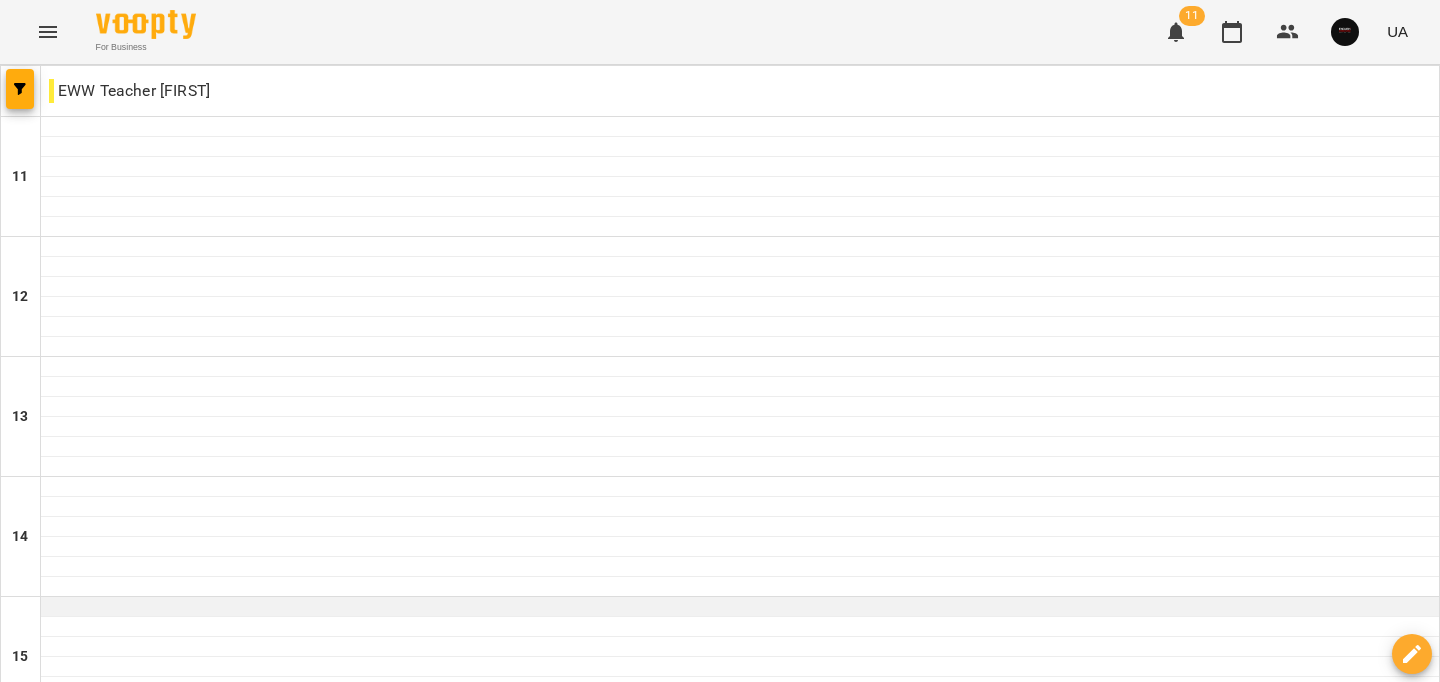 click at bounding box center [740, 607] 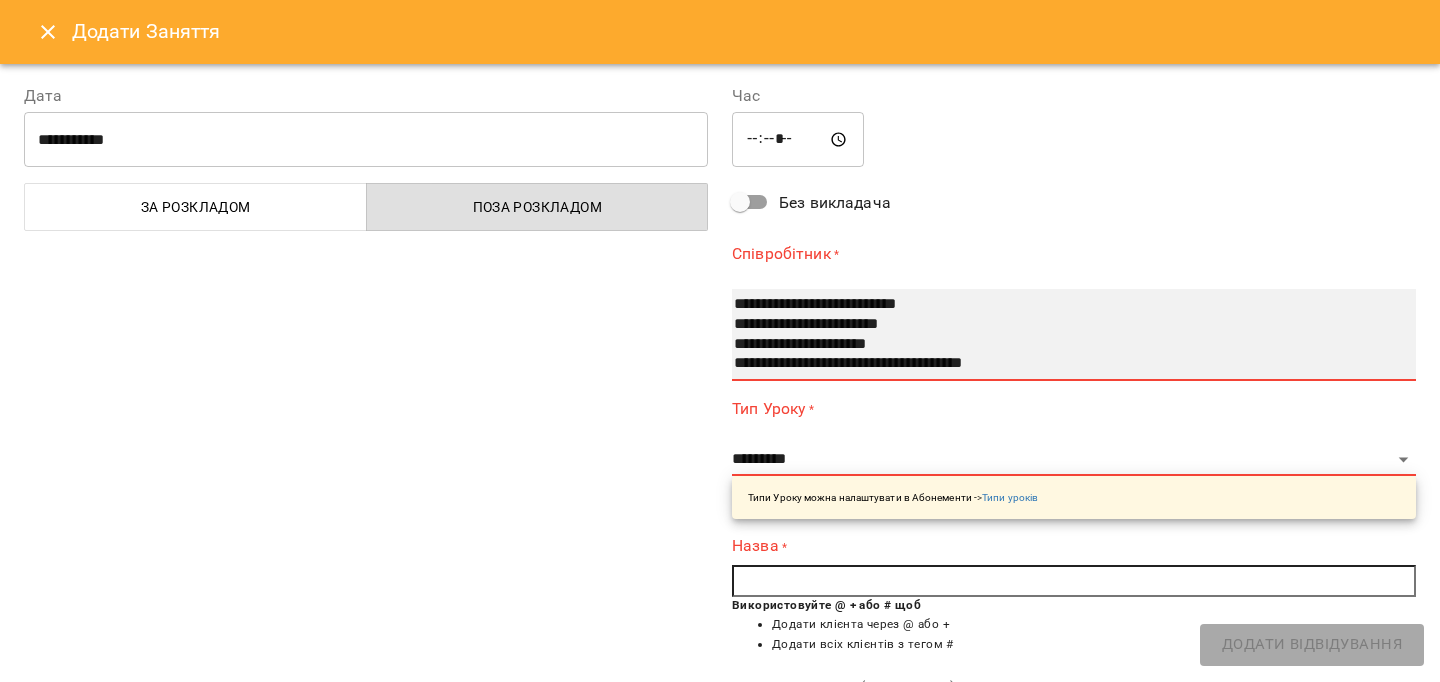 select on "**********" 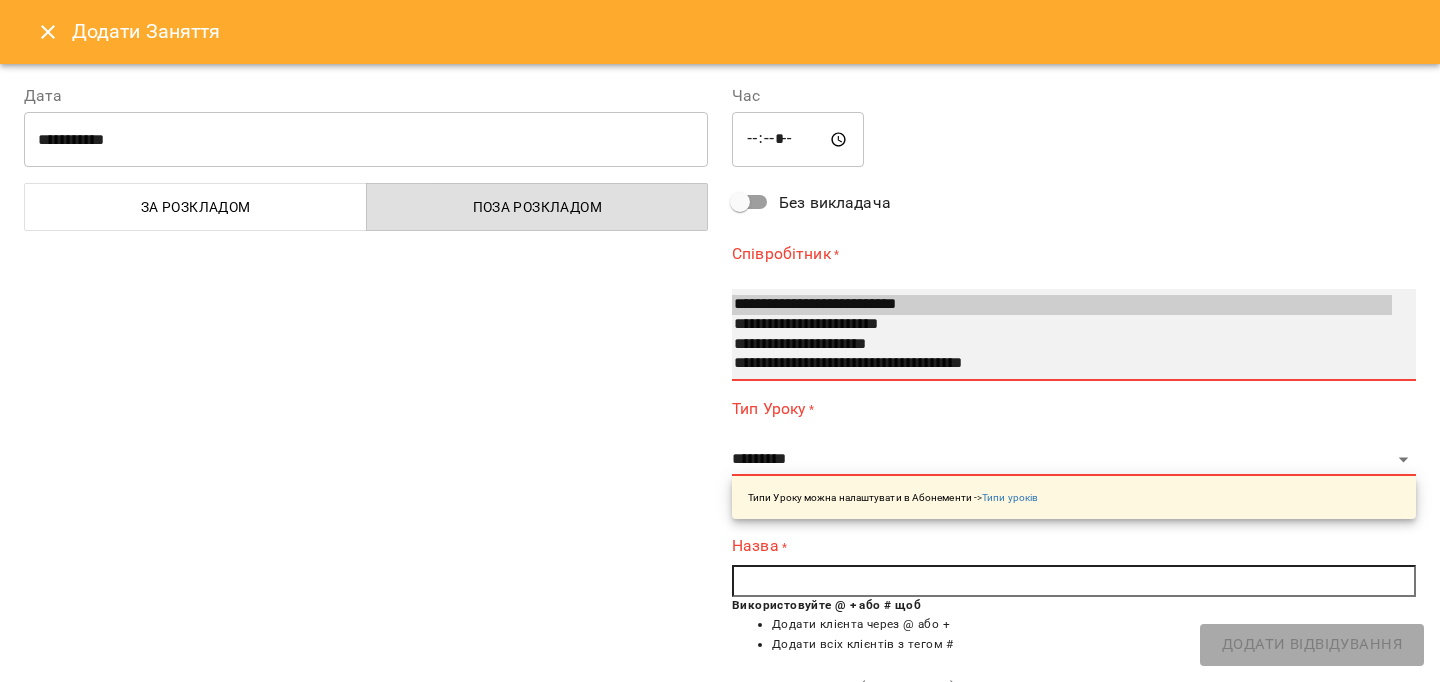 click on "**********" at bounding box center [1062, 305] 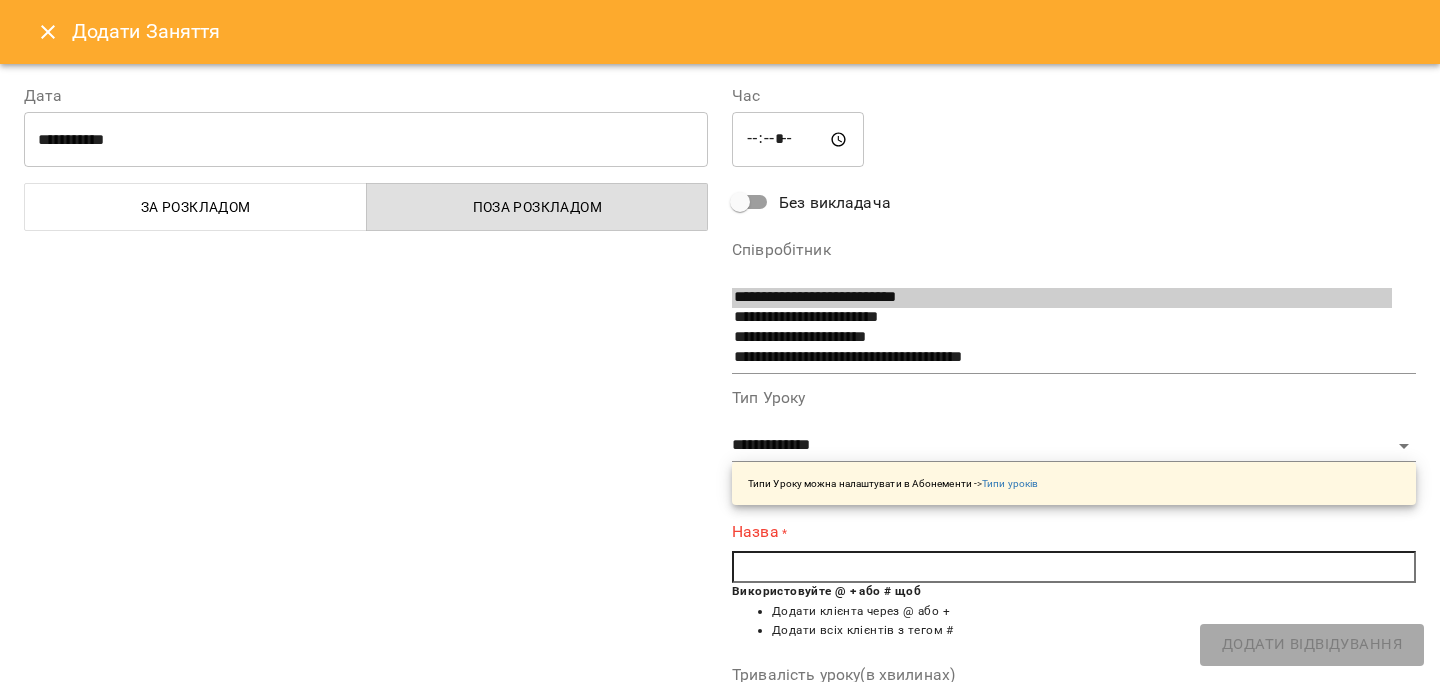 click at bounding box center [1074, 567] 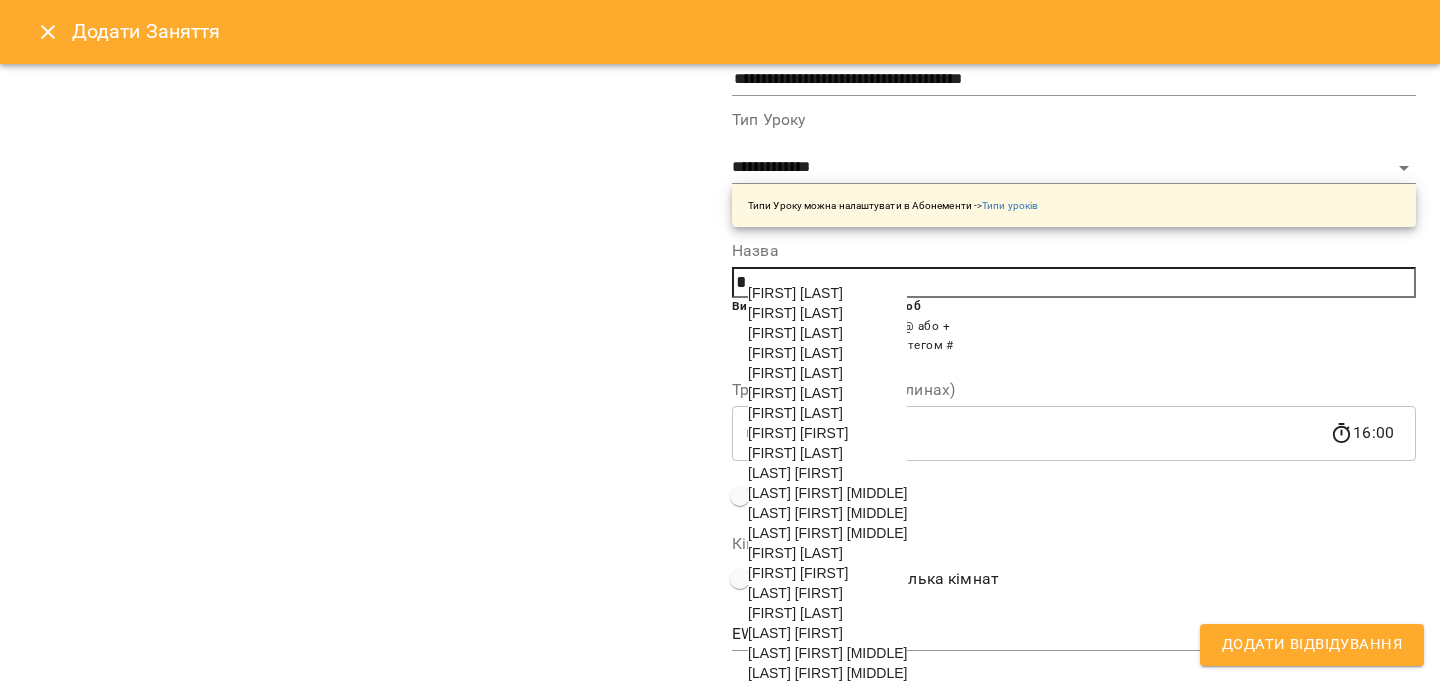 scroll, scrollTop: 279, scrollLeft: 0, axis: vertical 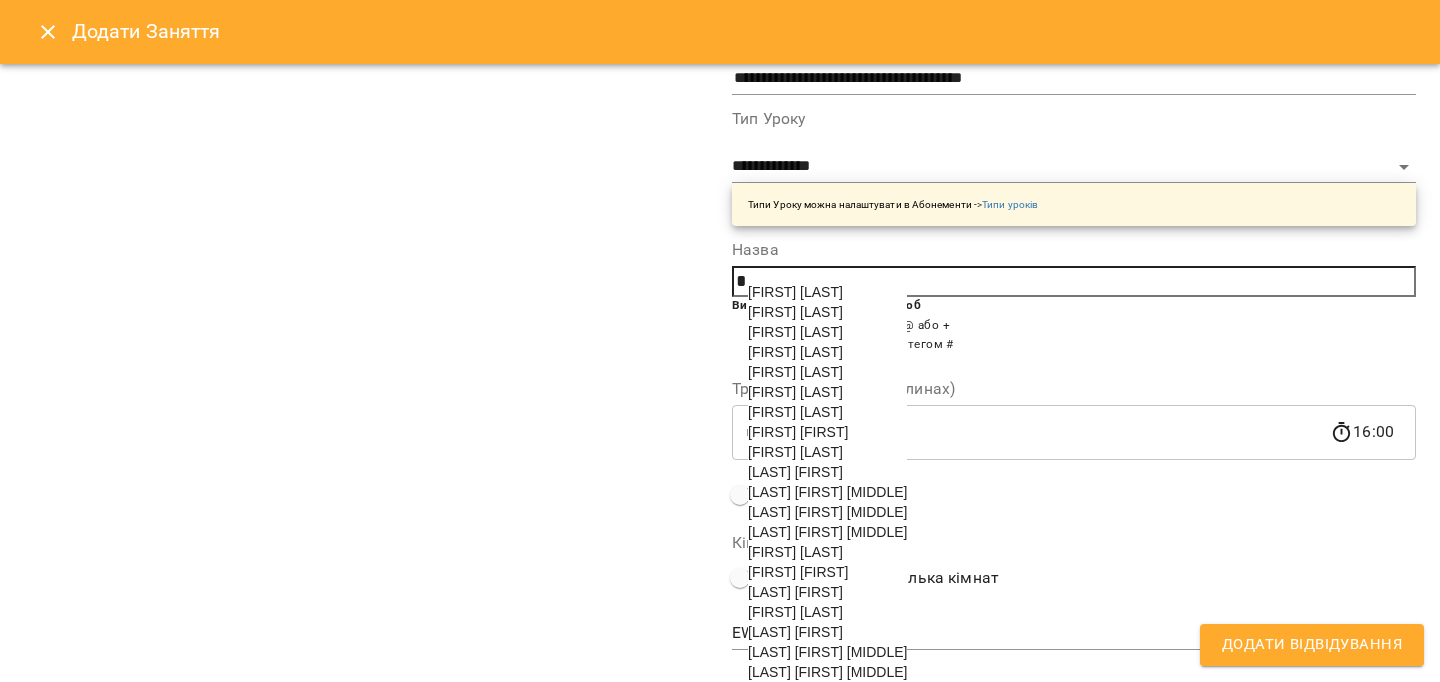 click on "[FIRST] [FIRST]" at bounding box center [798, 432] 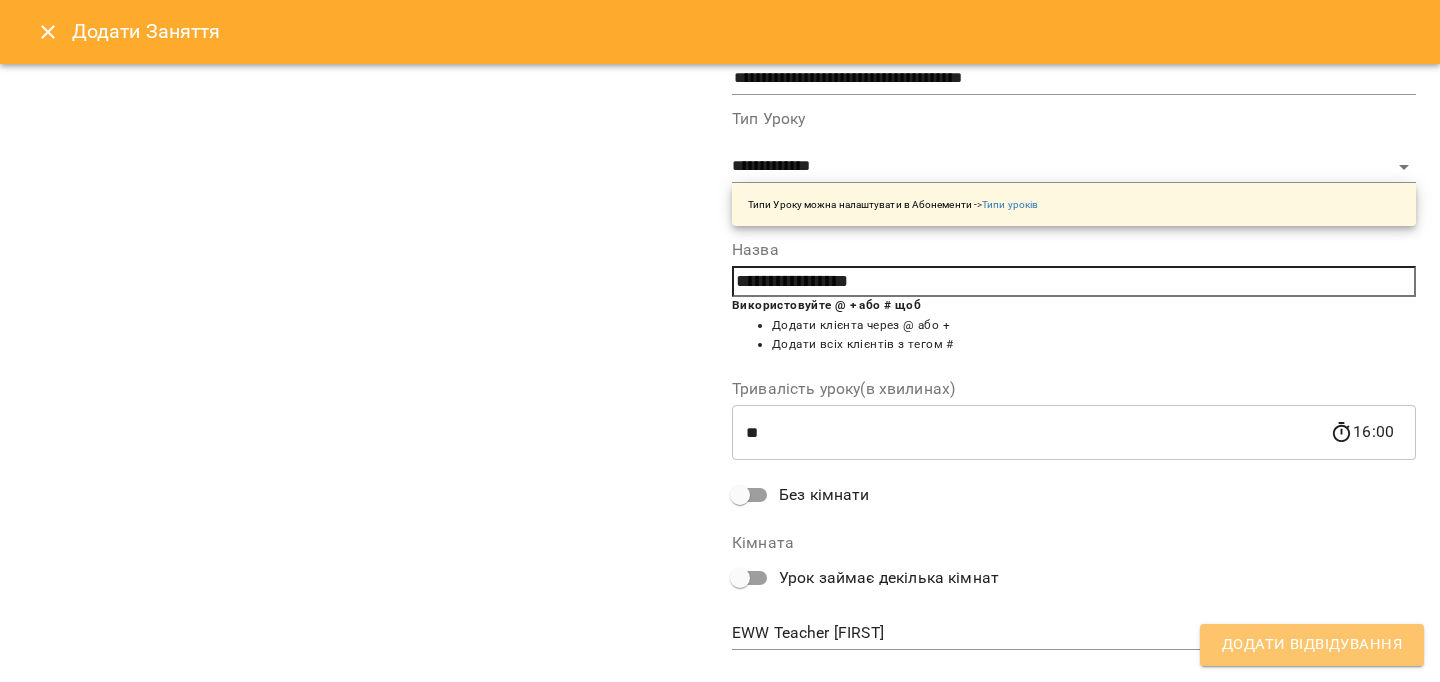 click on "Додати Відвідування" at bounding box center (1312, 645) 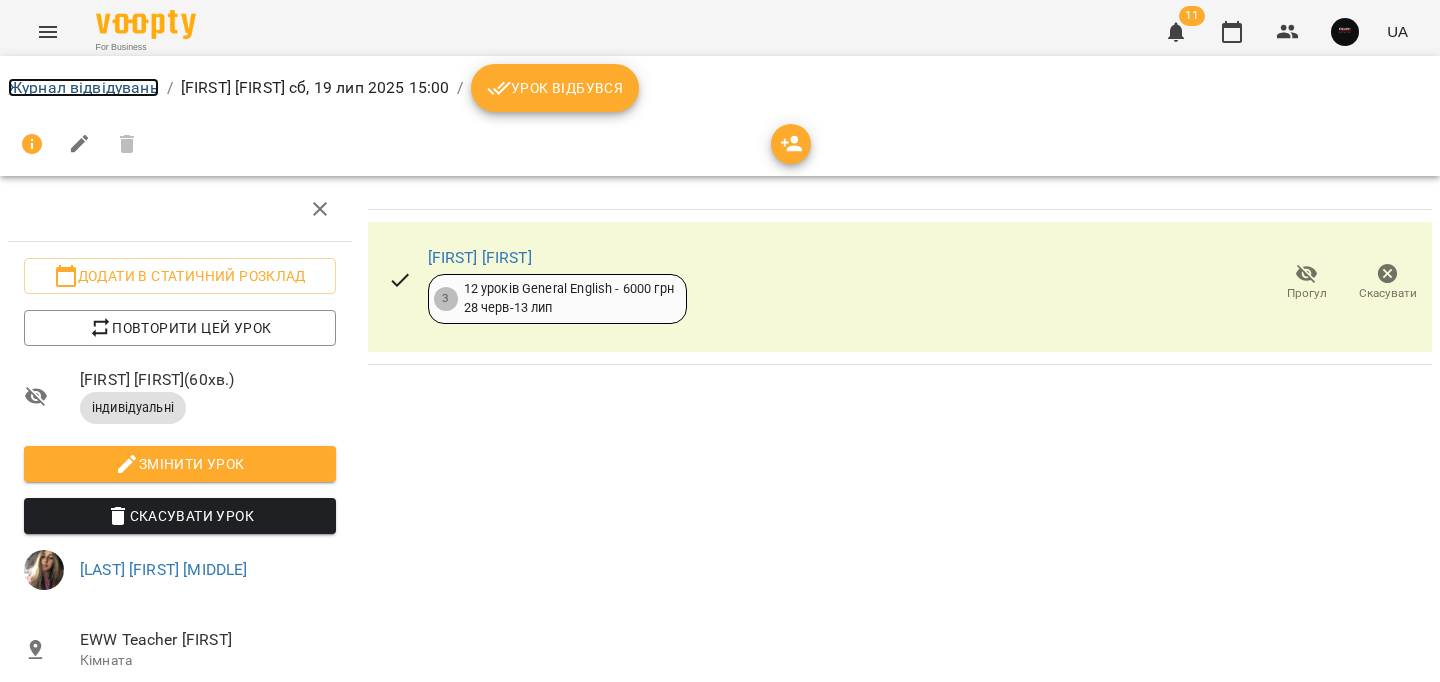 click on "Журнал відвідувань" at bounding box center (83, 87) 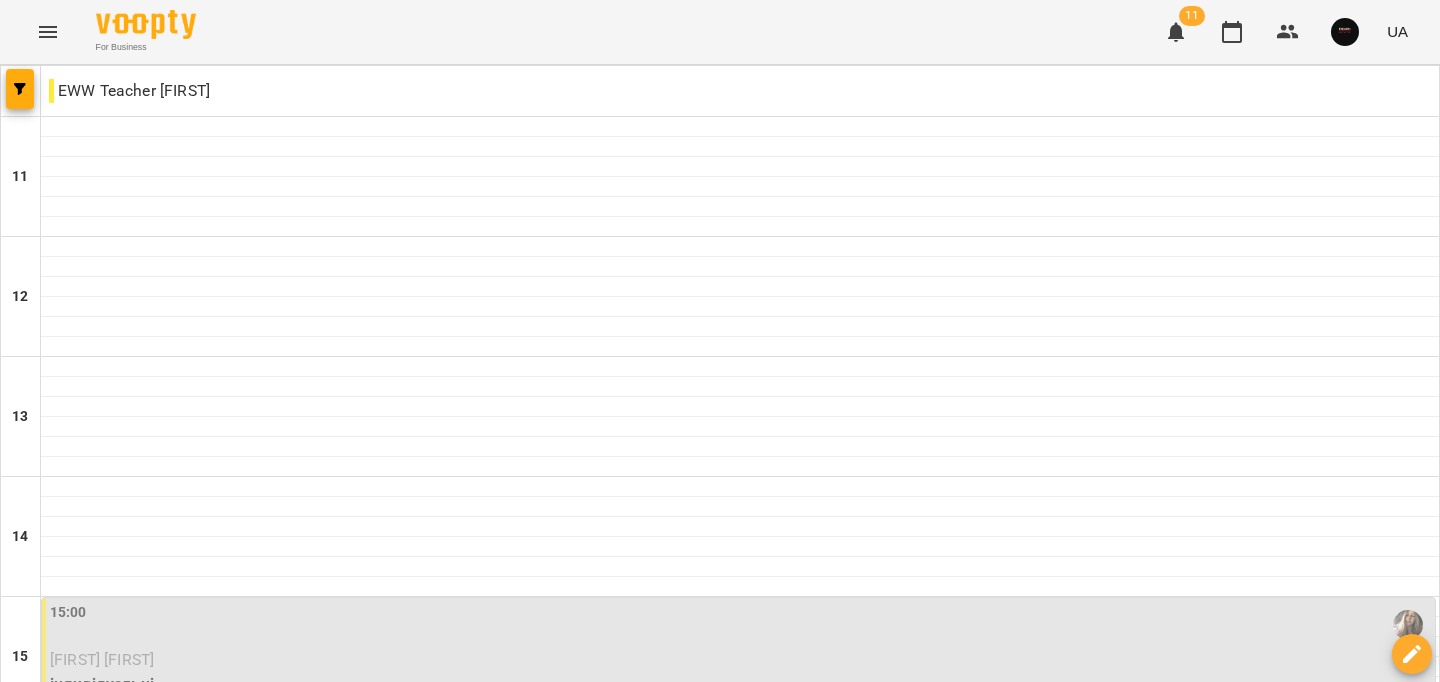 scroll, scrollTop: 1008, scrollLeft: 0, axis: vertical 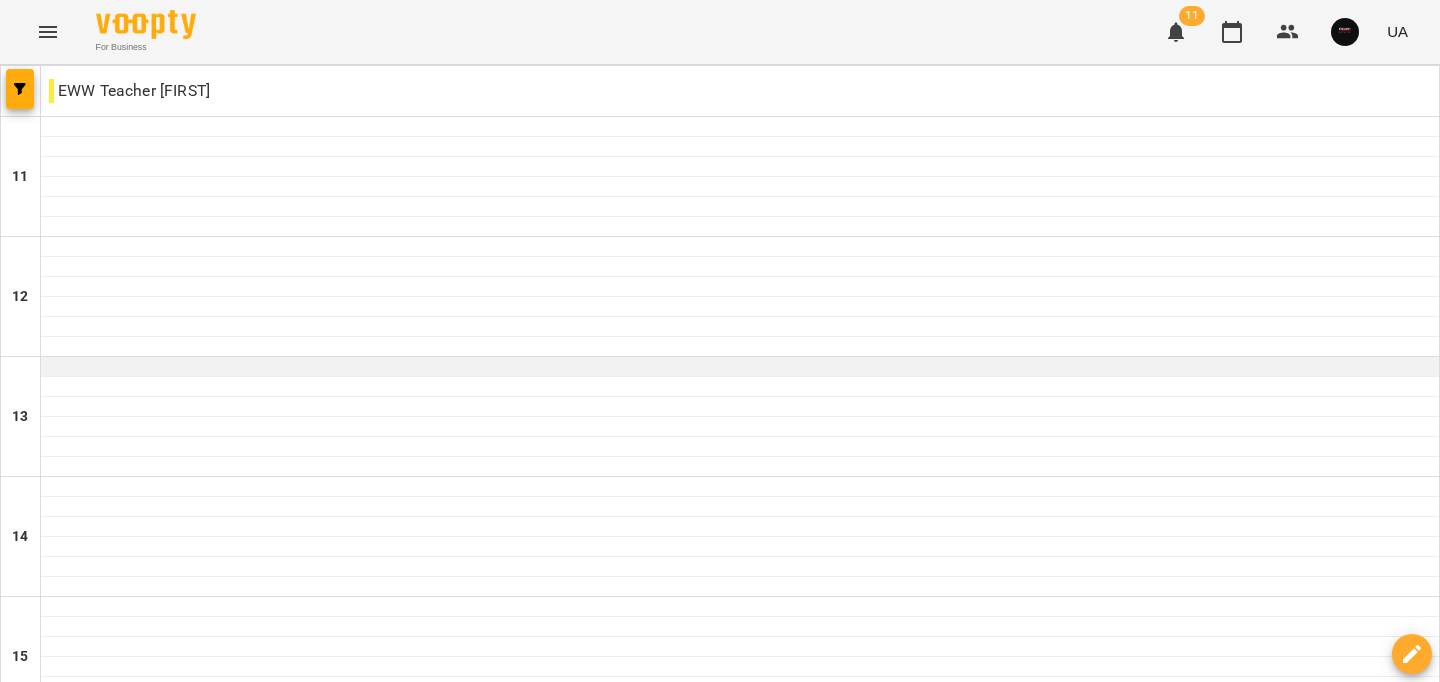 click at bounding box center [740, 367] 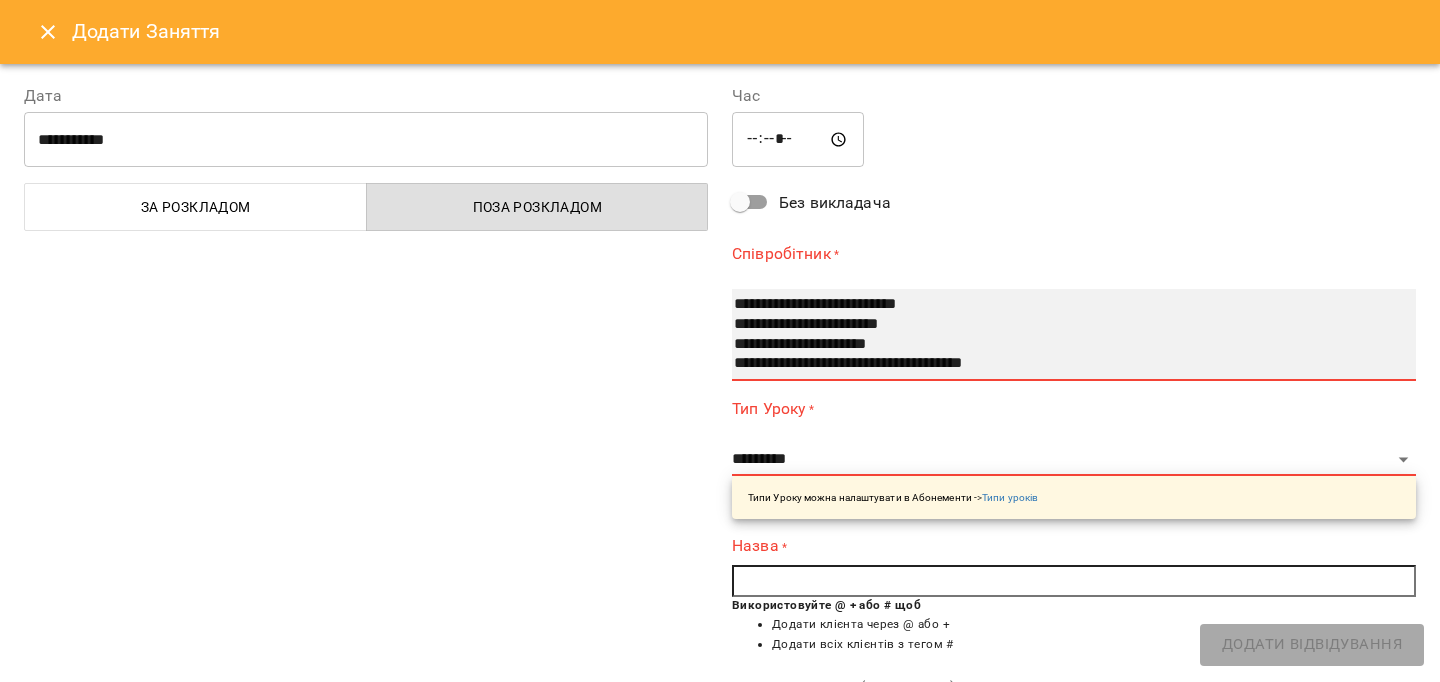 select on "**********" 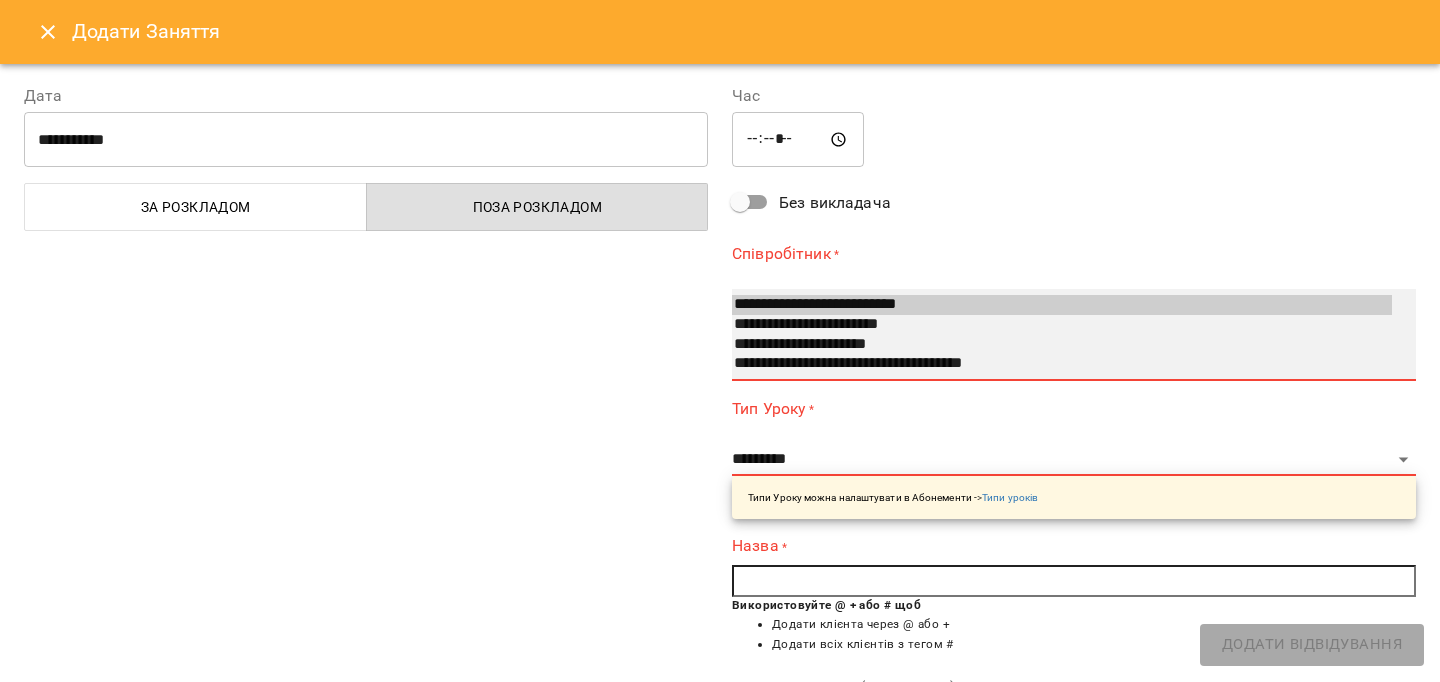 click on "**********" at bounding box center [1062, 305] 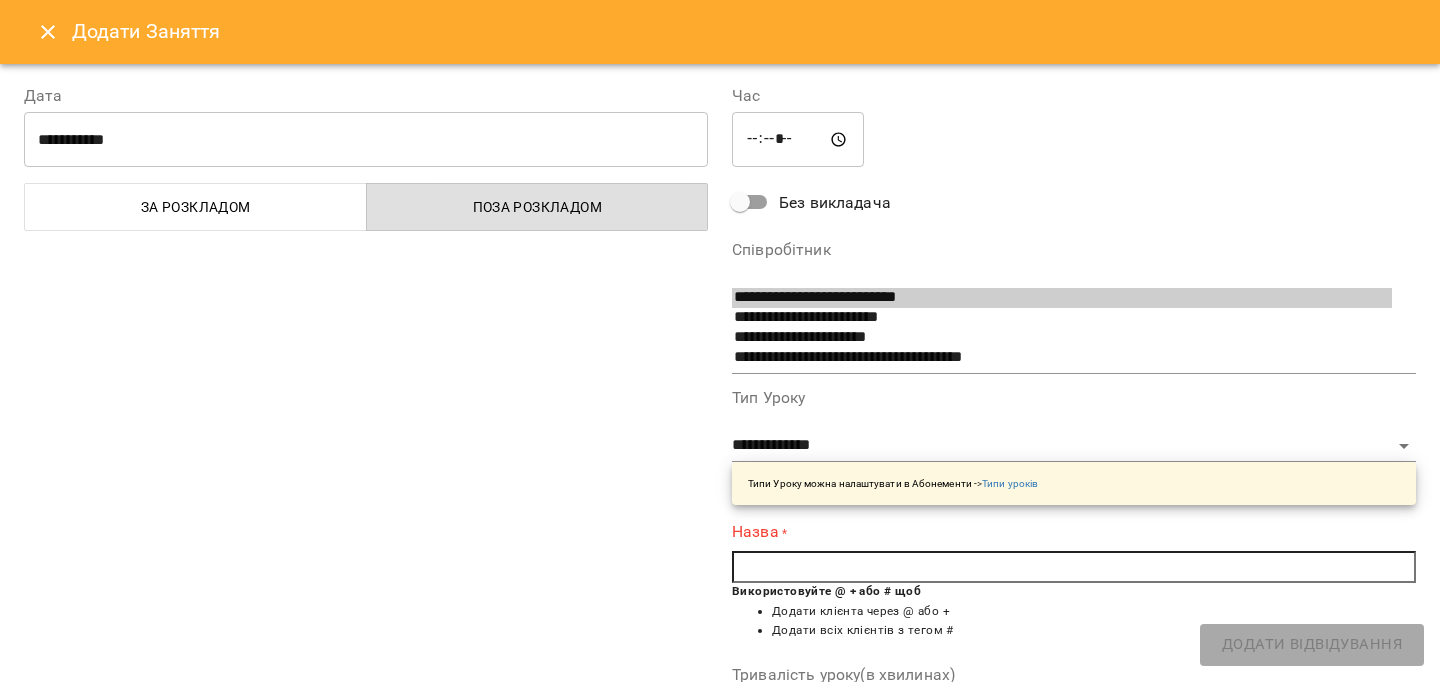 click at bounding box center (1074, 567) 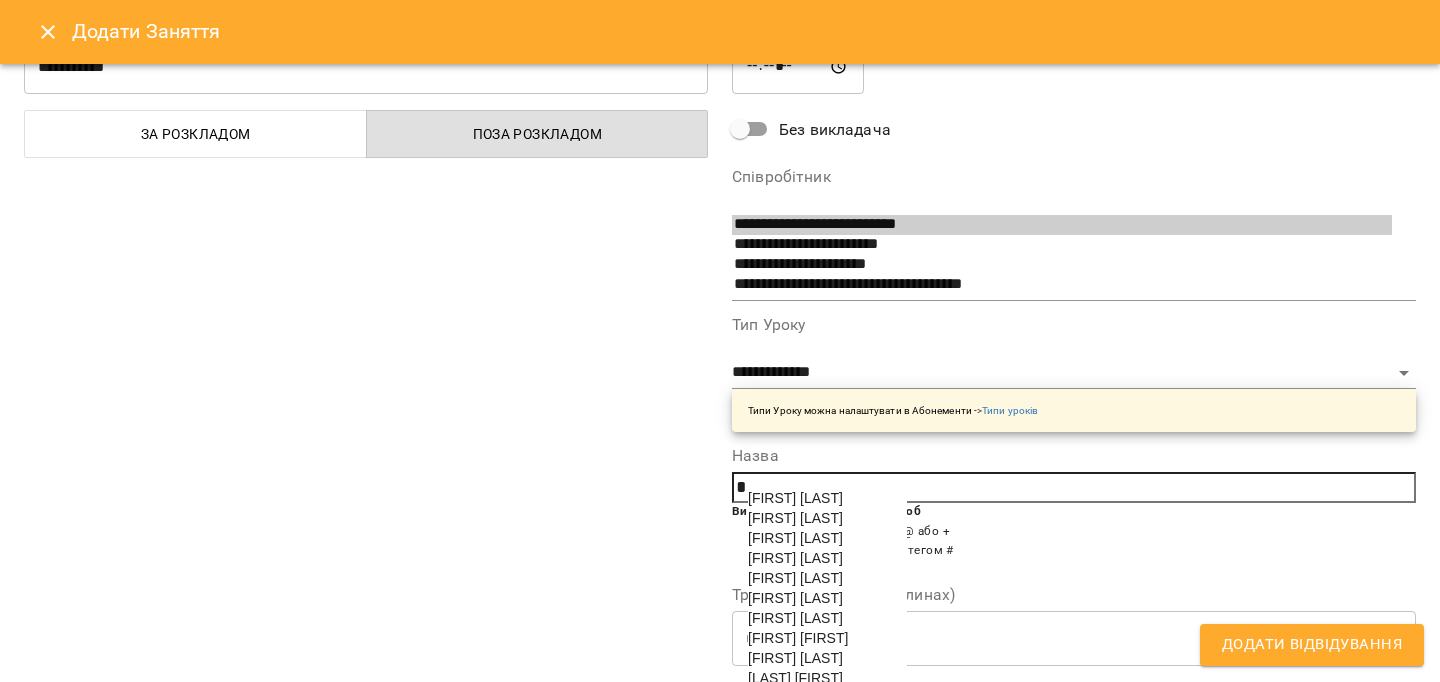 scroll, scrollTop: 148, scrollLeft: 0, axis: vertical 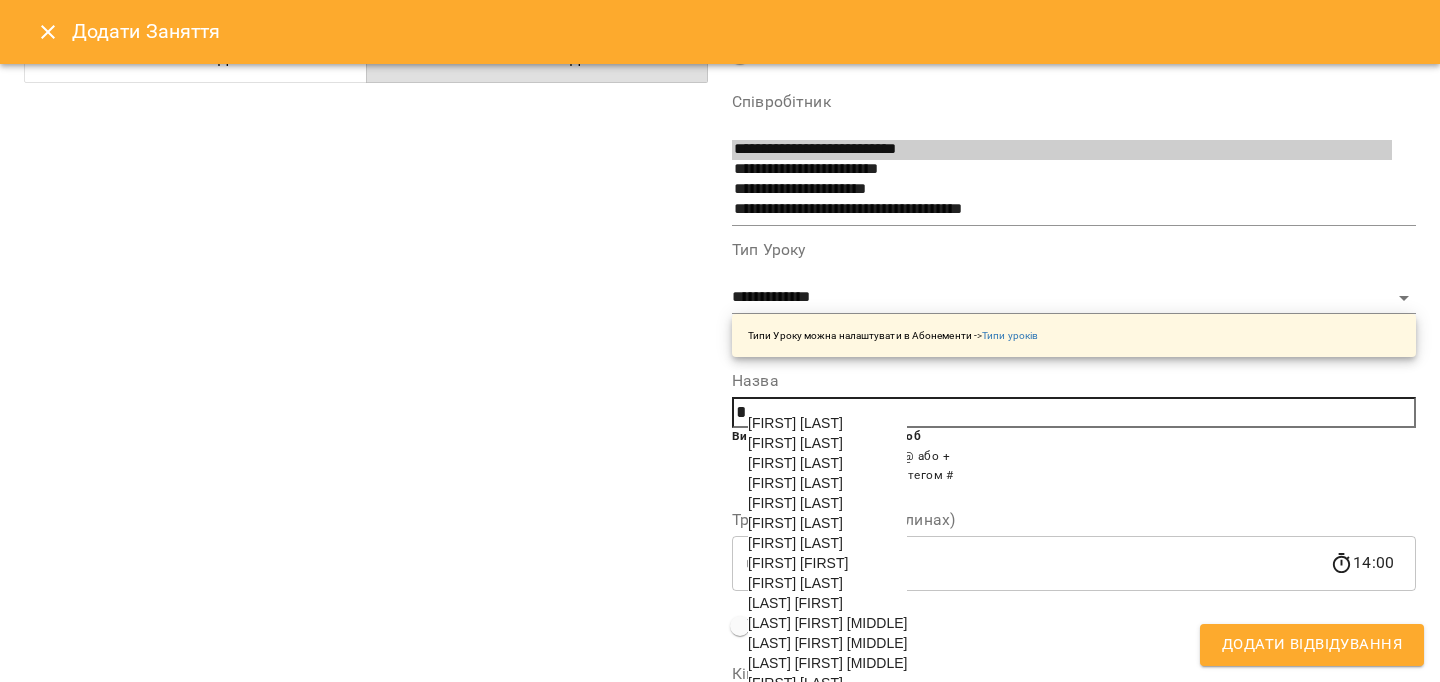 click on "[FIRST] [FIRST]" at bounding box center (798, 563) 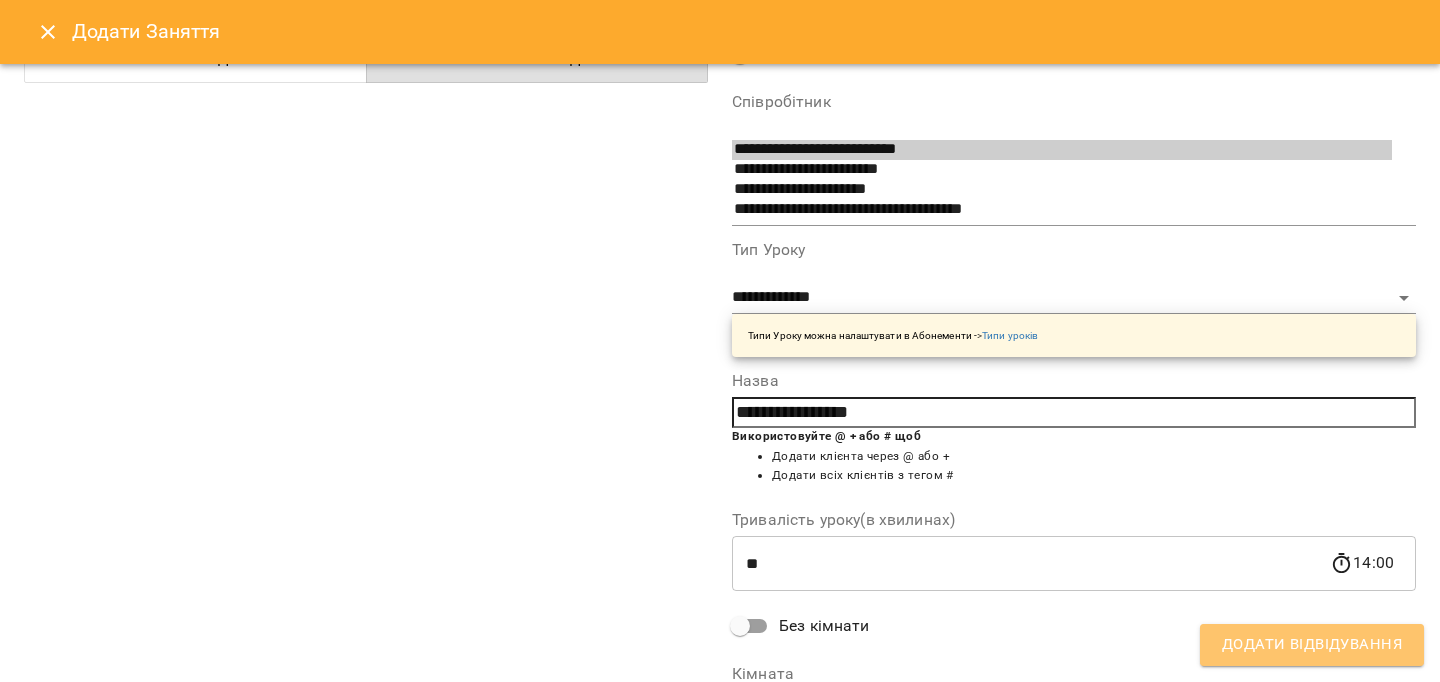 click on "Додати Відвідування" at bounding box center [1312, 645] 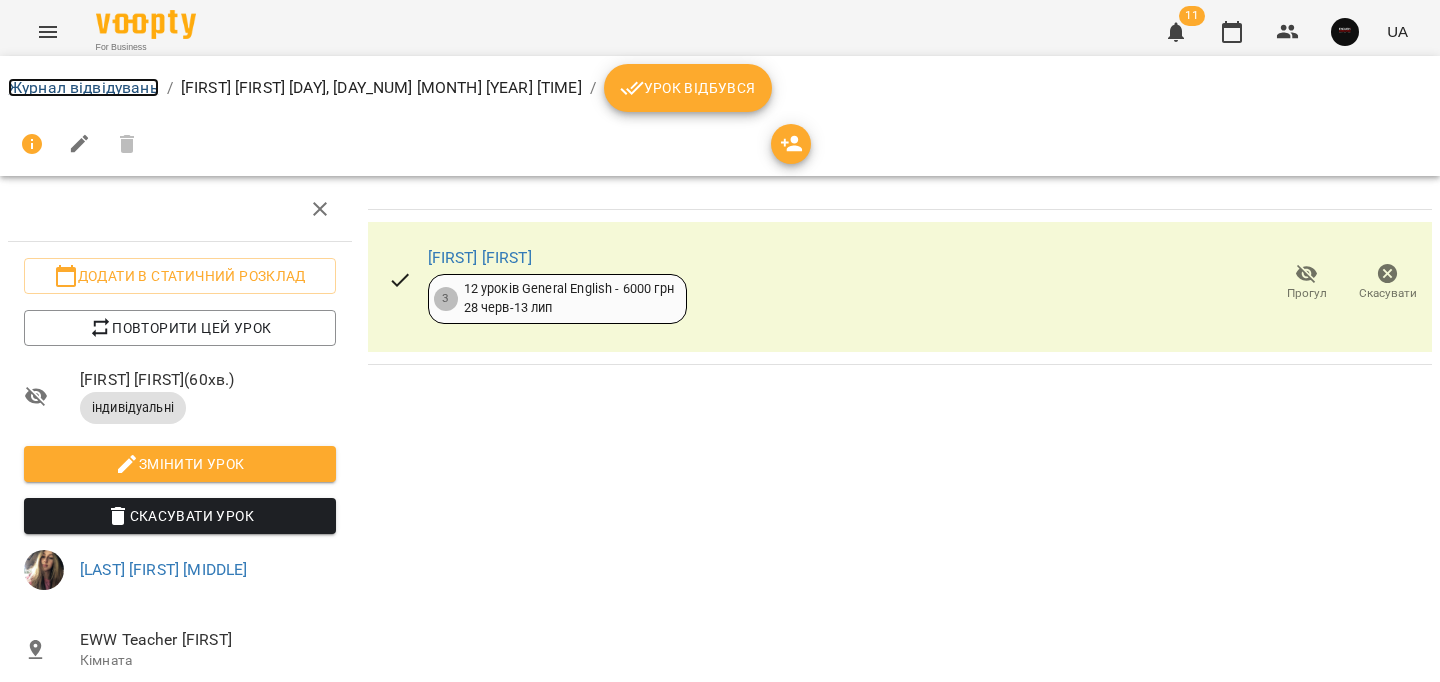 click on "Журнал відвідувань" at bounding box center [83, 87] 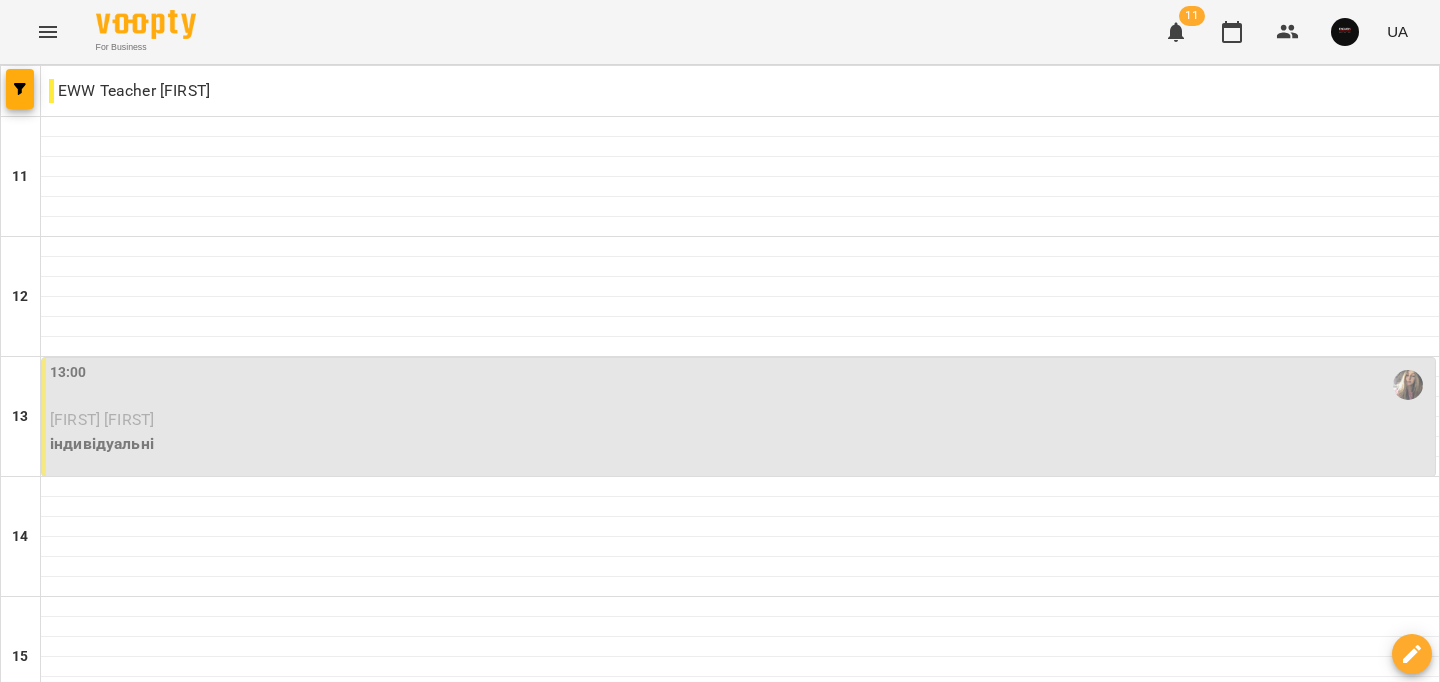 drag, startPoint x: 47, startPoint y: 579, endPoint x: 66, endPoint y: 267, distance: 312.578 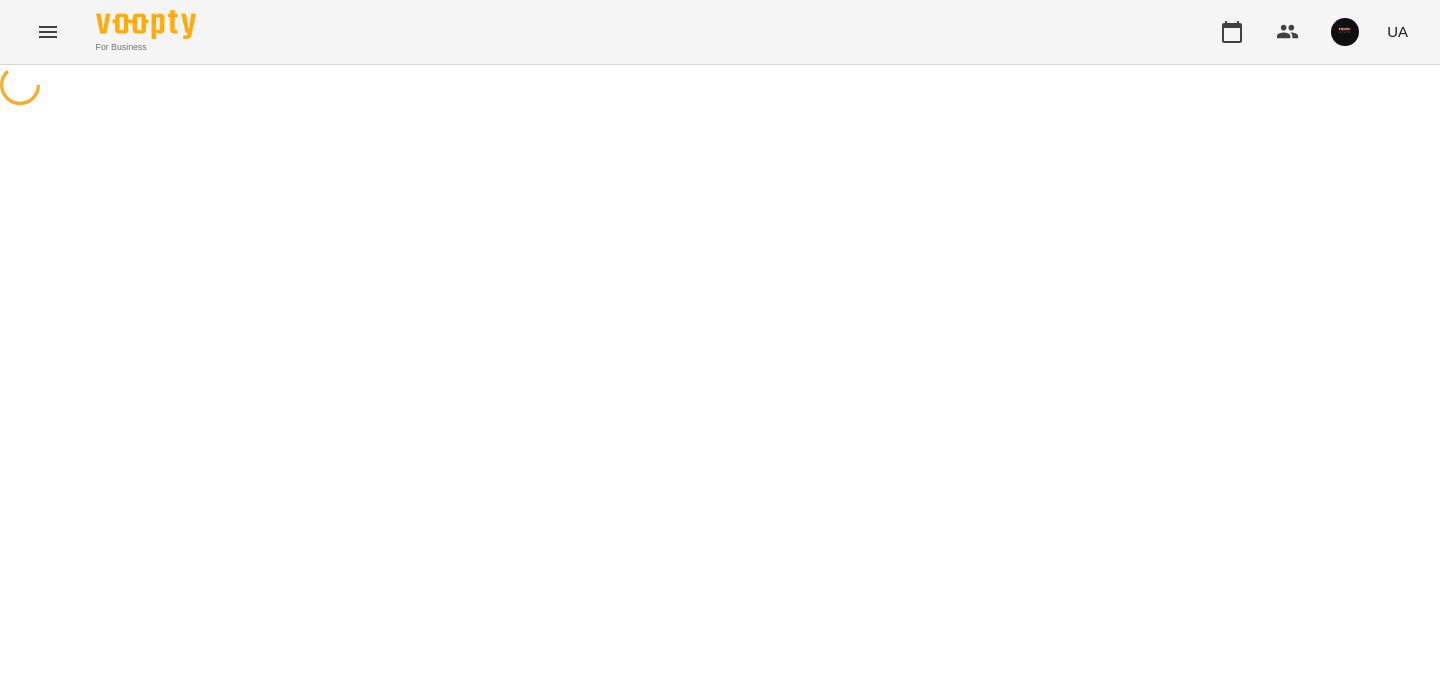 scroll, scrollTop: 0, scrollLeft: 0, axis: both 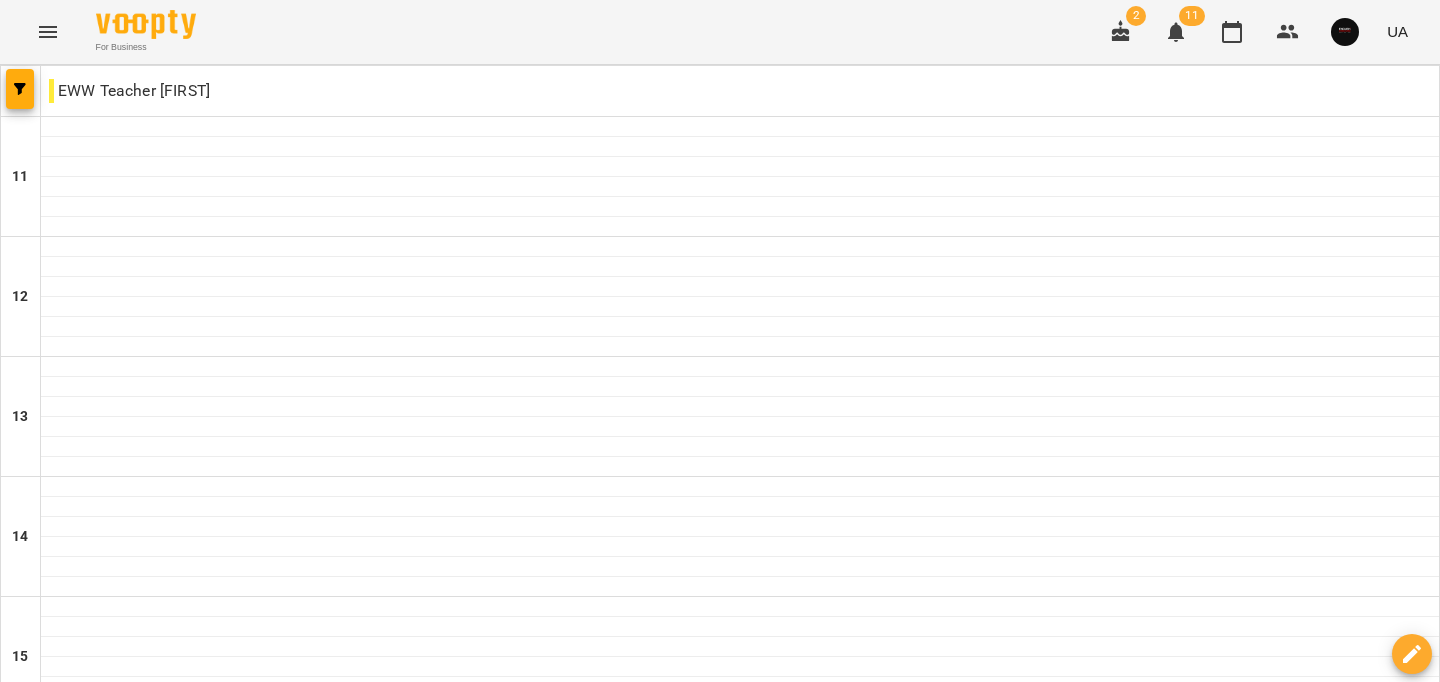 click on "15 лип" at bounding box center (416, 1602) 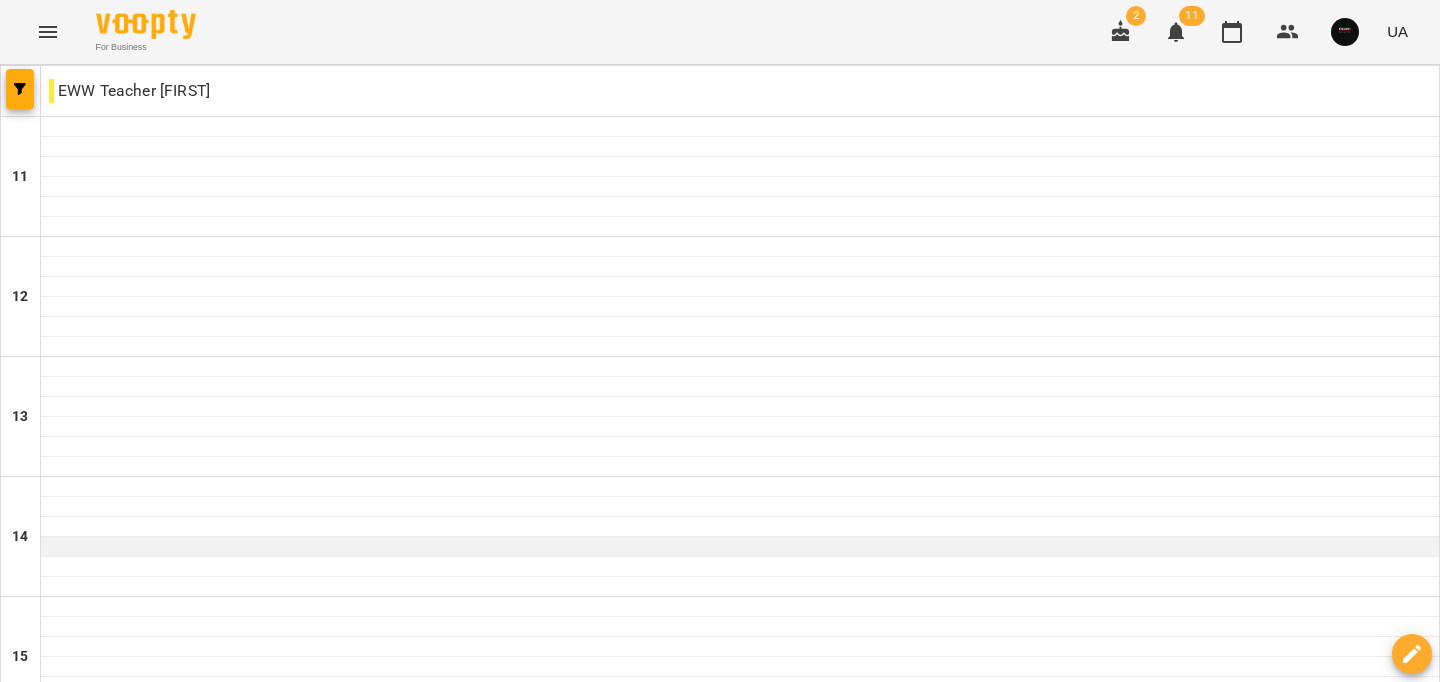 scroll, scrollTop: 1008, scrollLeft: 0, axis: vertical 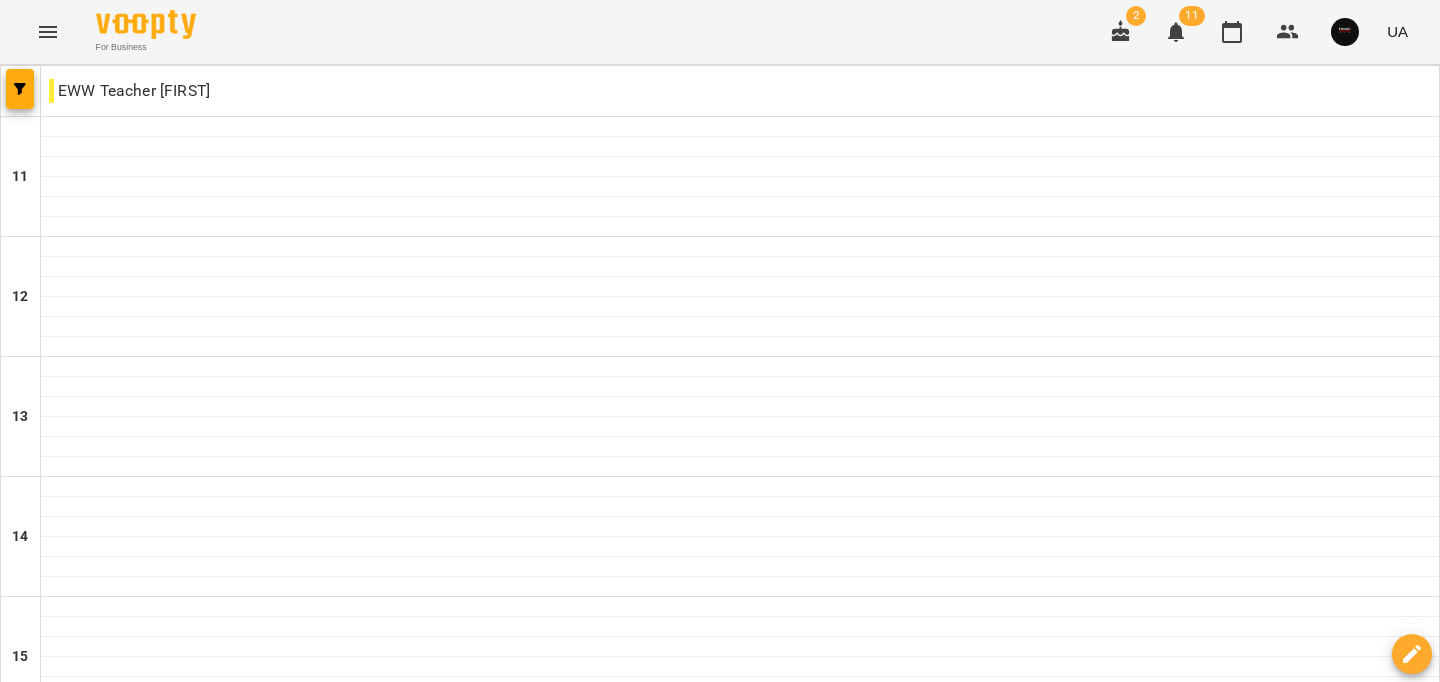 click on "чт" at bounding box center [810, 1583] 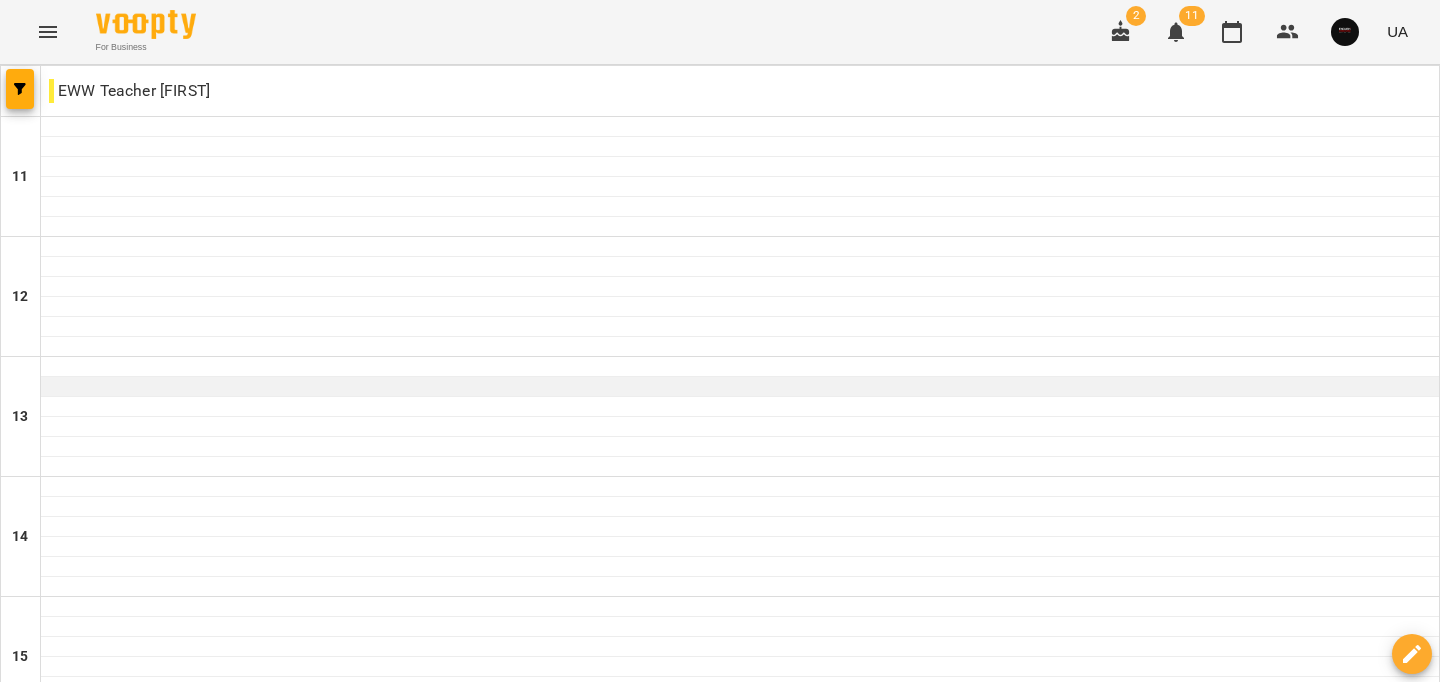scroll, scrollTop: 1008, scrollLeft: 0, axis: vertical 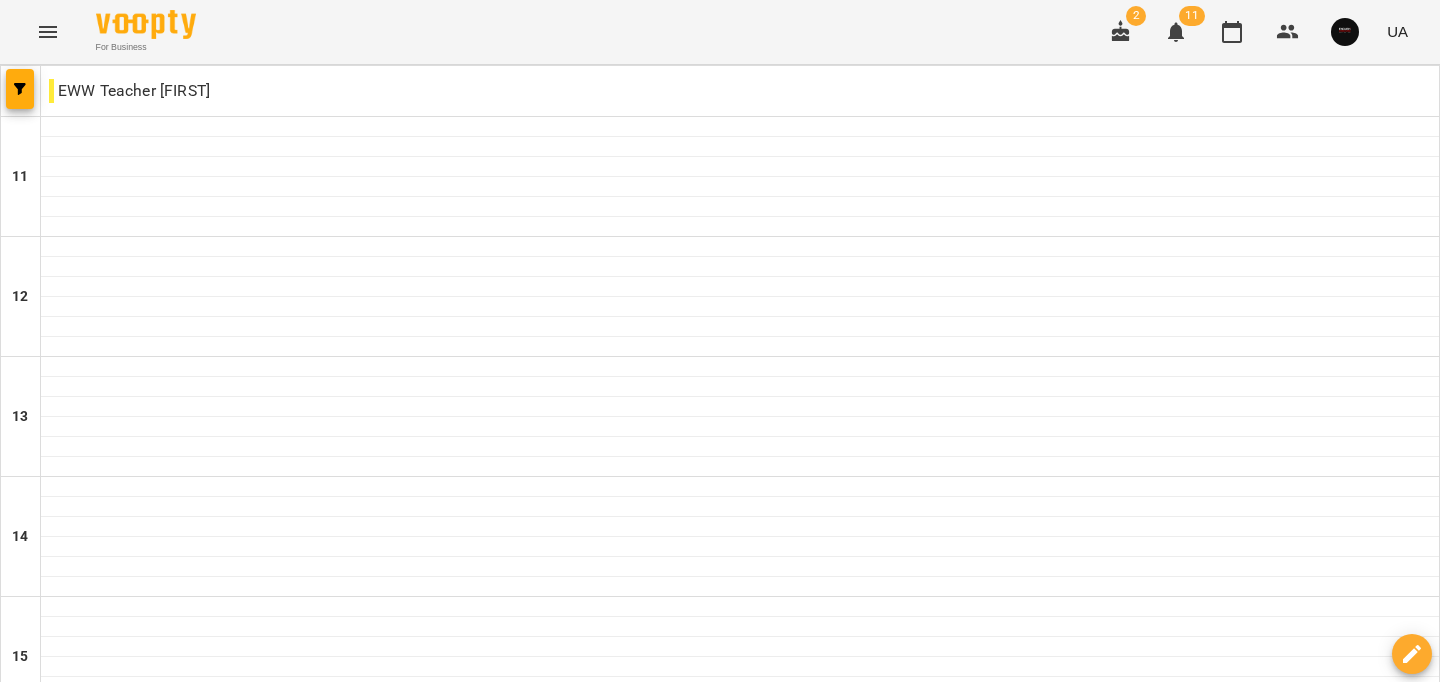 click on "пт" at bounding box center [1007, 1583] 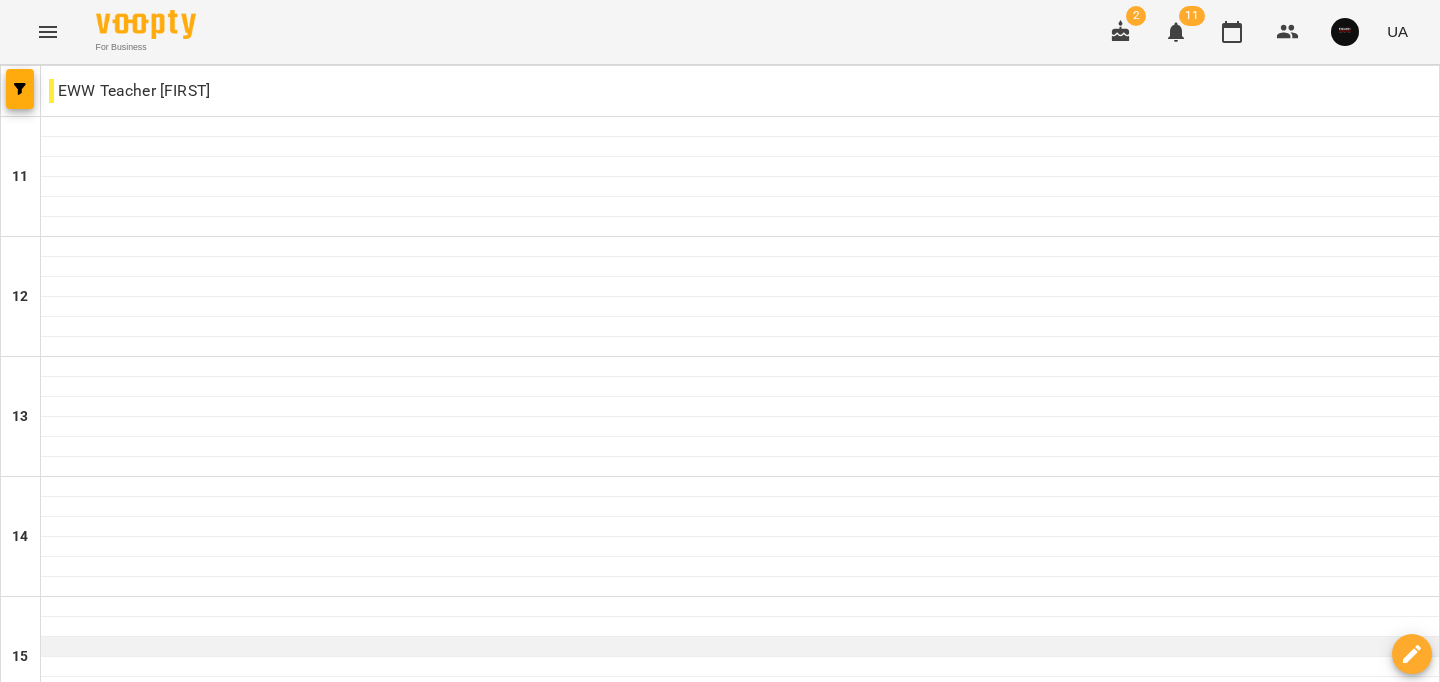 scroll, scrollTop: 1008, scrollLeft: 0, axis: vertical 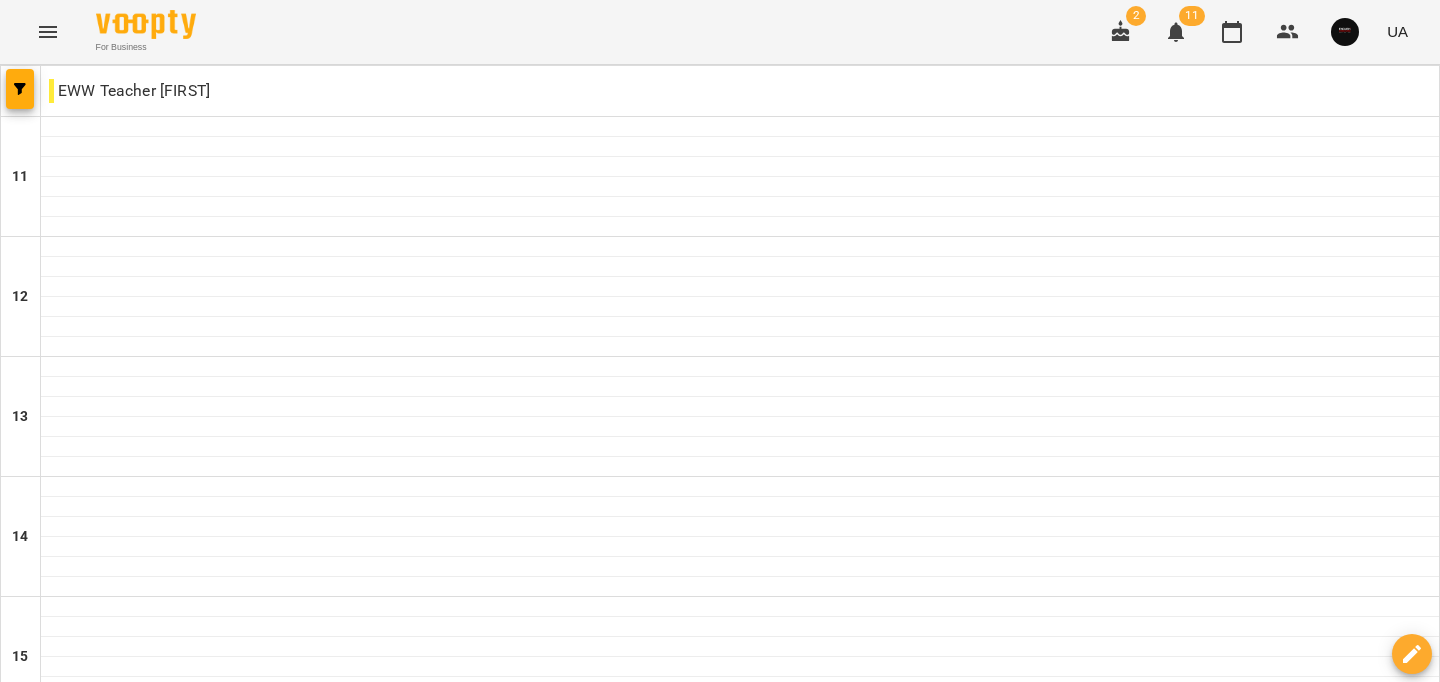 click on "сб" at bounding box center [1203, 1583] 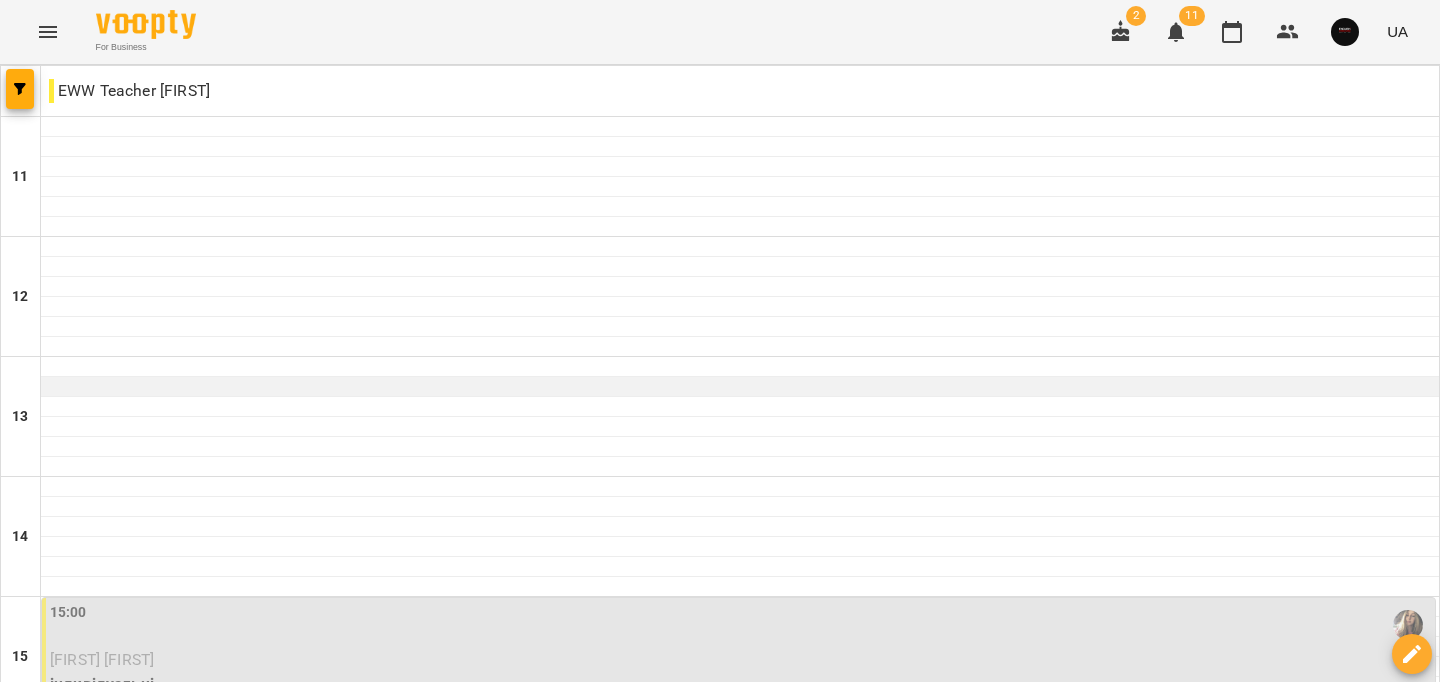 scroll, scrollTop: 1008, scrollLeft: 0, axis: vertical 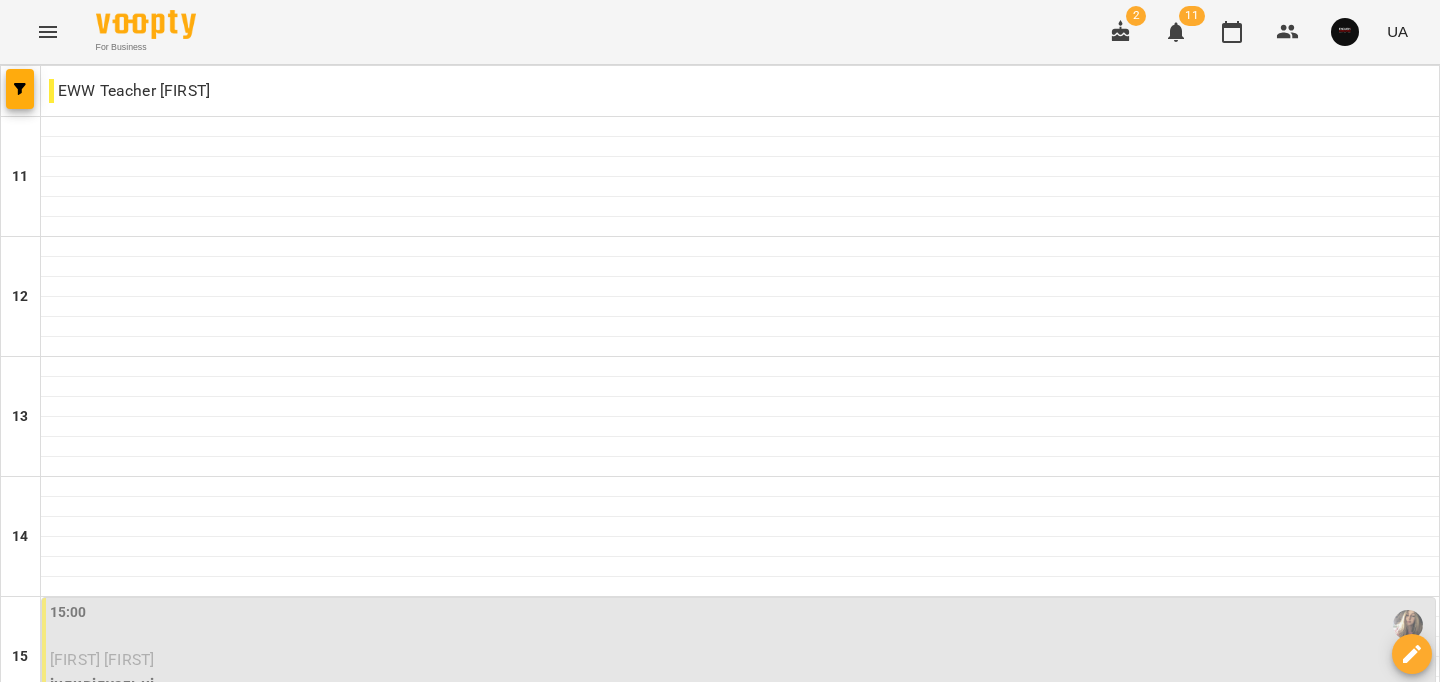 click on "нд" at bounding box center [1401, 1583] 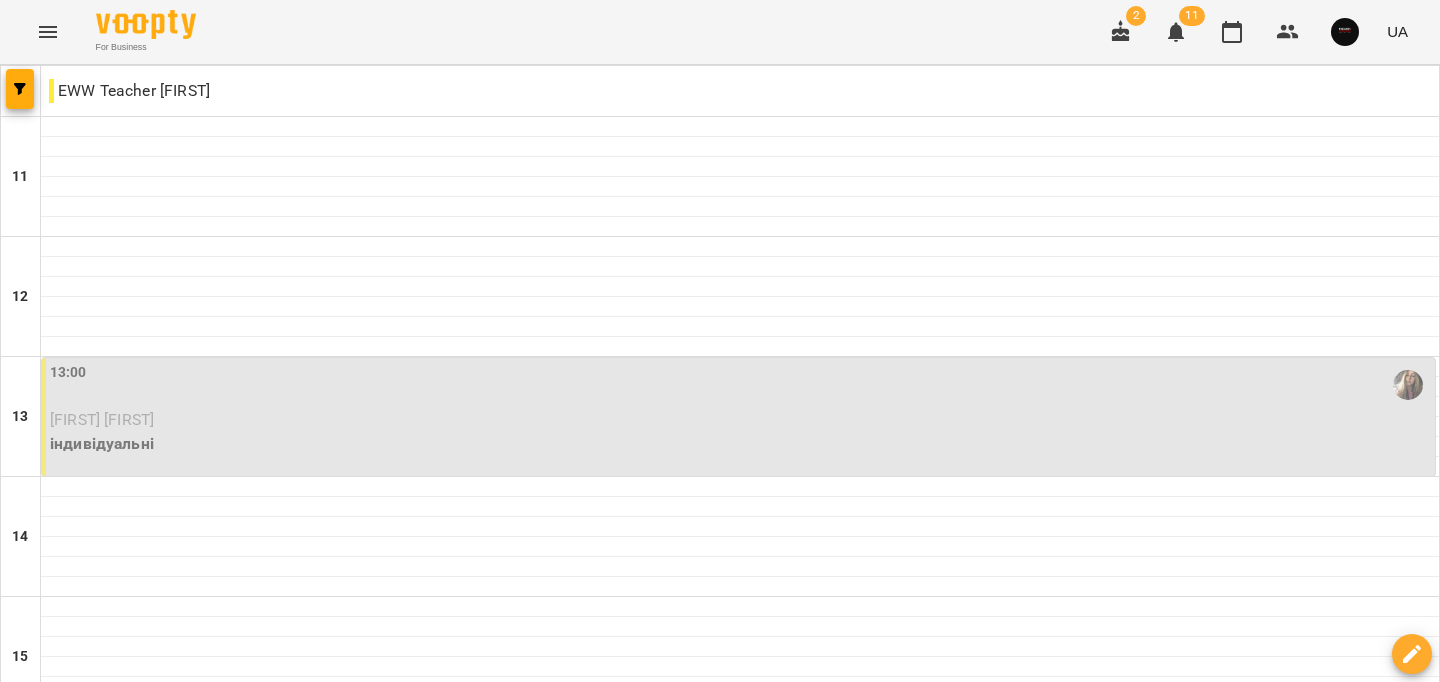 scroll, scrollTop: 1008, scrollLeft: 0, axis: vertical 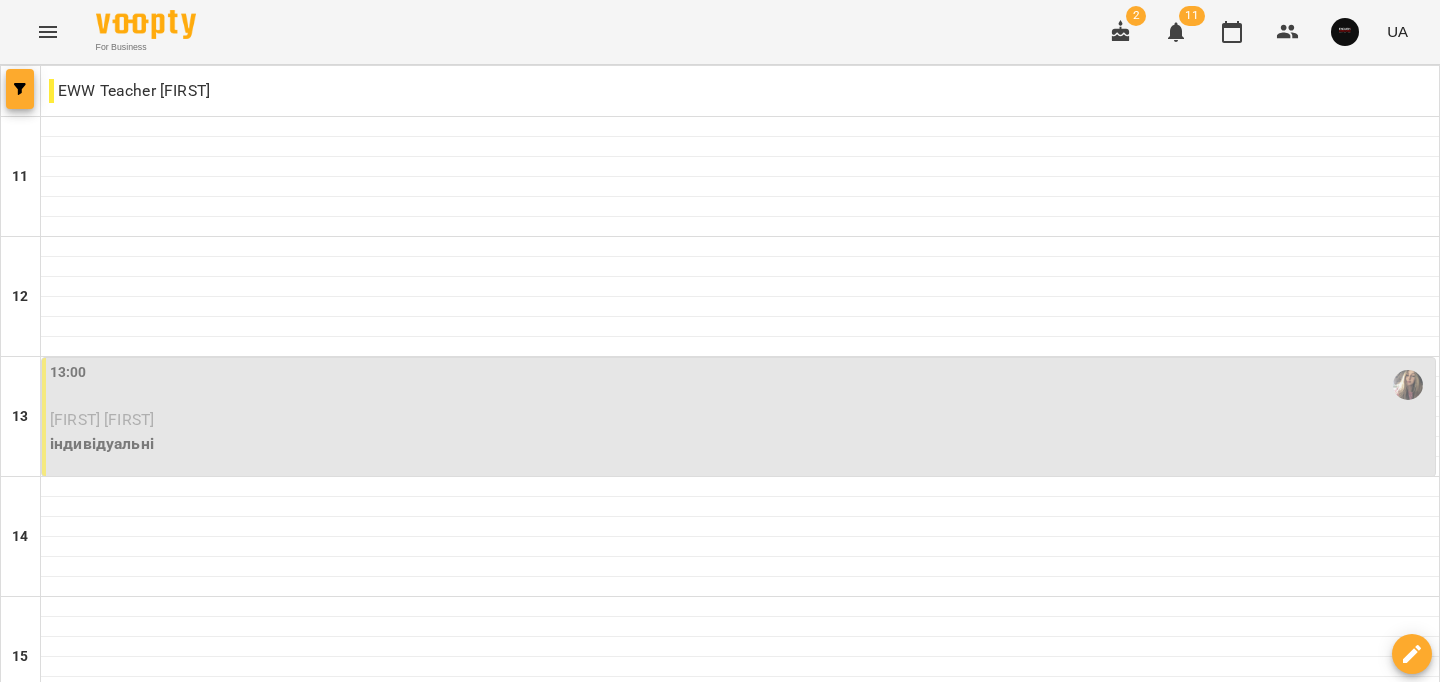 click at bounding box center [20, 89] 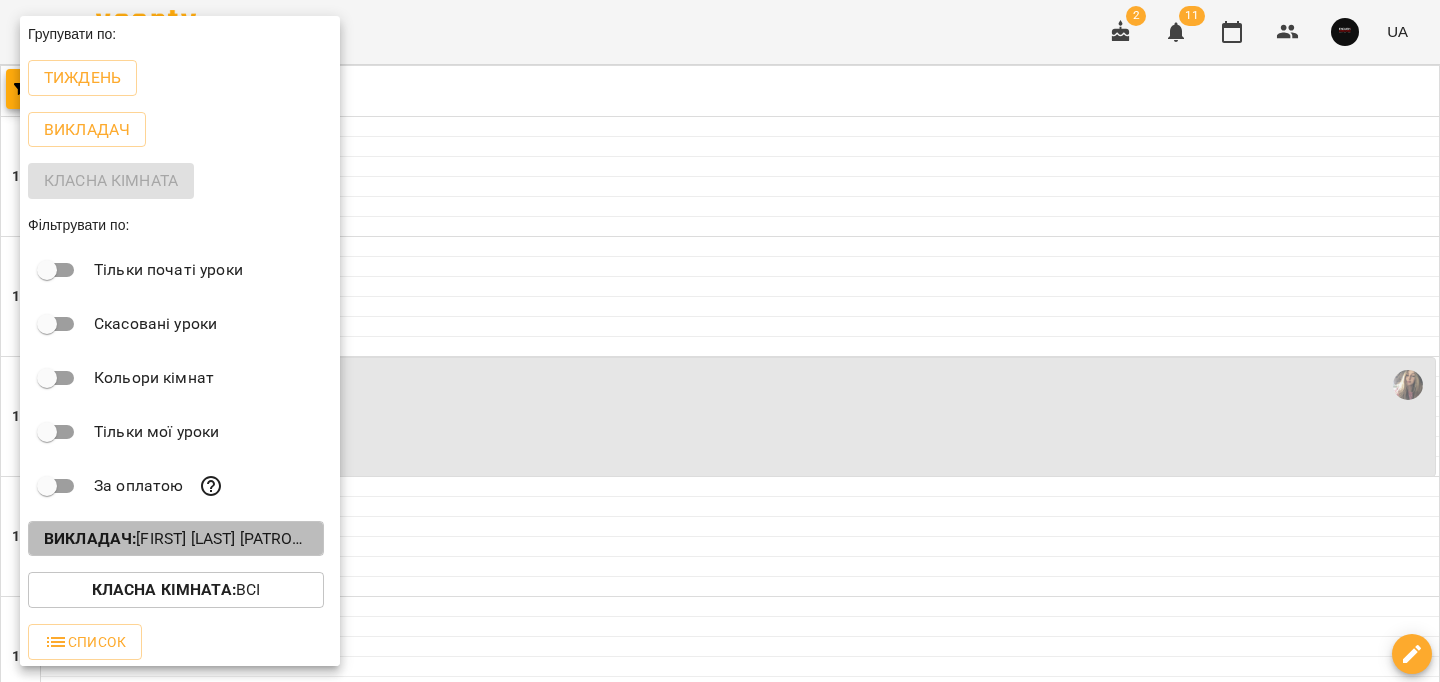 click on "Викладач : [FIRST] [LAST] [PATRONYMIC]" at bounding box center (176, 539) 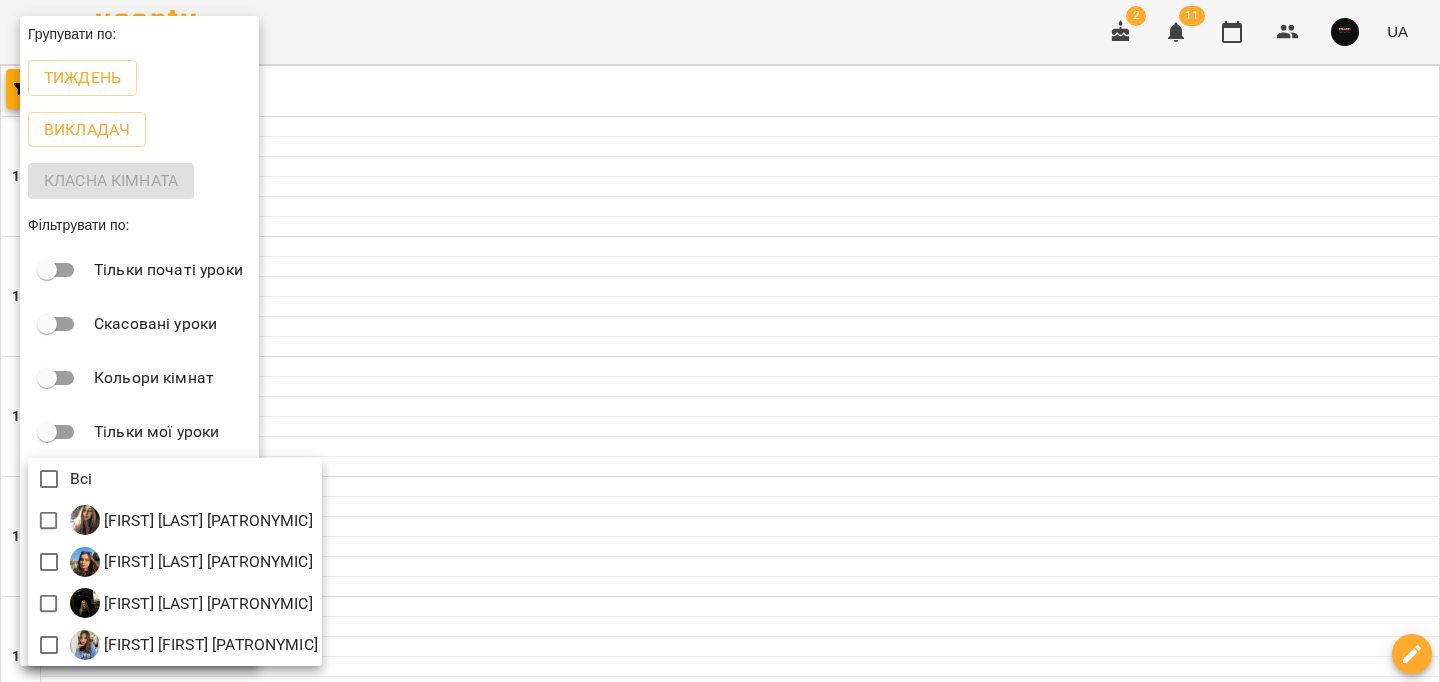 click at bounding box center [720, 341] 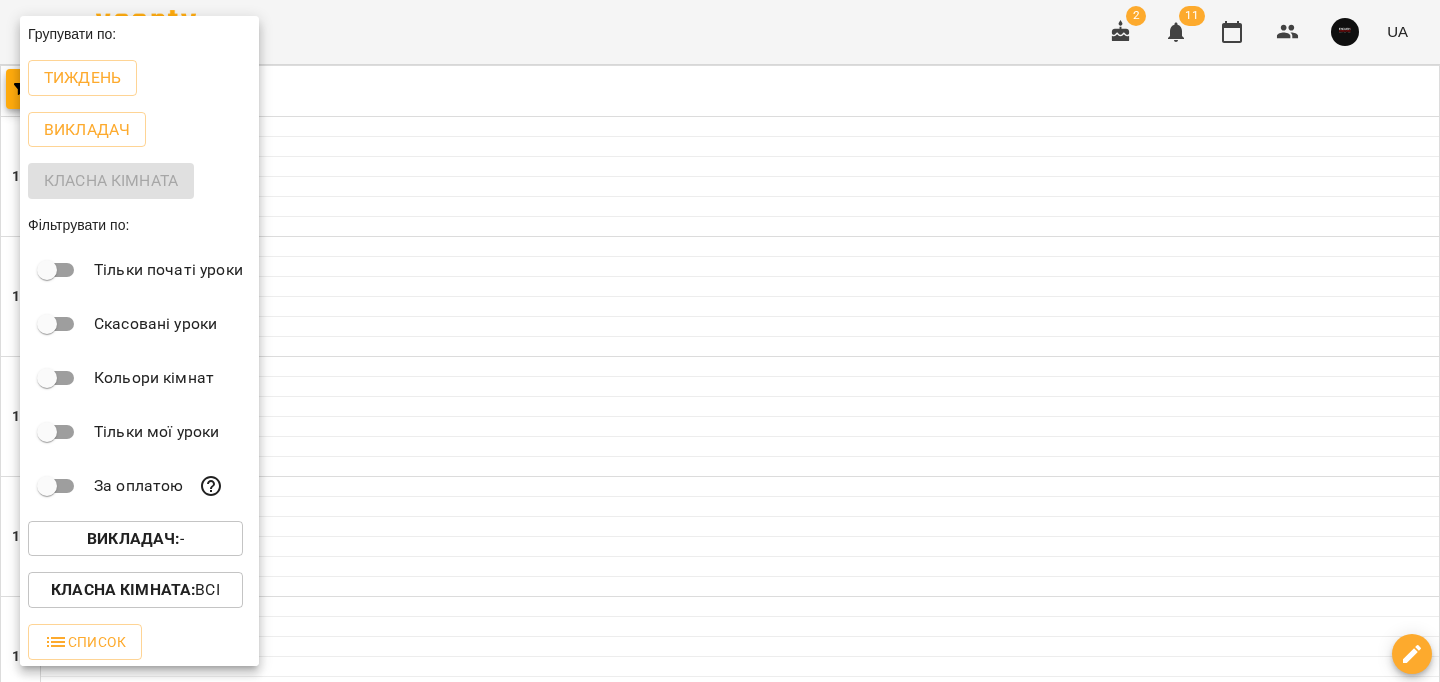 click at bounding box center [720, 341] 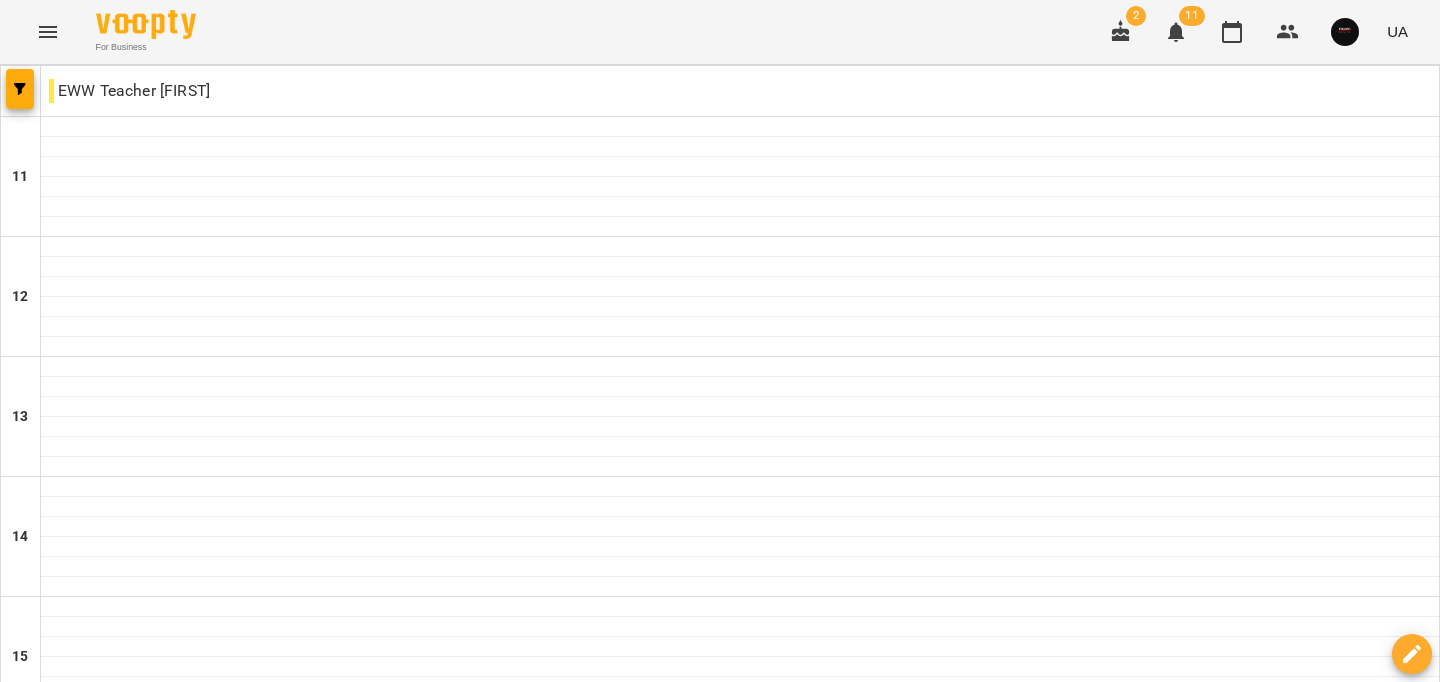 click 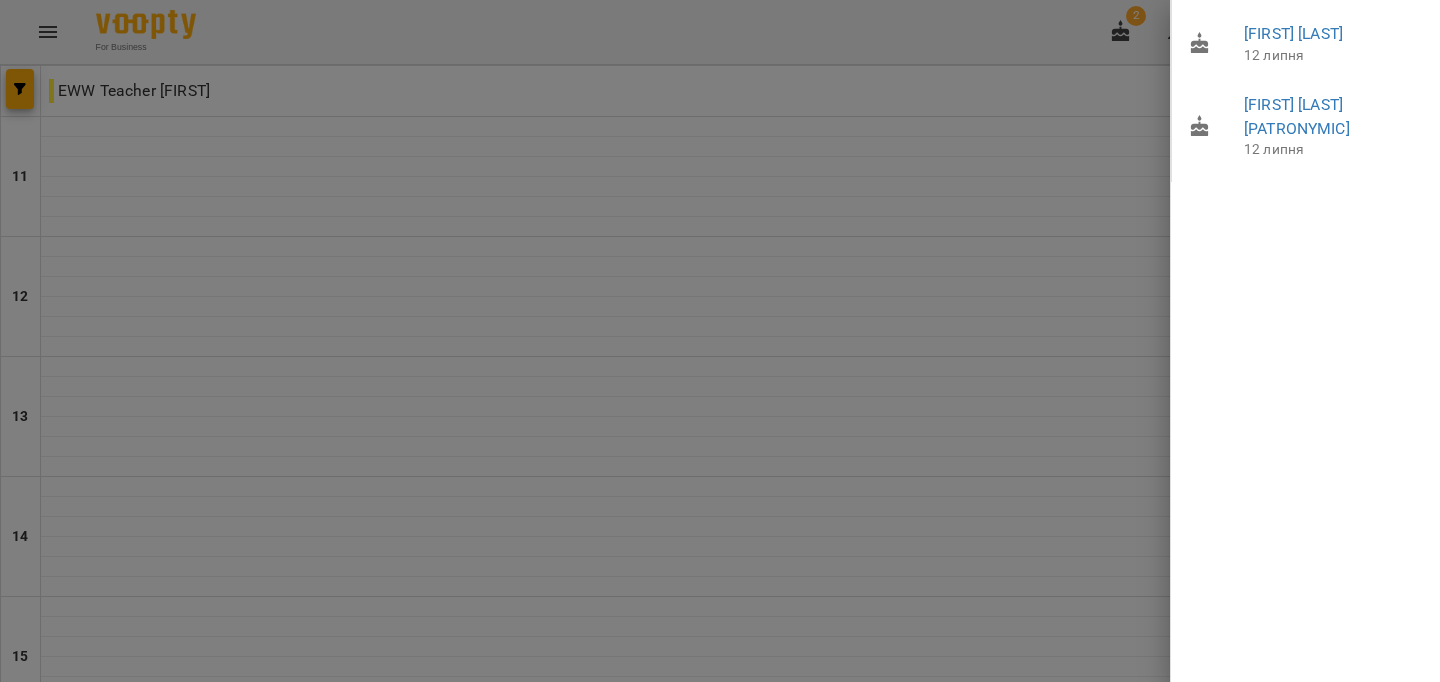 click at bounding box center [720, 341] 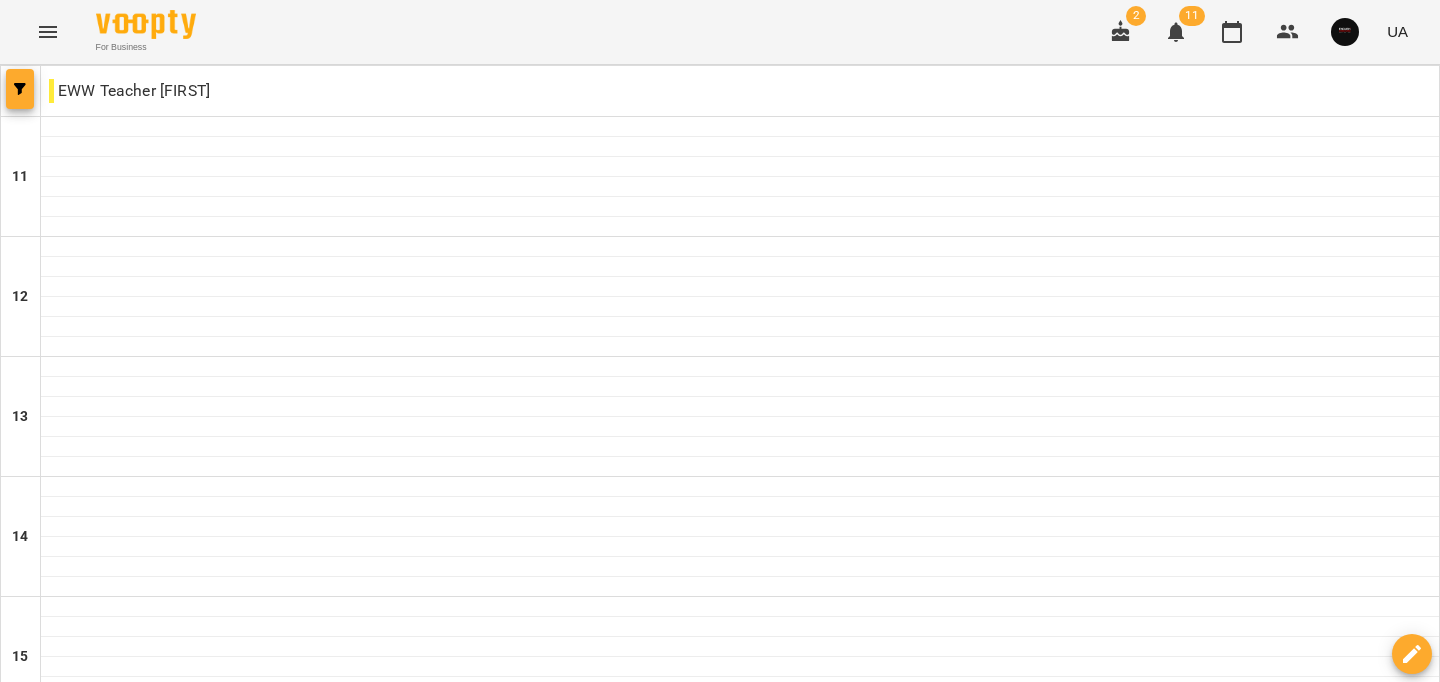 click at bounding box center (20, 89) 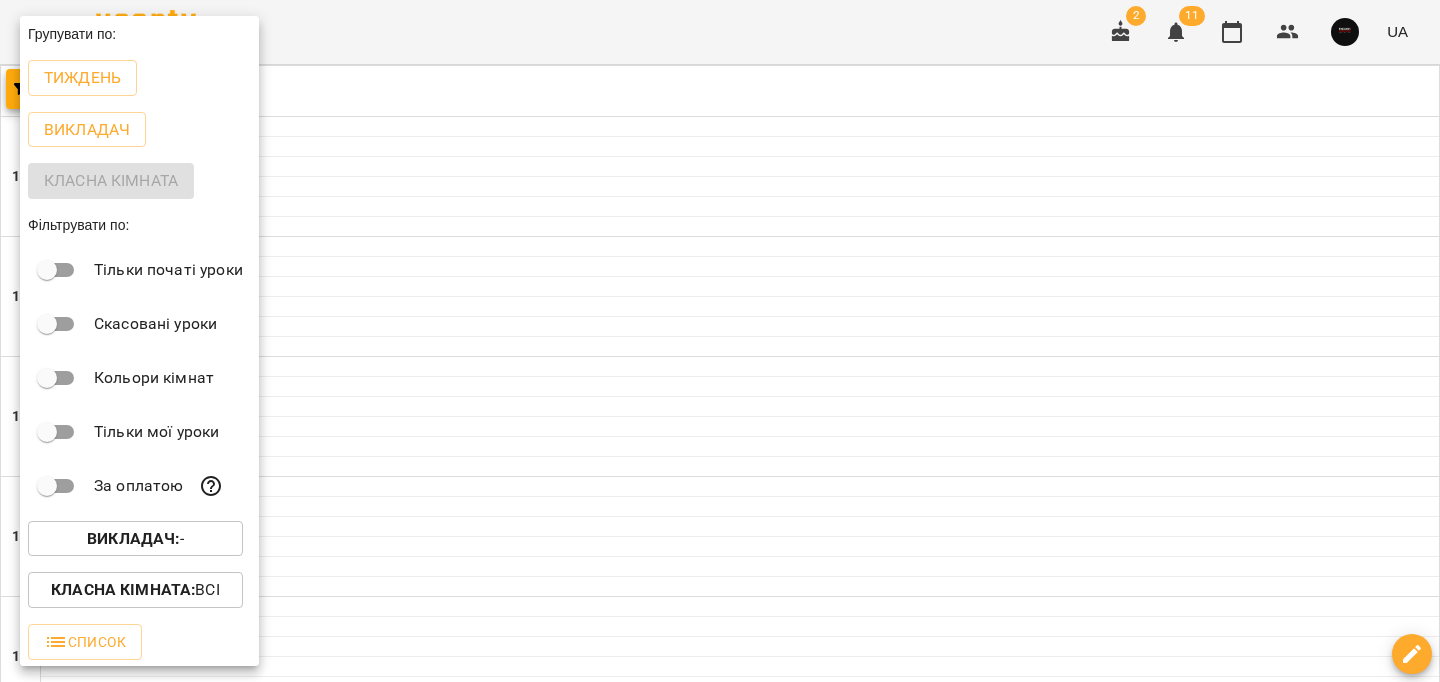 drag, startPoint x: 456, startPoint y: 291, endPoint x: 135, endPoint y: 159, distance: 347.0807 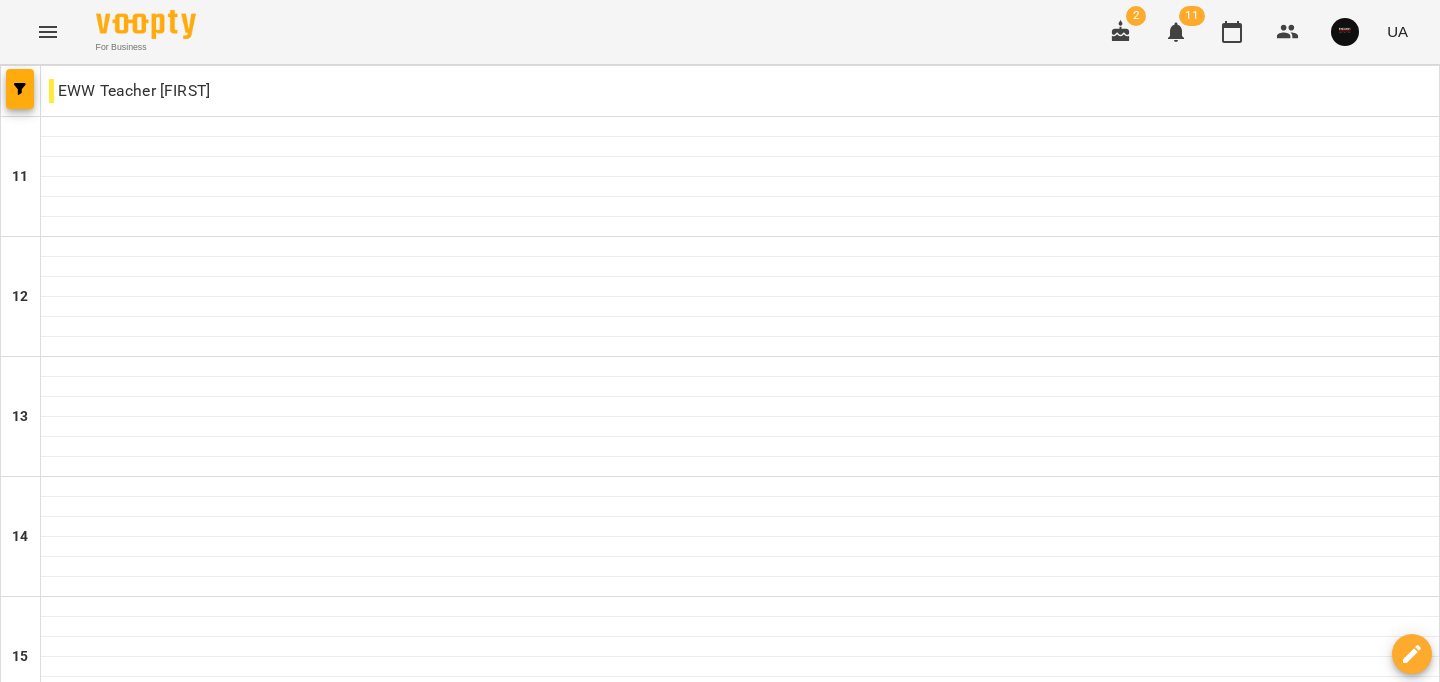click 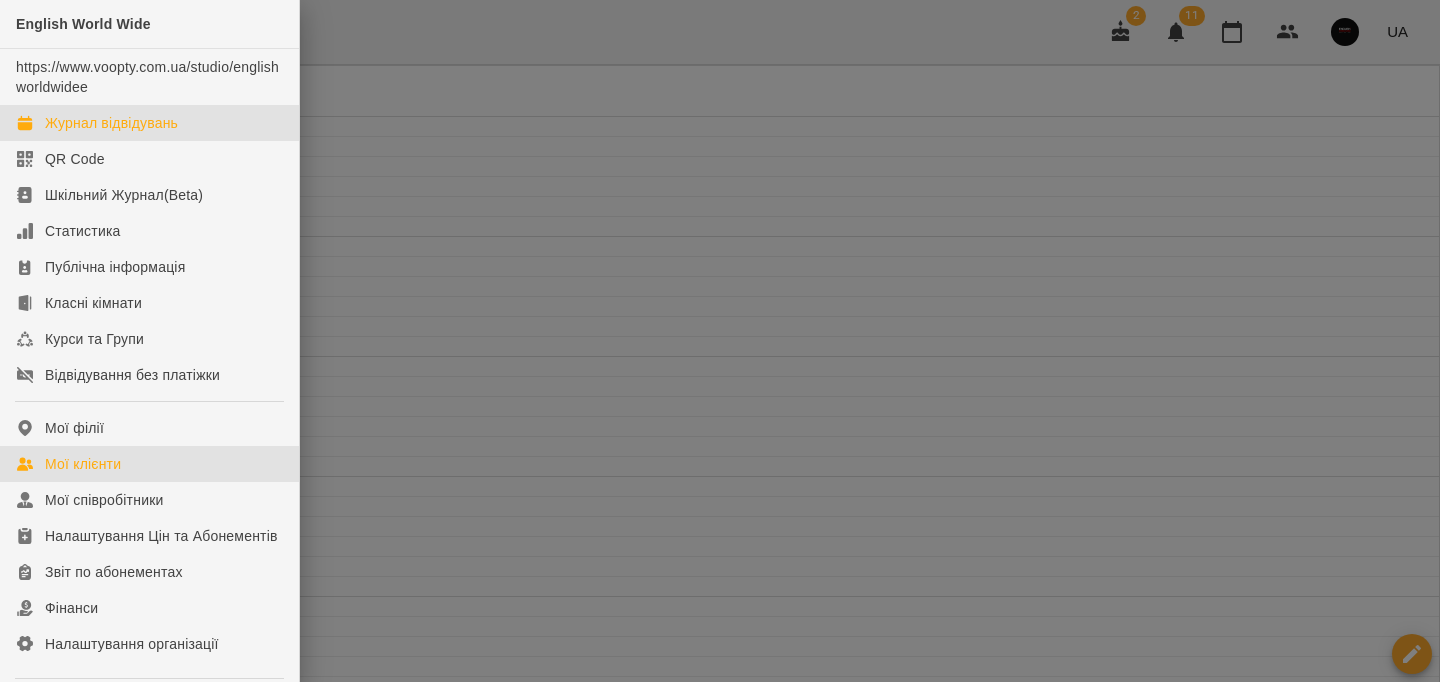 click on "Мої клієнти" at bounding box center (83, 464) 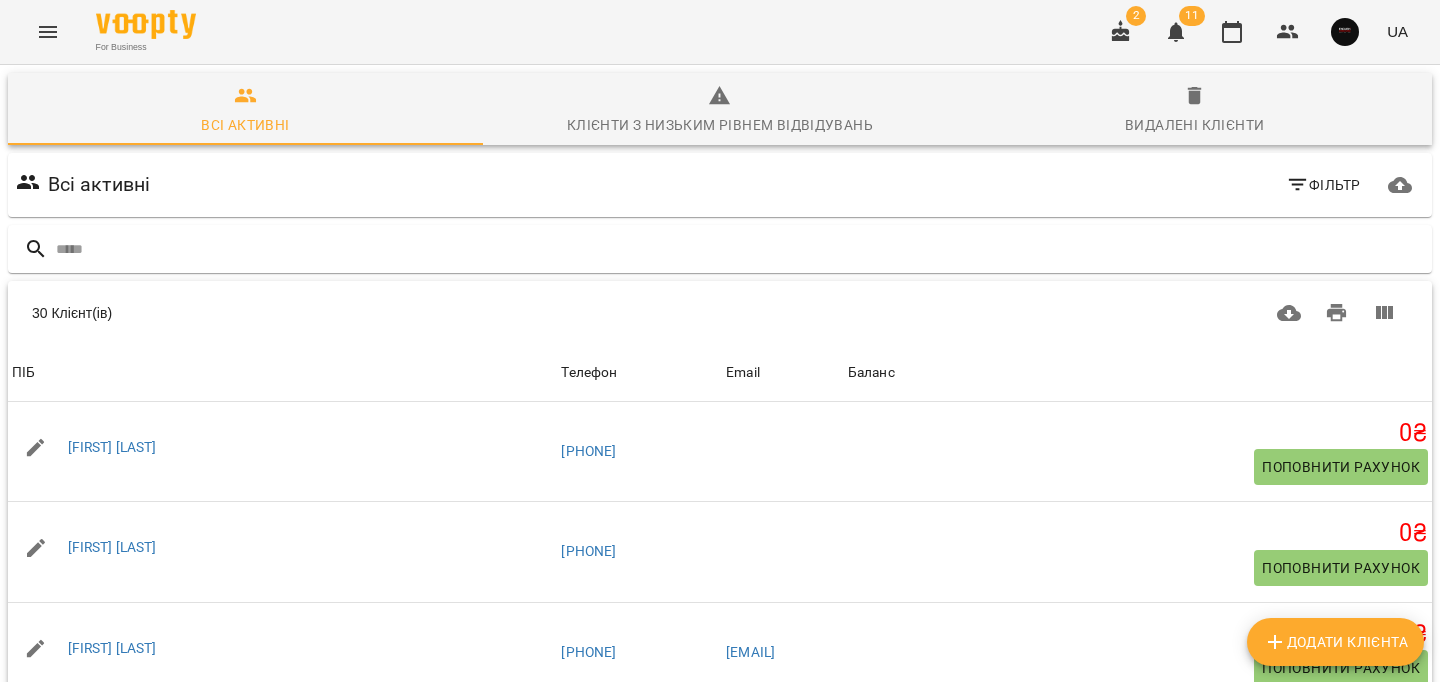 scroll, scrollTop: 285, scrollLeft: 0, axis: vertical 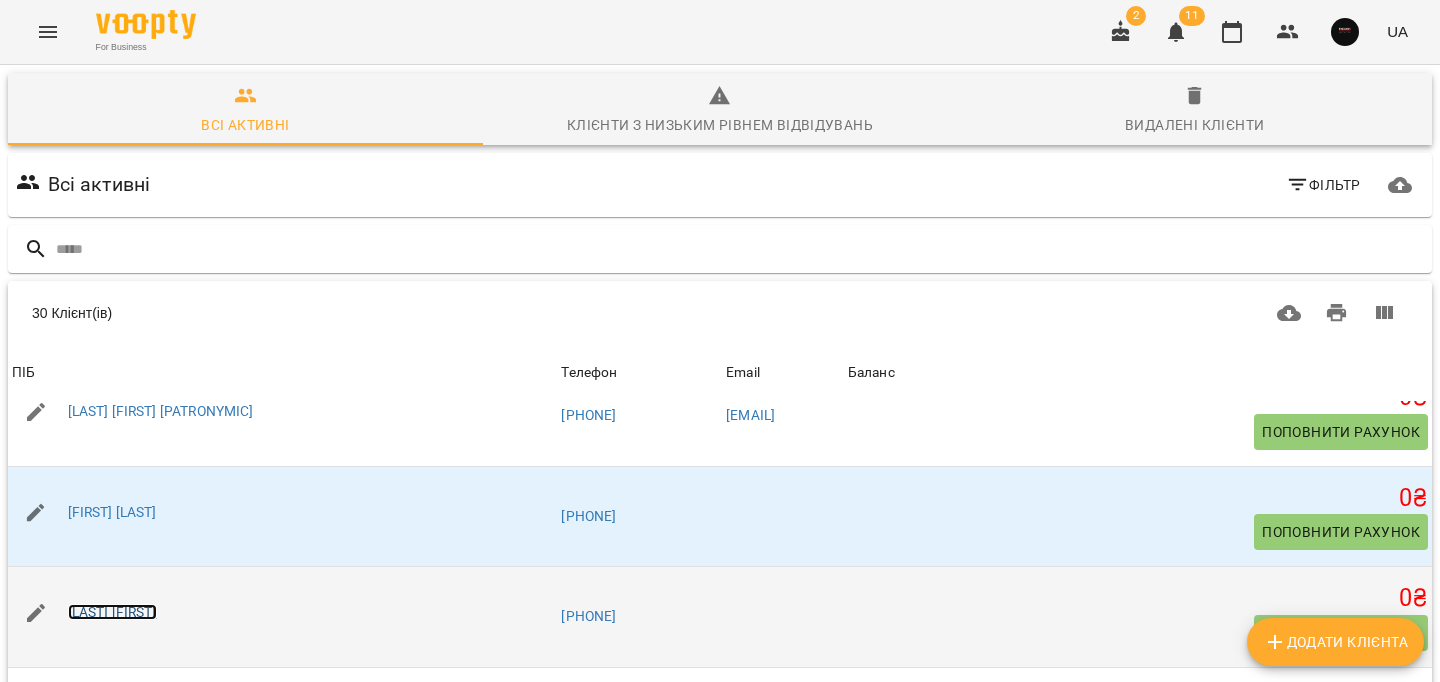 click on "[LAST] [FIRST]" at bounding box center [112, 612] 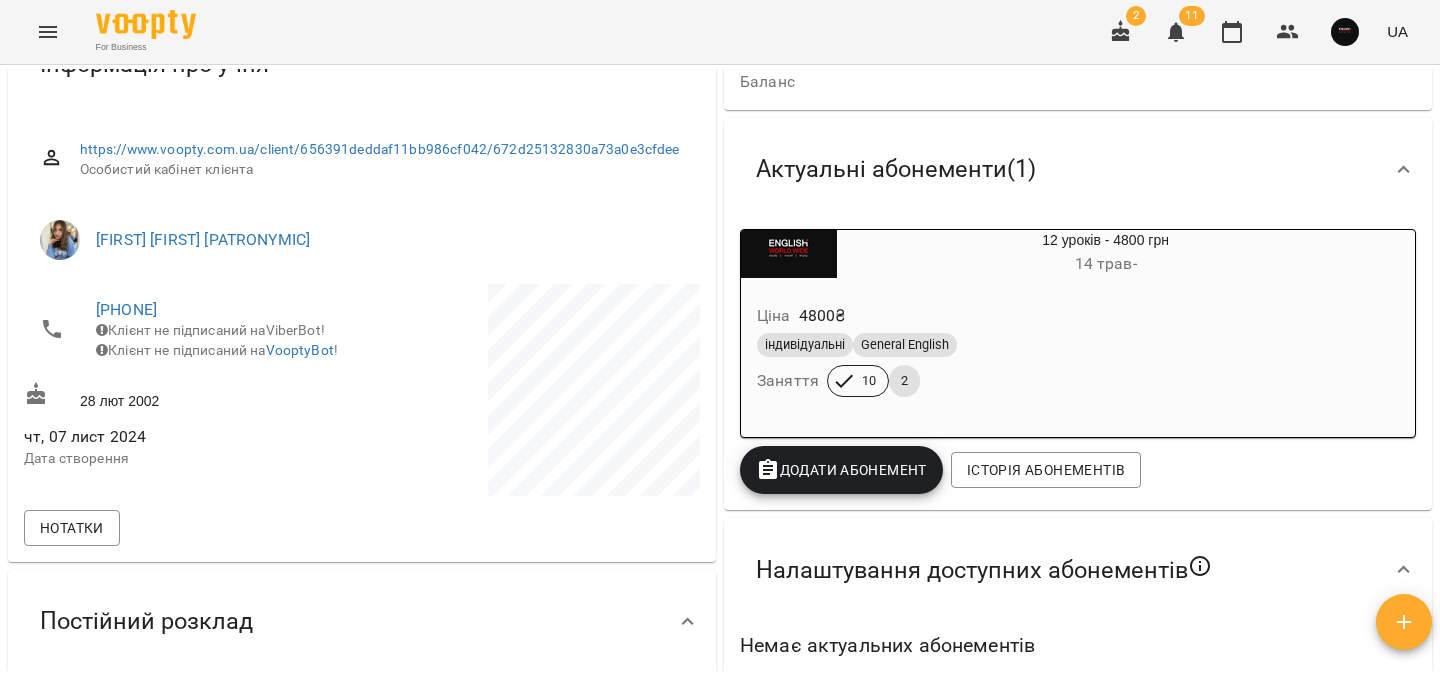 scroll, scrollTop: 184, scrollLeft: 0, axis: vertical 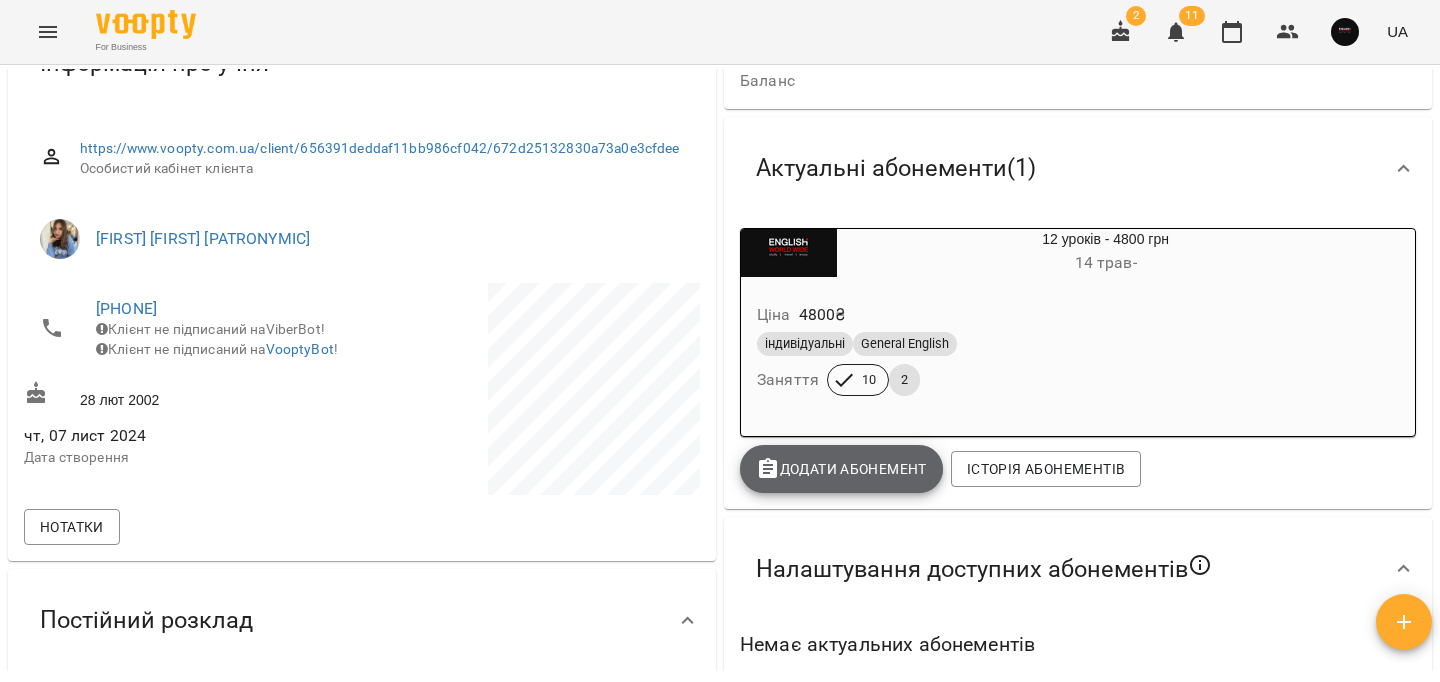 click on "Додати Абонемент" at bounding box center [841, 469] 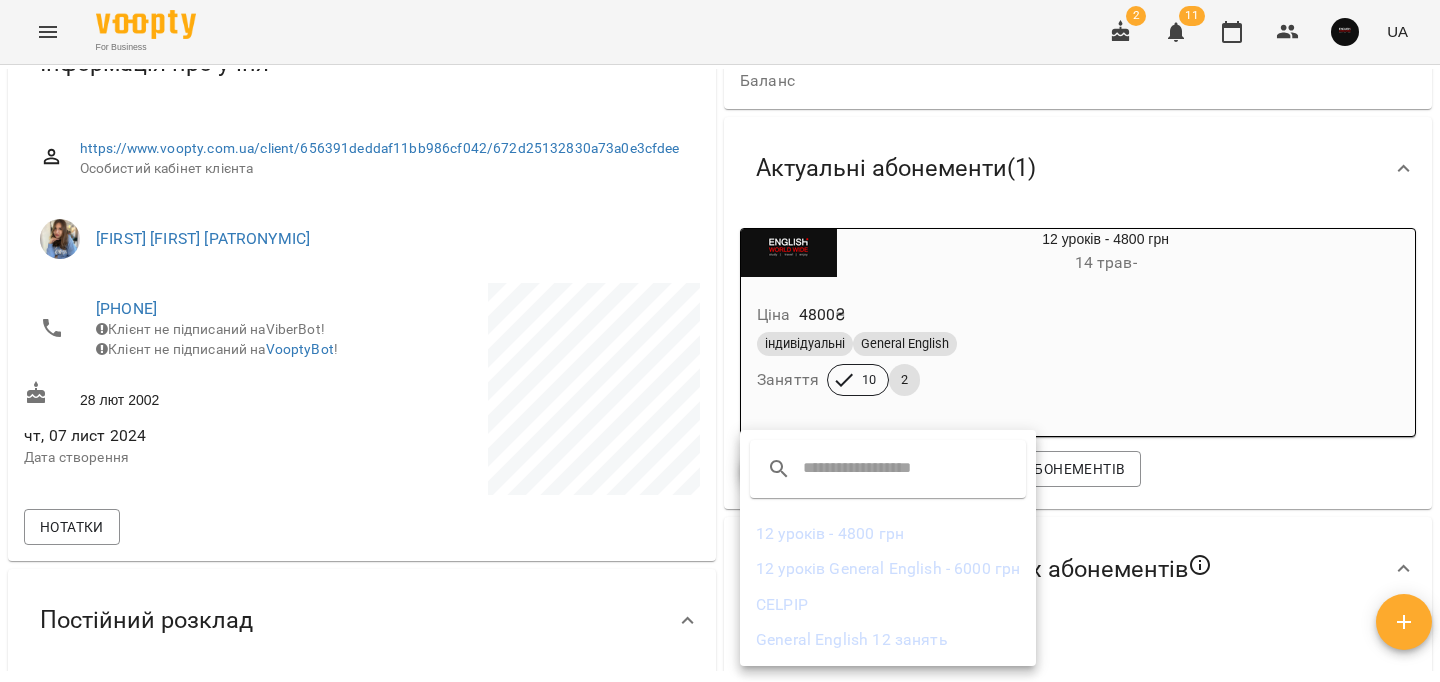 click on "12 уроків - 4800 грн" at bounding box center [888, 534] 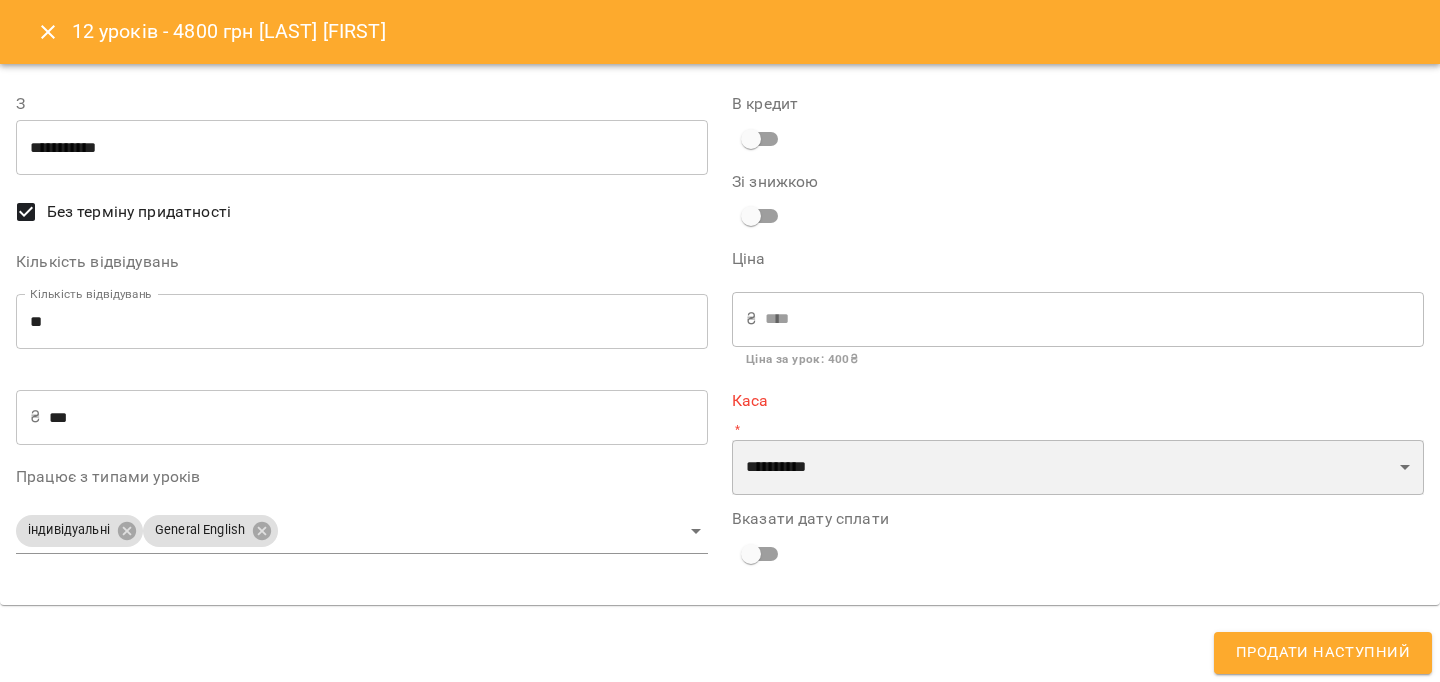 click on "**********" at bounding box center (1078, 468) 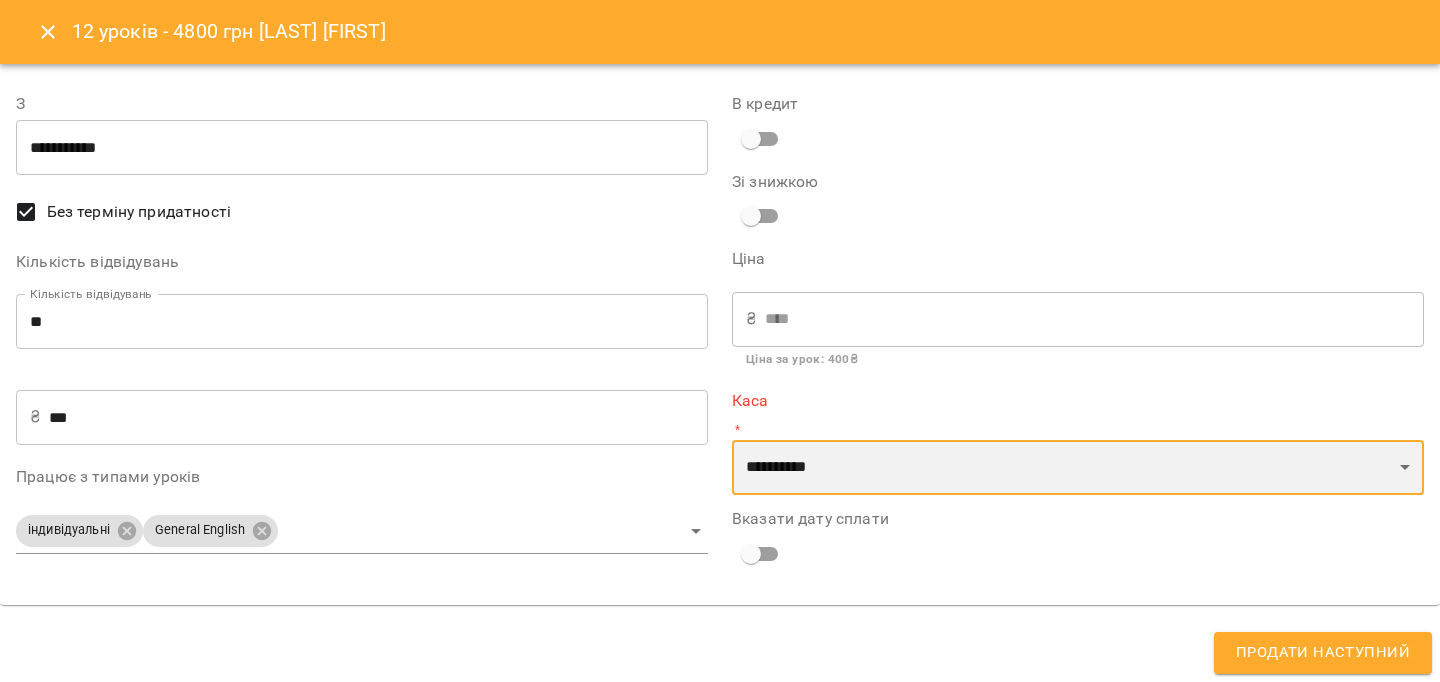 select on "****" 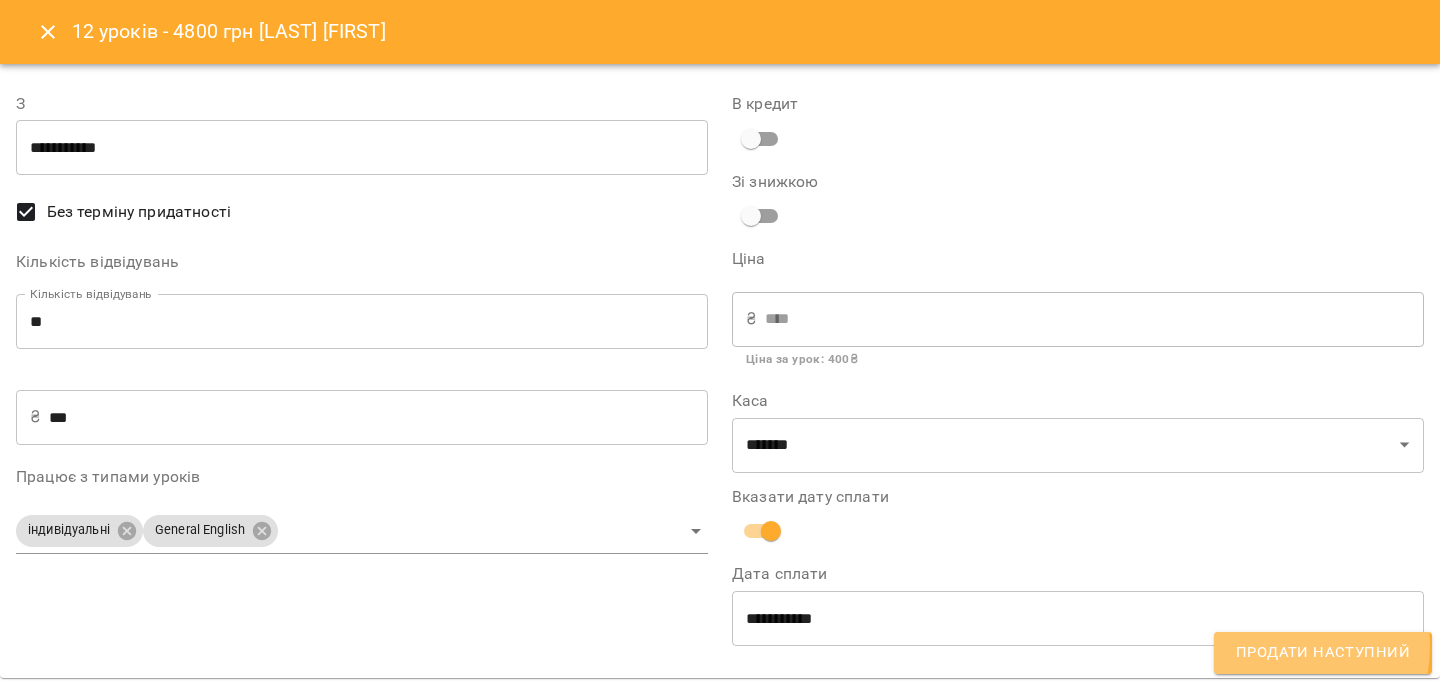 click on "Продати наступний" at bounding box center [1323, 653] 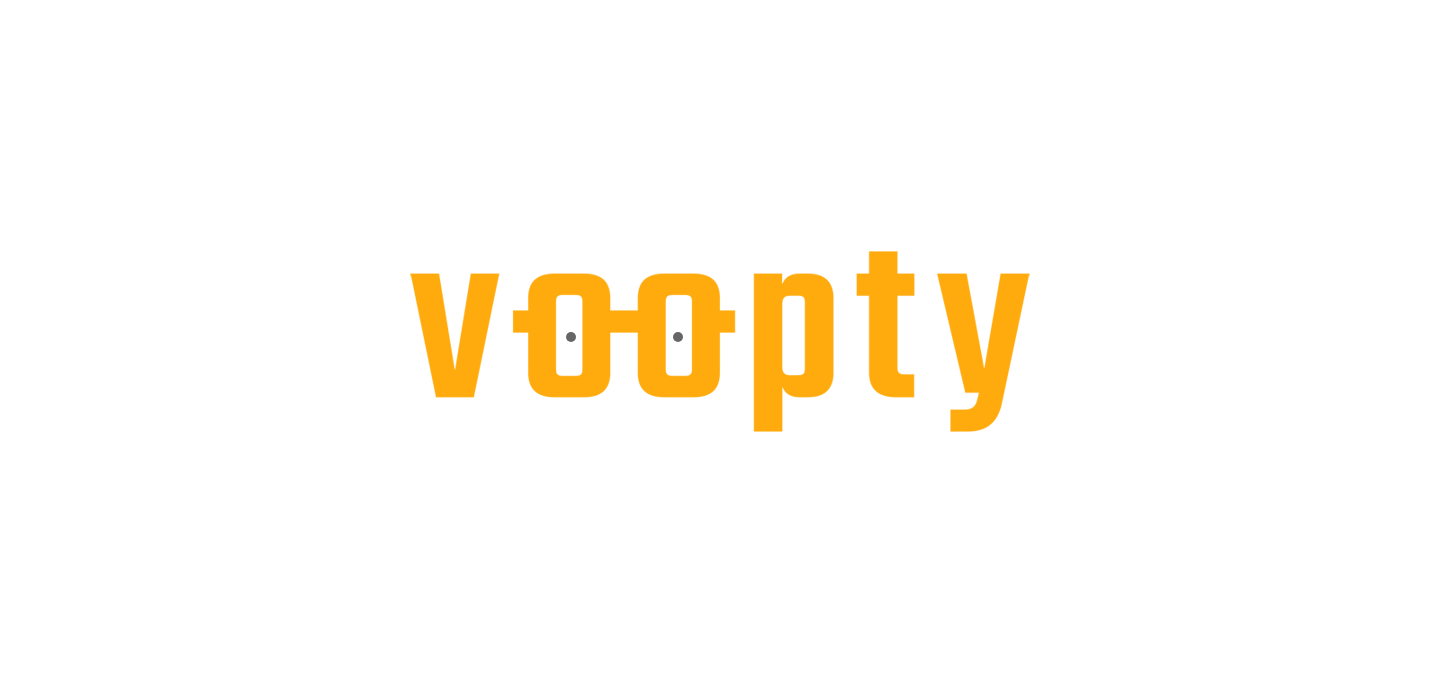 scroll, scrollTop: 0, scrollLeft: 0, axis: both 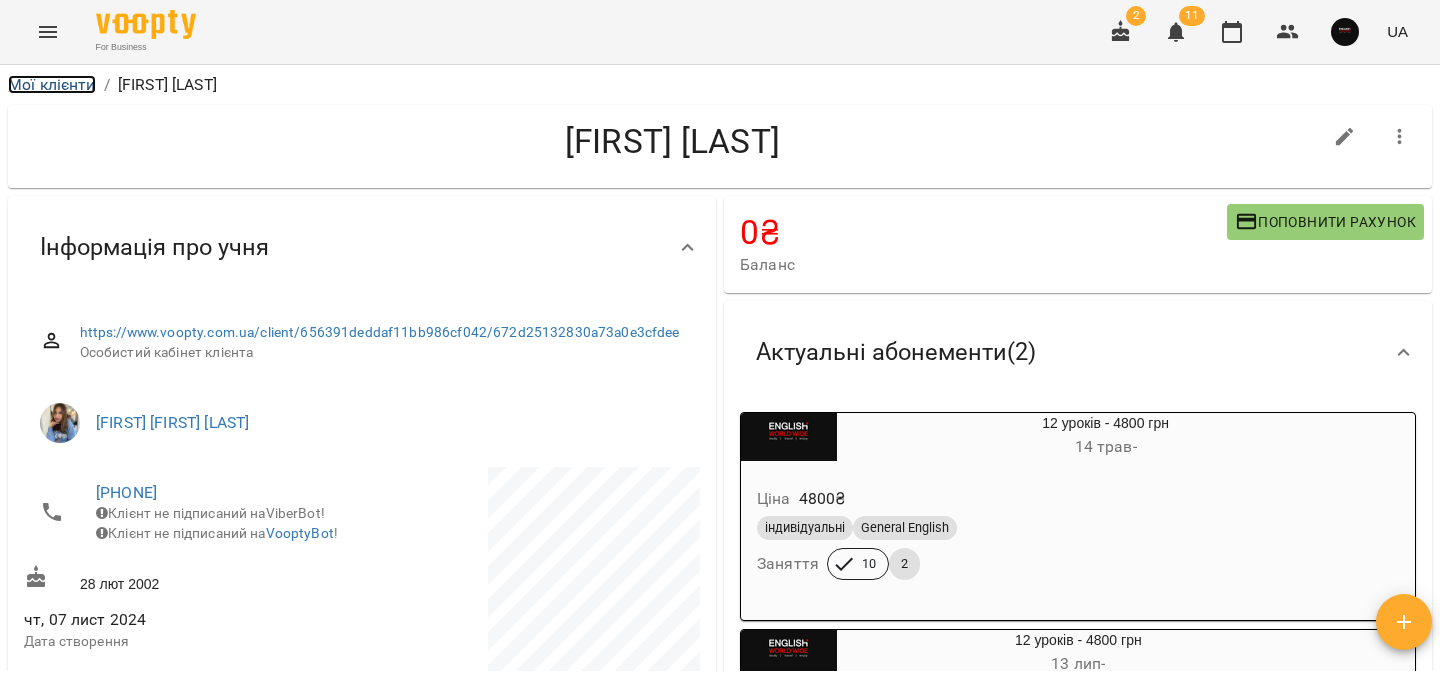 click on "Мої клієнти" at bounding box center [52, 84] 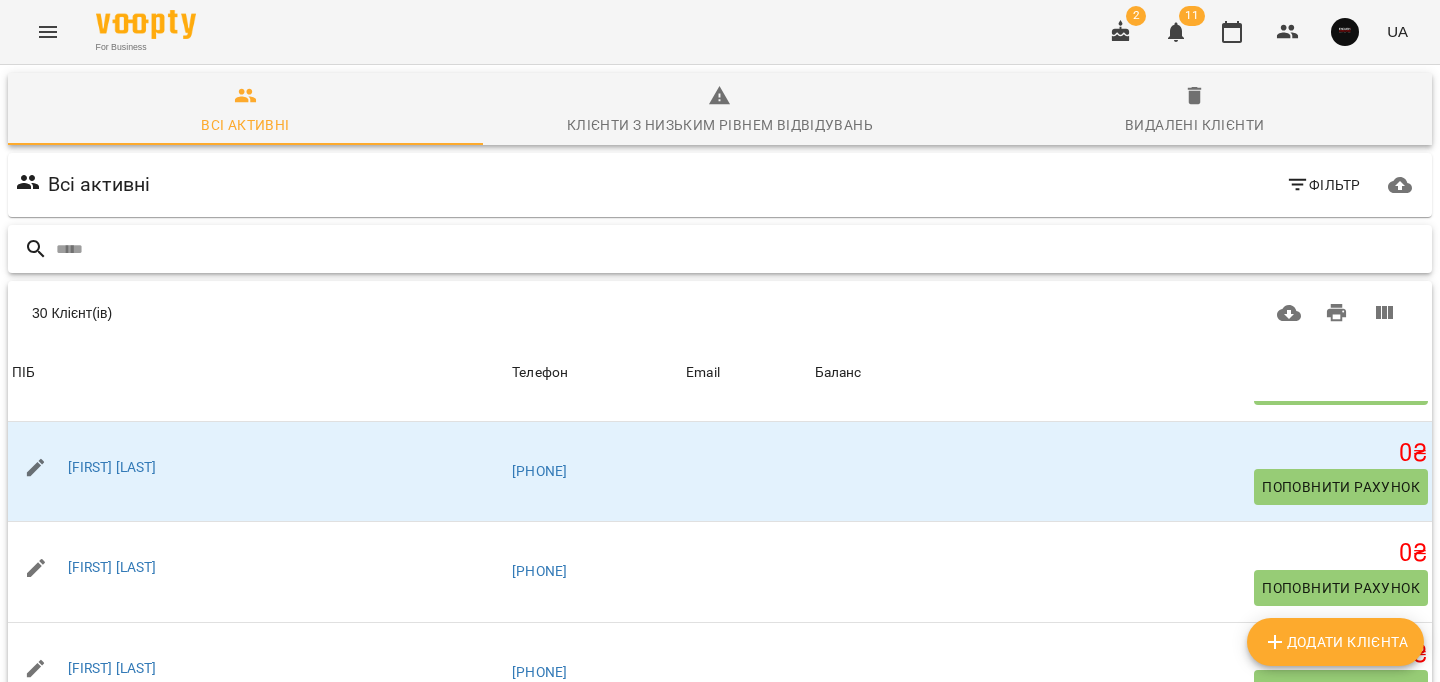 scroll, scrollTop: 2321, scrollLeft: 0, axis: vertical 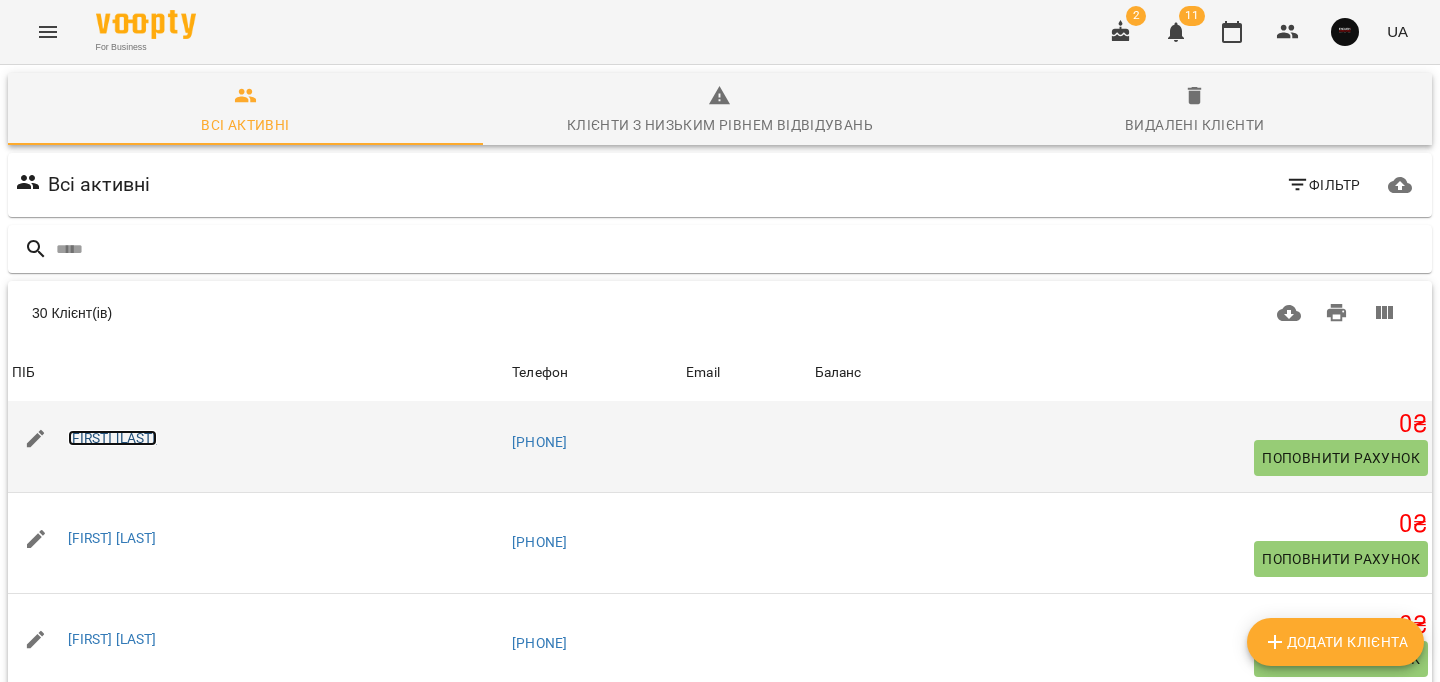 click on "[FIRST] [LAST]" at bounding box center (112, 438) 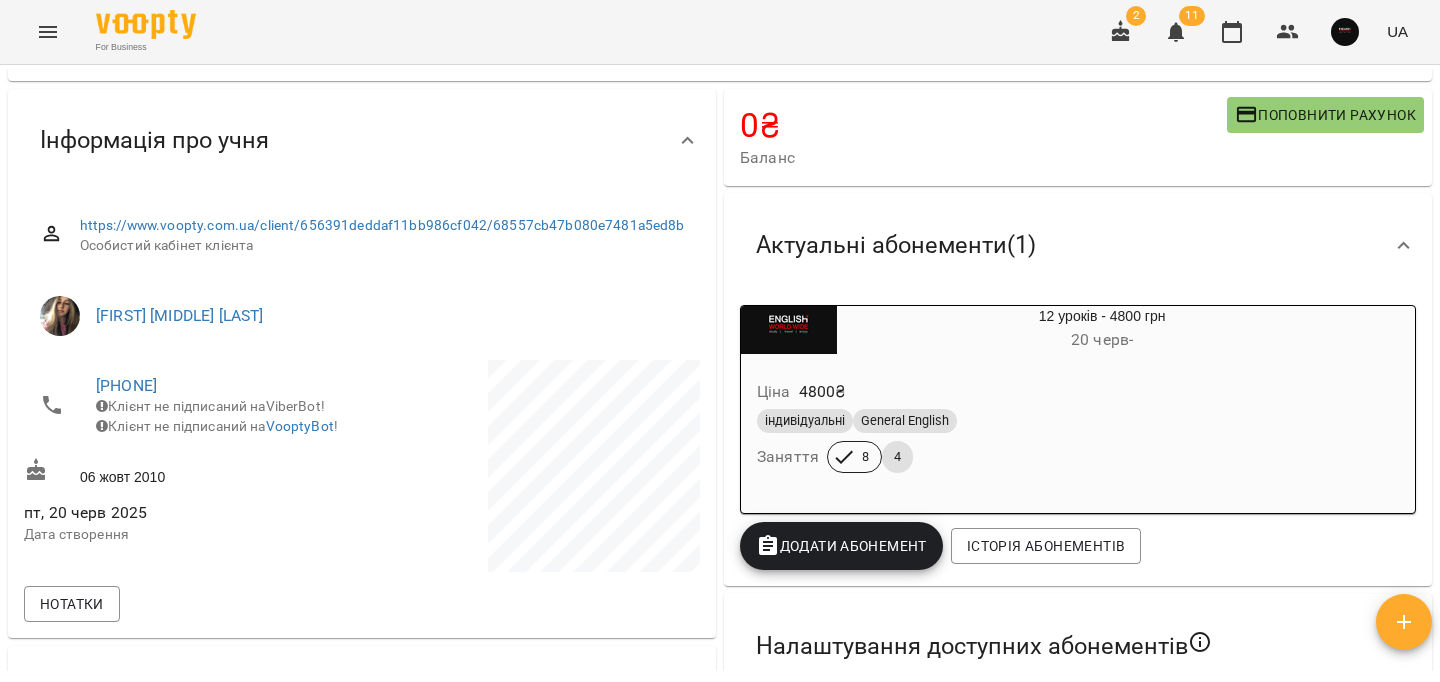 scroll, scrollTop: 110, scrollLeft: 0, axis: vertical 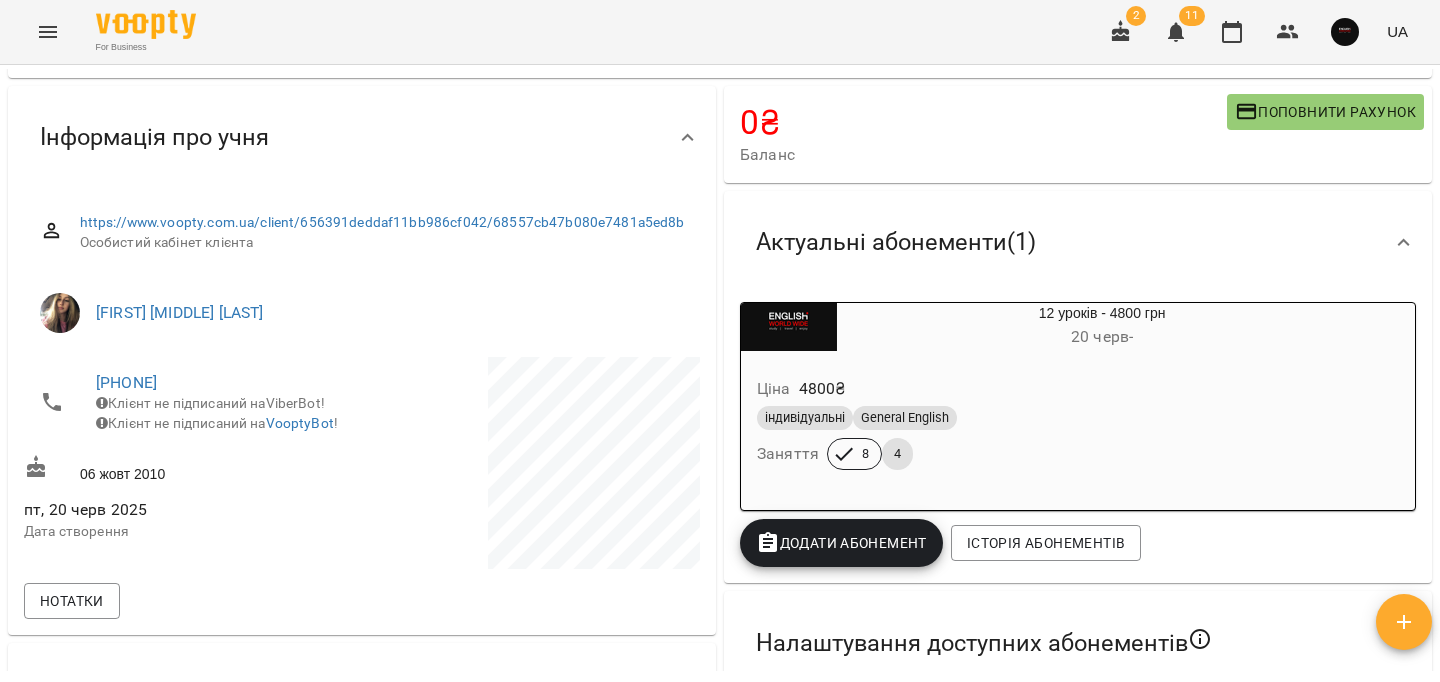click on "Додати Абонемент" at bounding box center (841, 543) 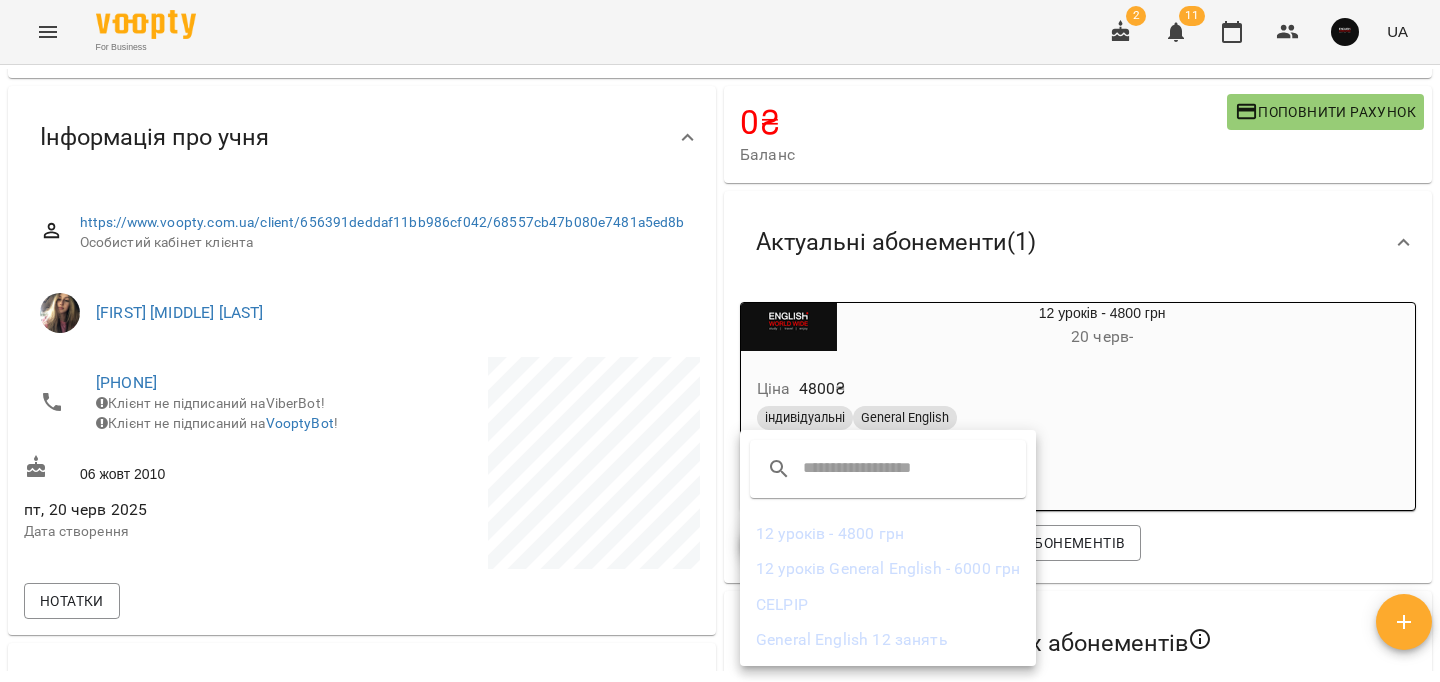 click on "12 уроків - 4800 грн" at bounding box center (888, 534) 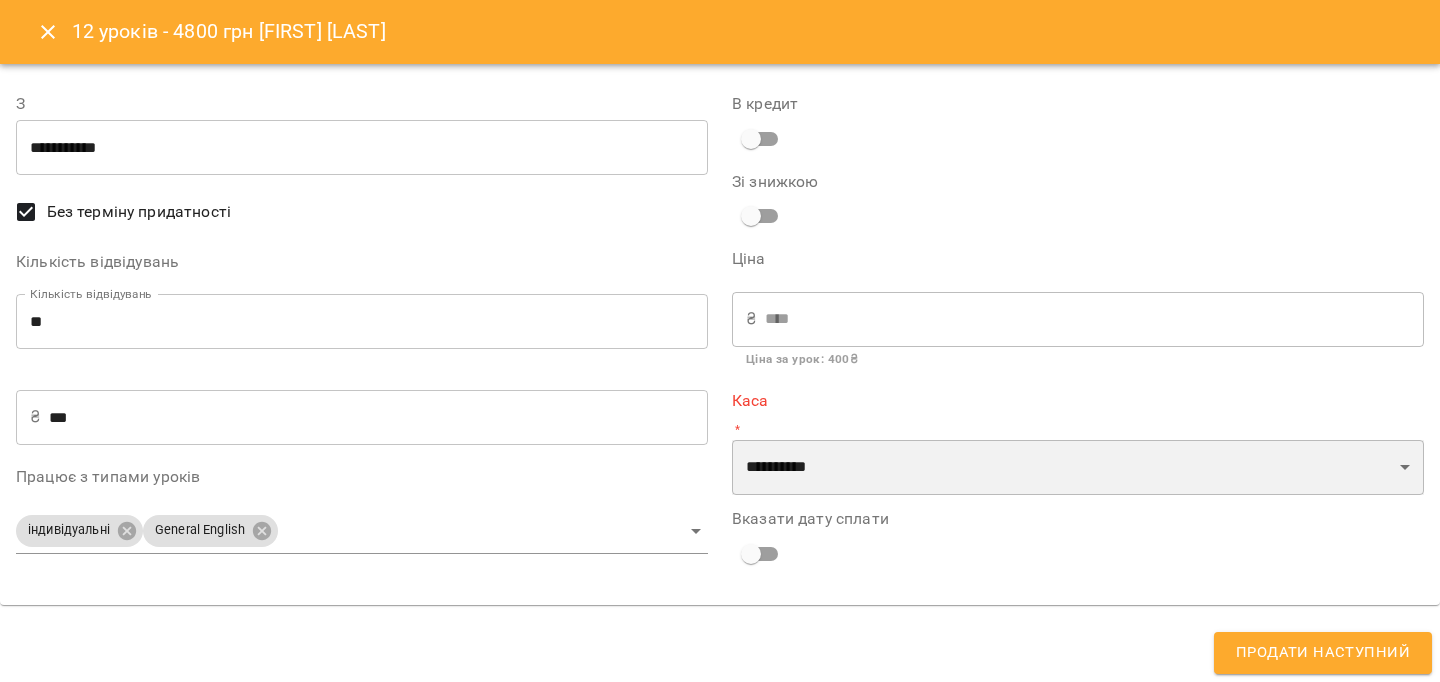 click on "**********" at bounding box center (1078, 468) 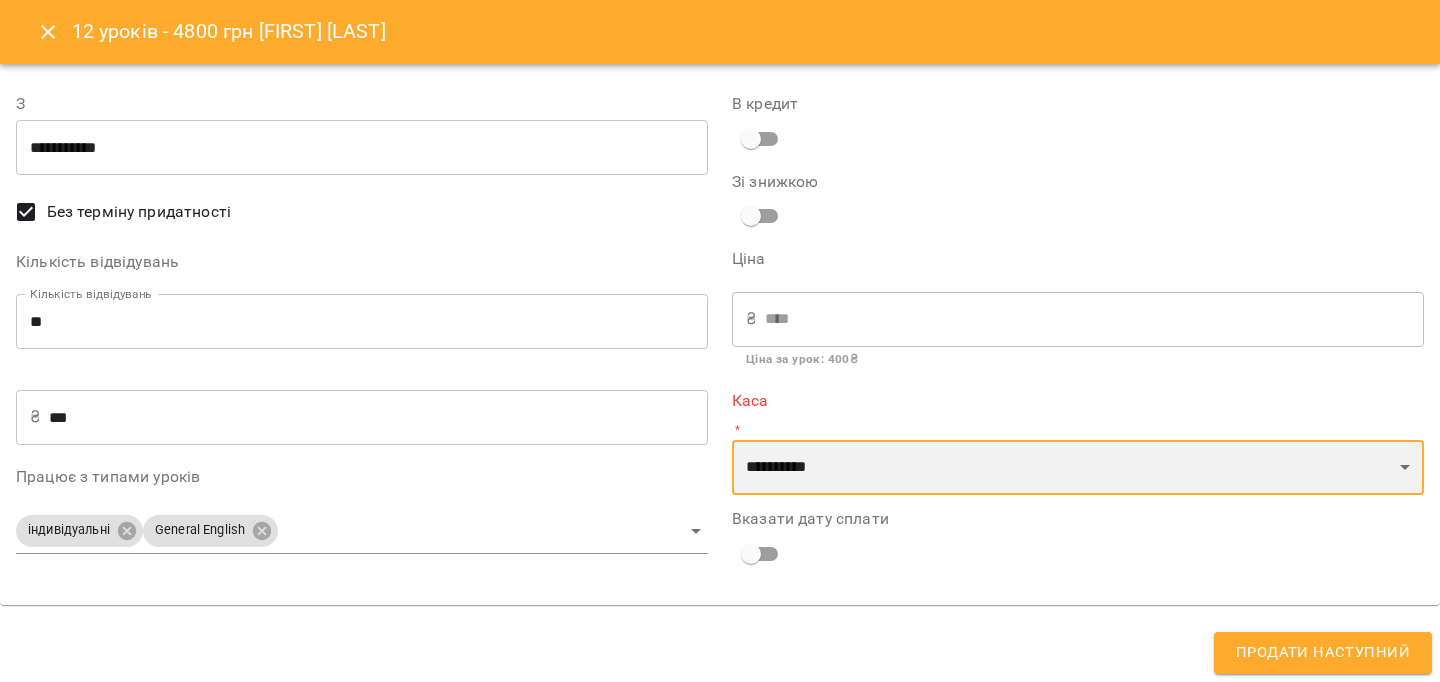 select on "****" 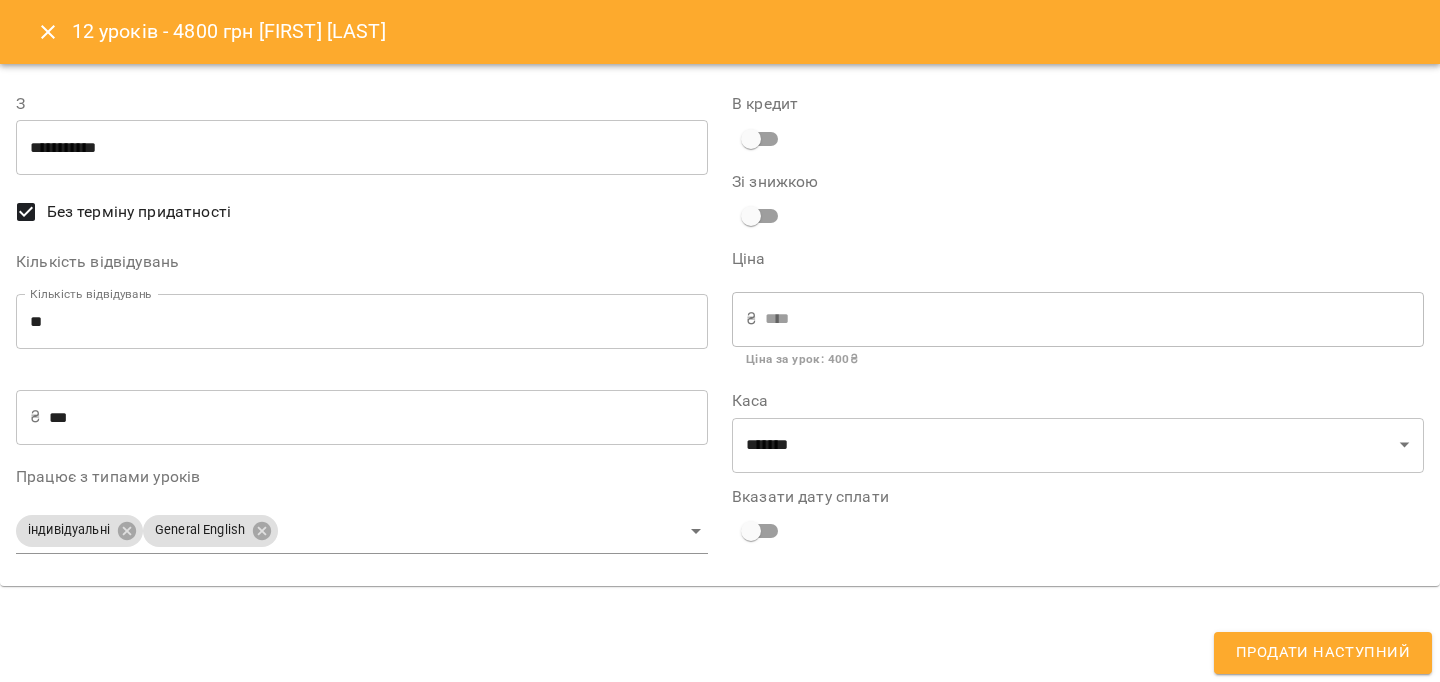 click on "**********" at bounding box center (1078, 325) 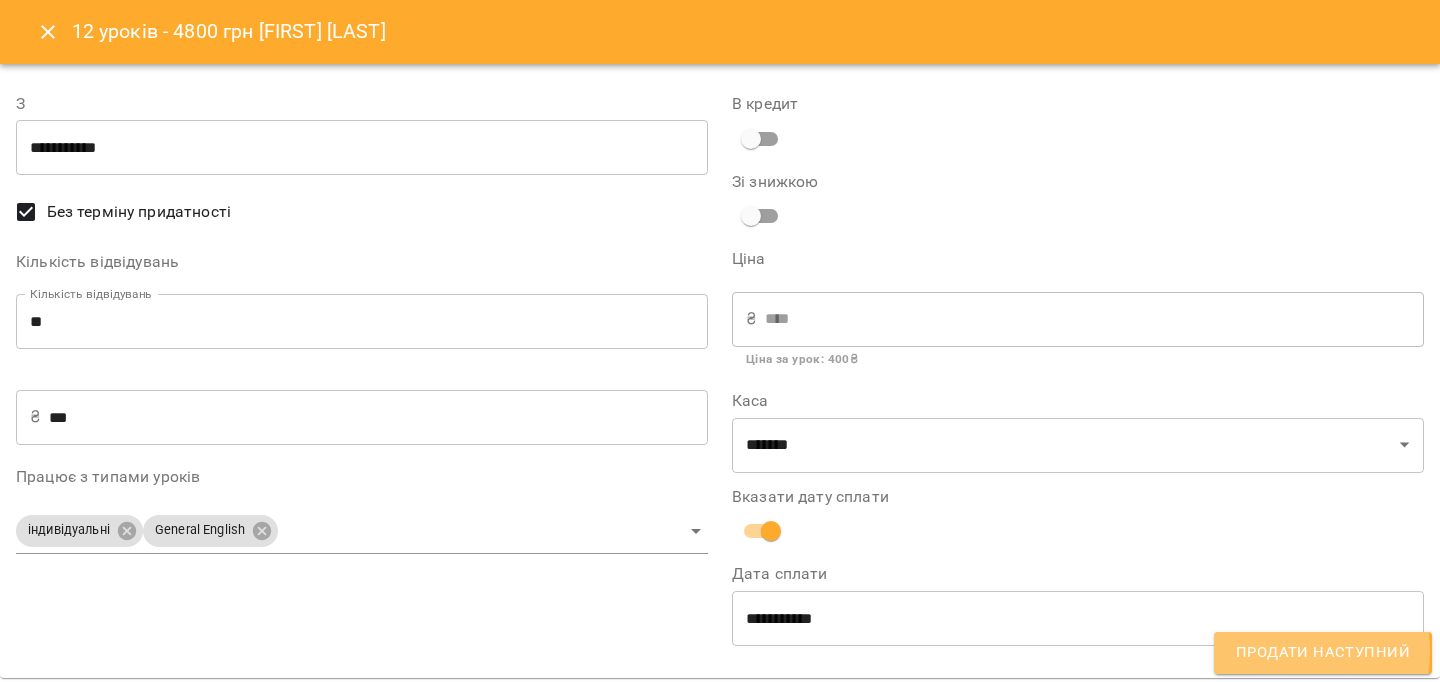 click on "Продати наступний" at bounding box center (1323, 653) 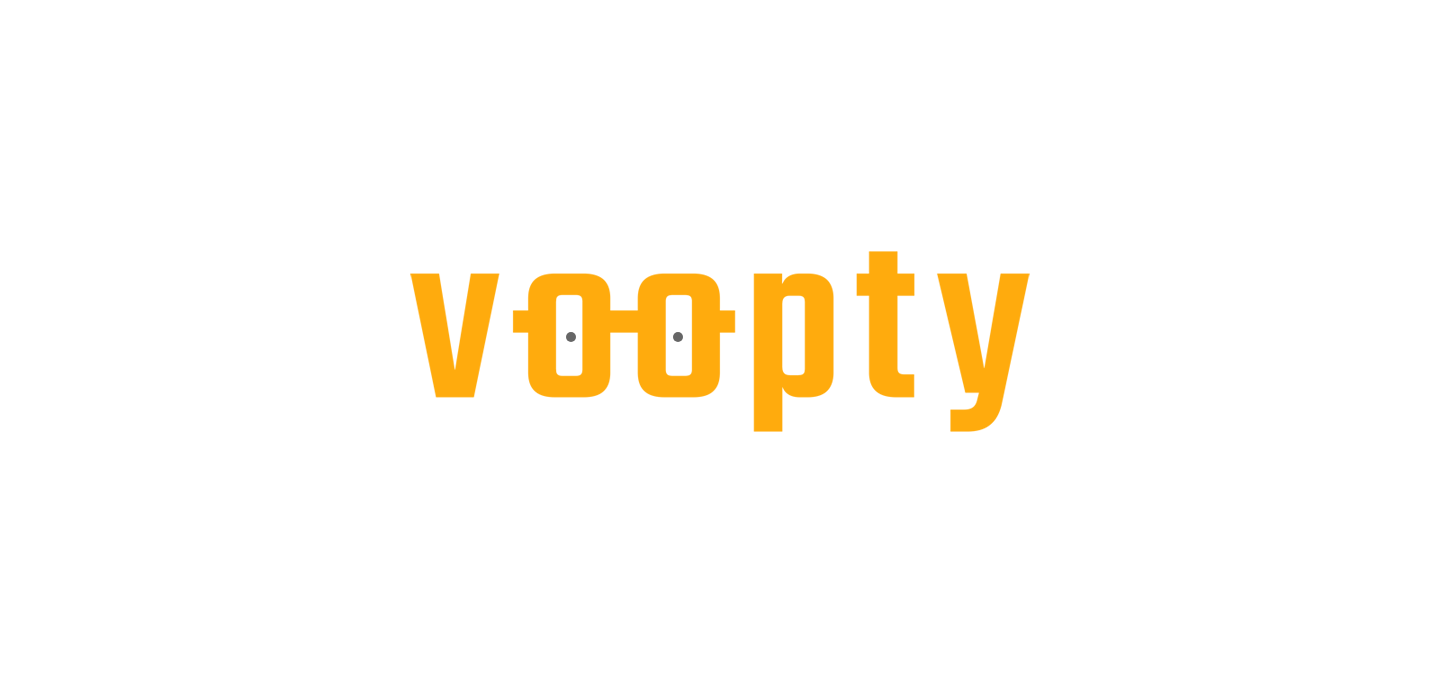scroll, scrollTop: 0, scrollLeft: 0, axis: both 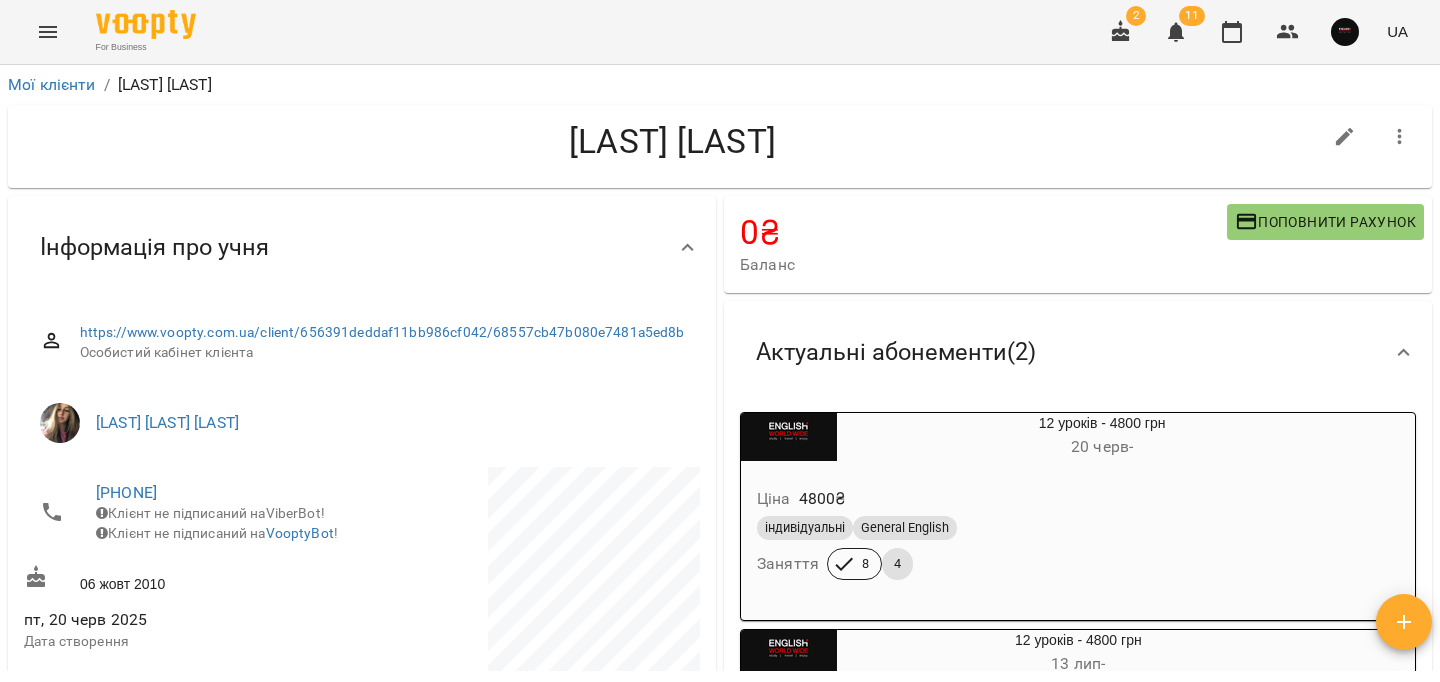 click at bounding box center (48, 32) 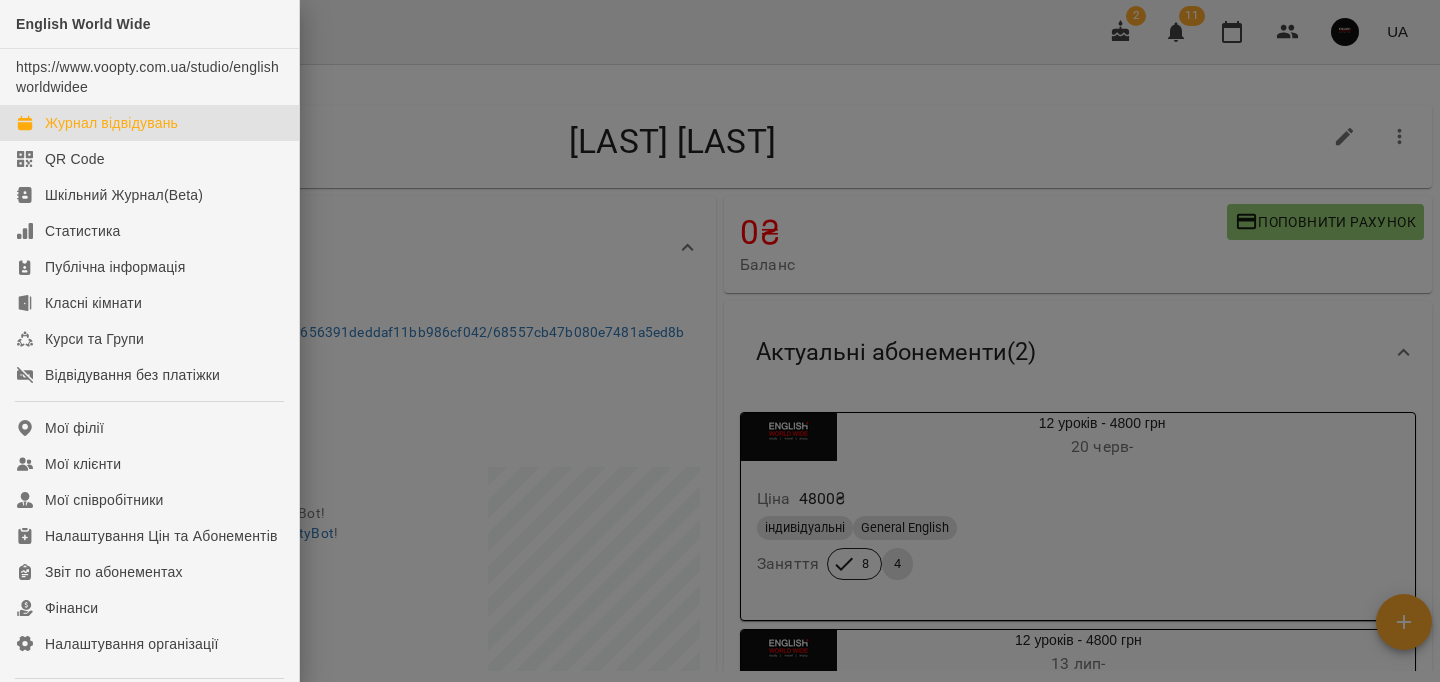 click on "Журнал відвідувань" at bounding box center (111, 123) 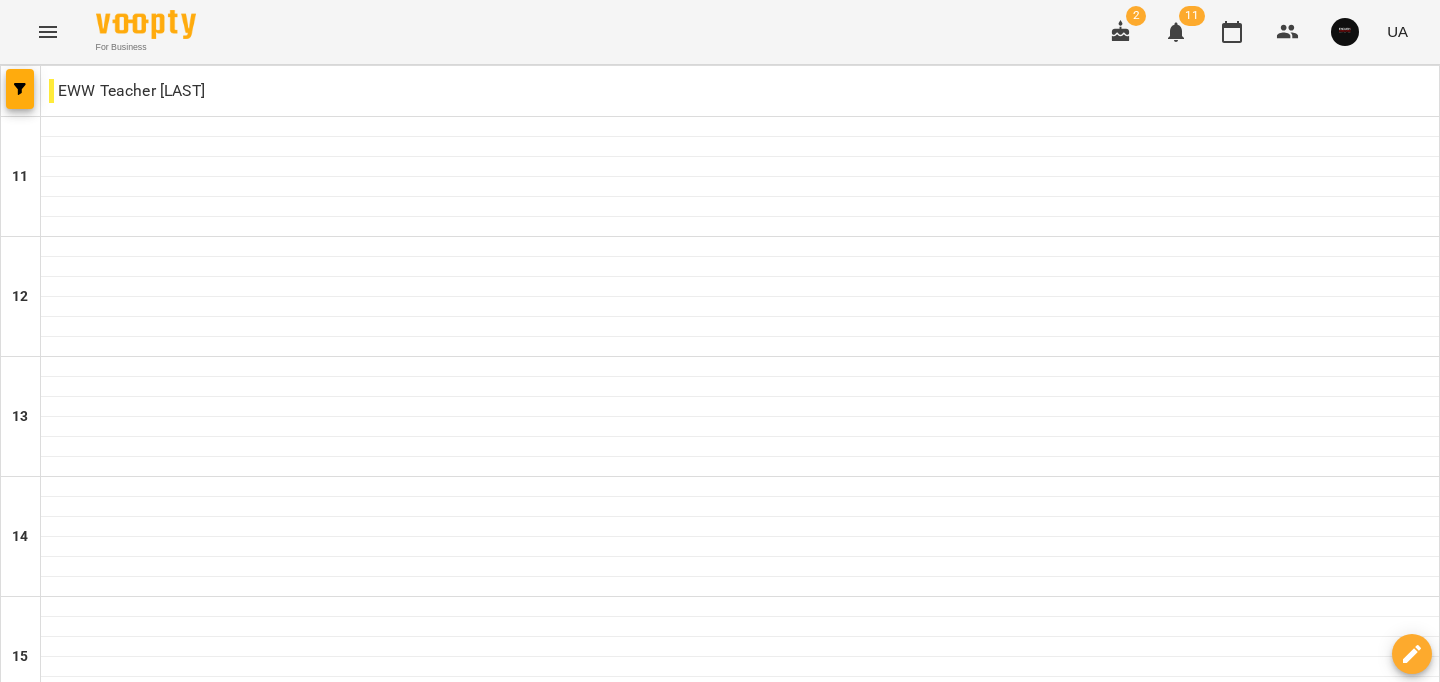 scroll, scrollTop: 1008, scrollLeft: 0, axis: vertical 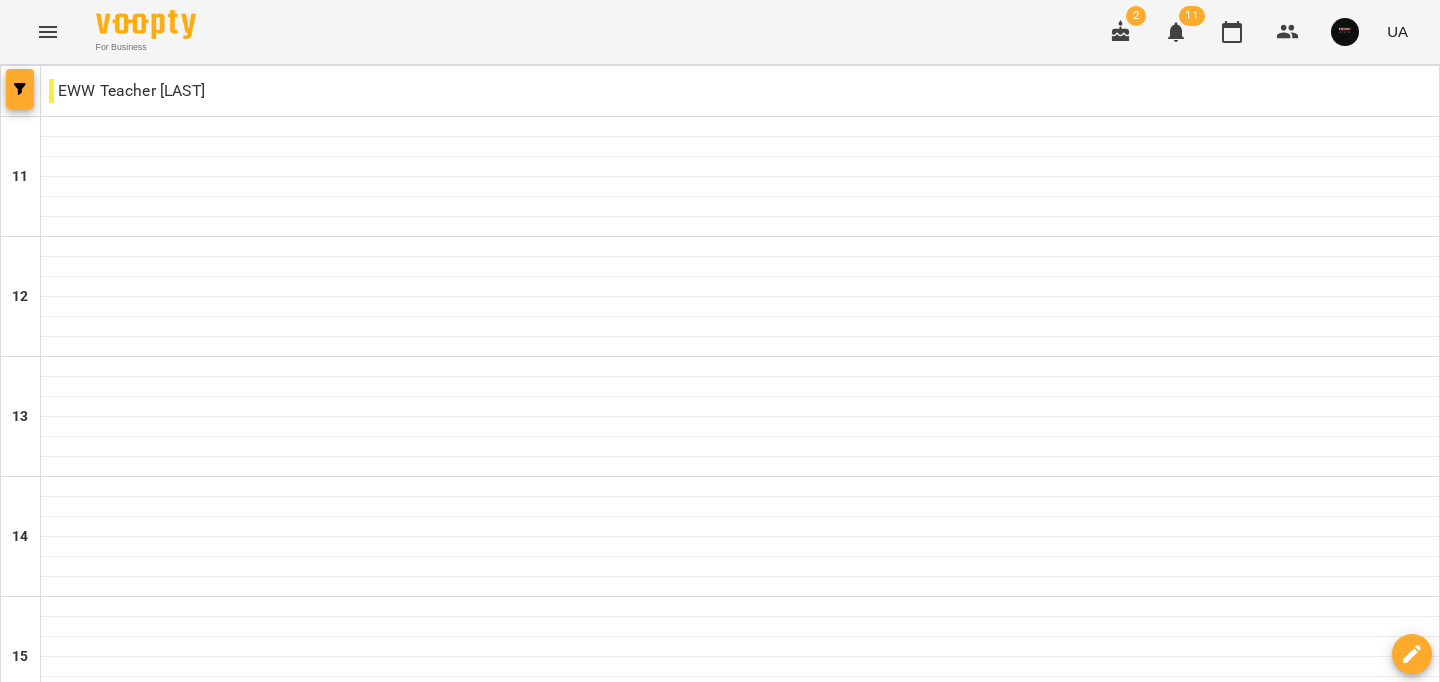 click 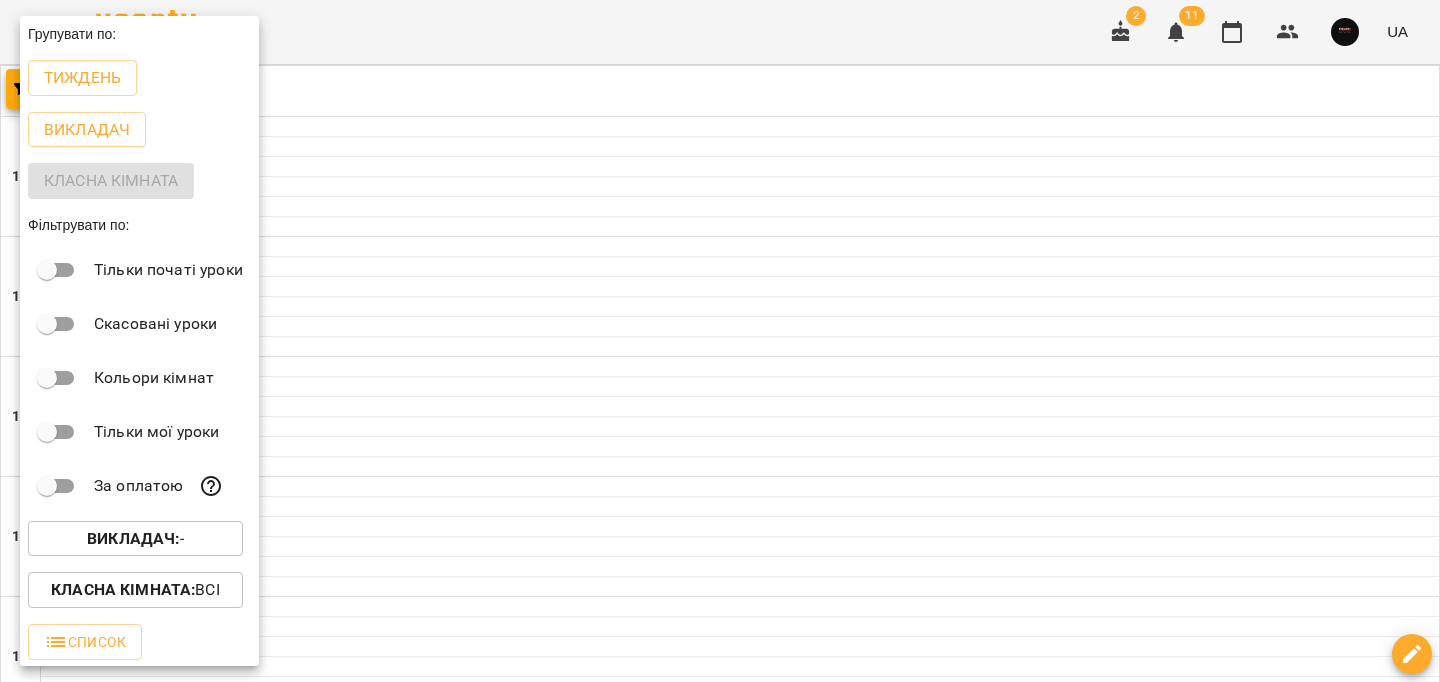 click at bounding box center (720, 341) 